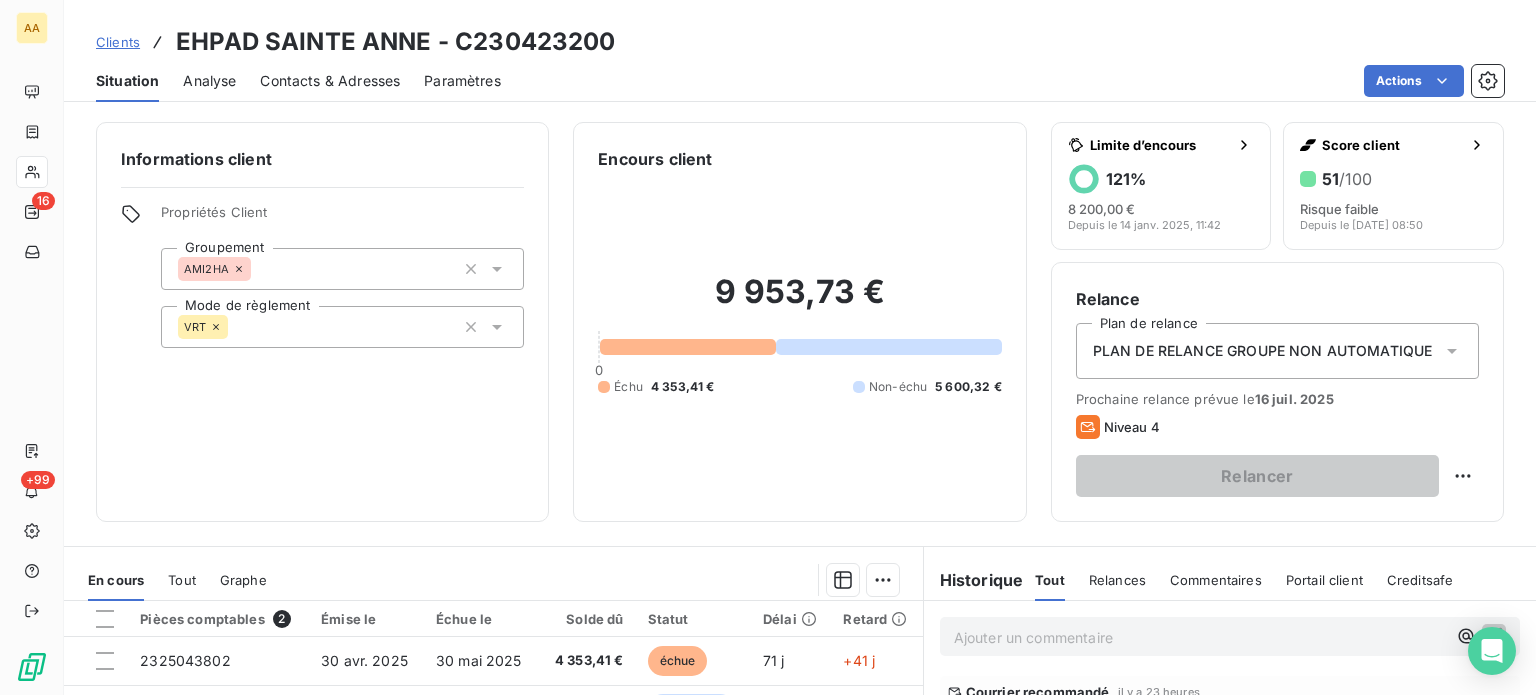 scroll, scrollTop: 0, scrollLeft: 0, axis: both 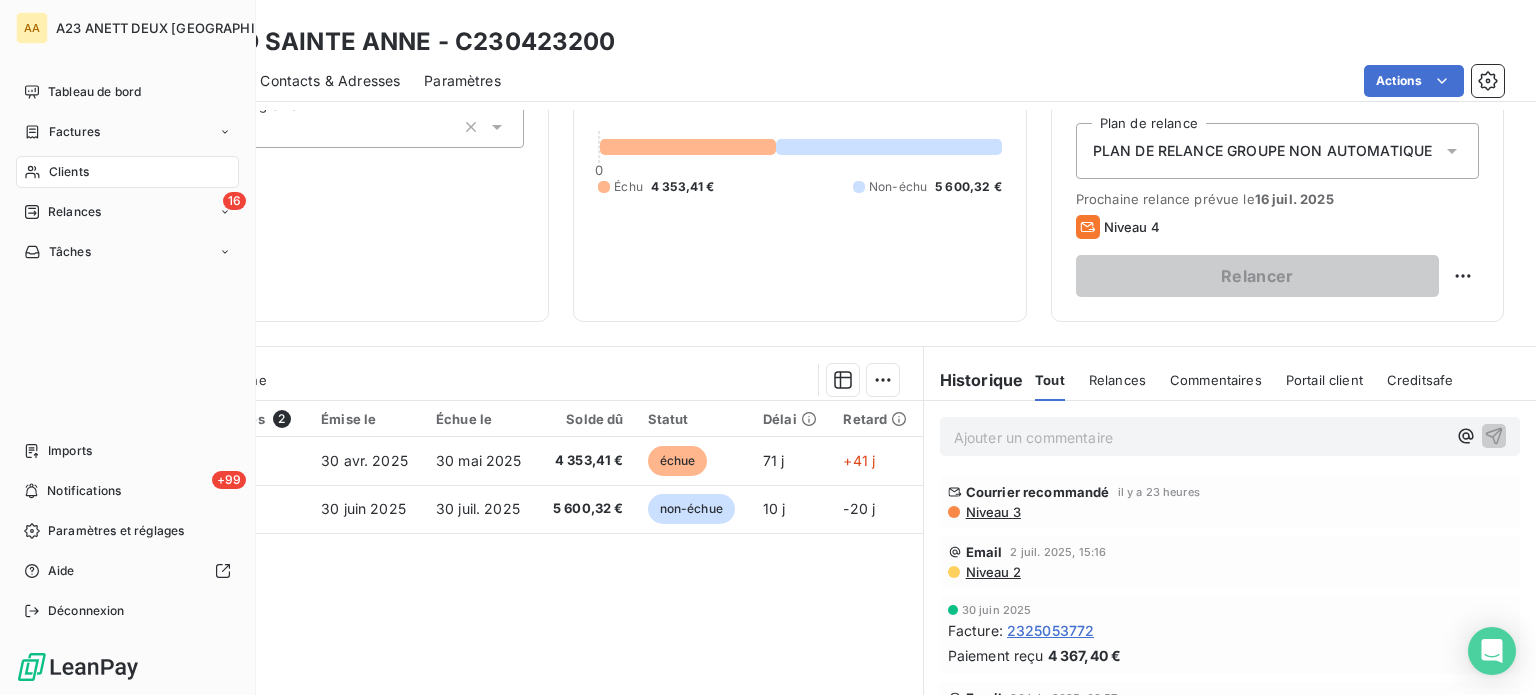 click on "16 Relances" at bounding box center [127, 212] 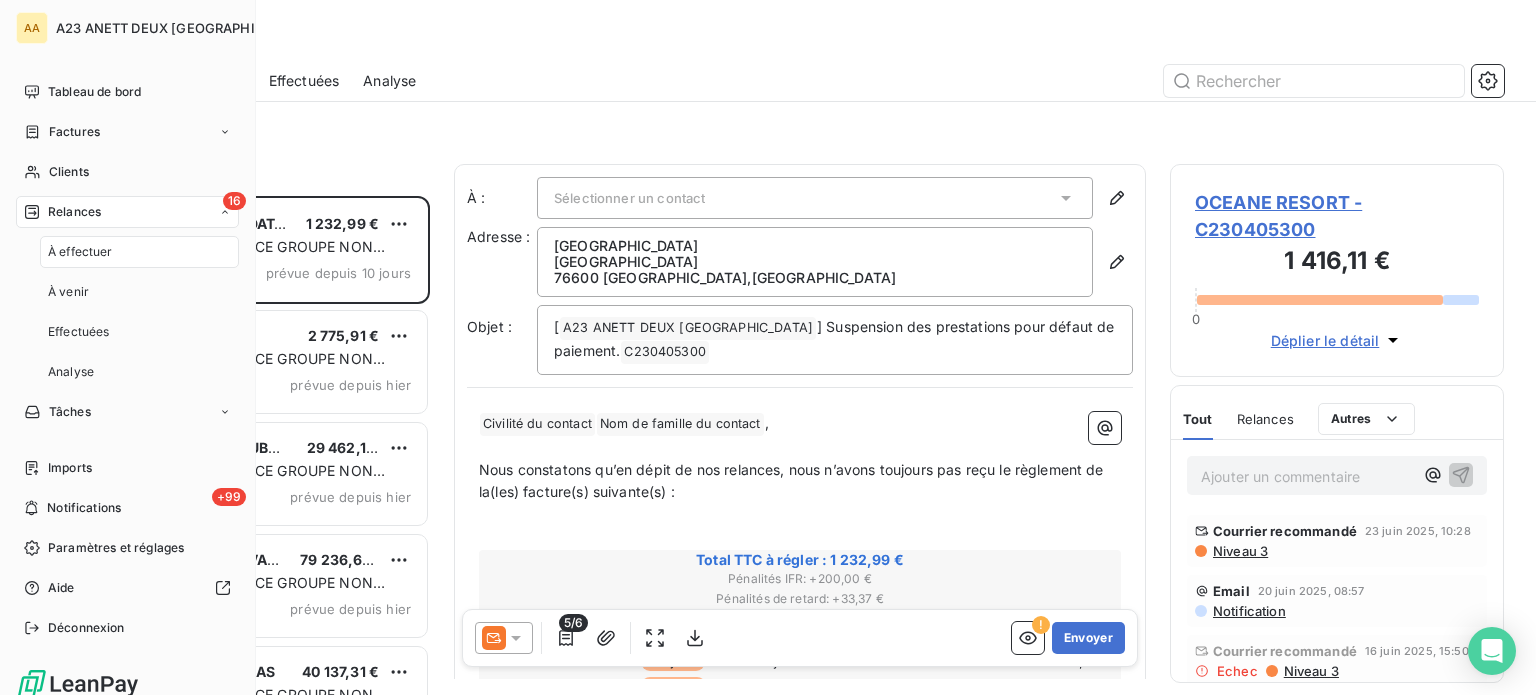 scroll, scrollTop: 16, scrollLeft: 16, axis: both 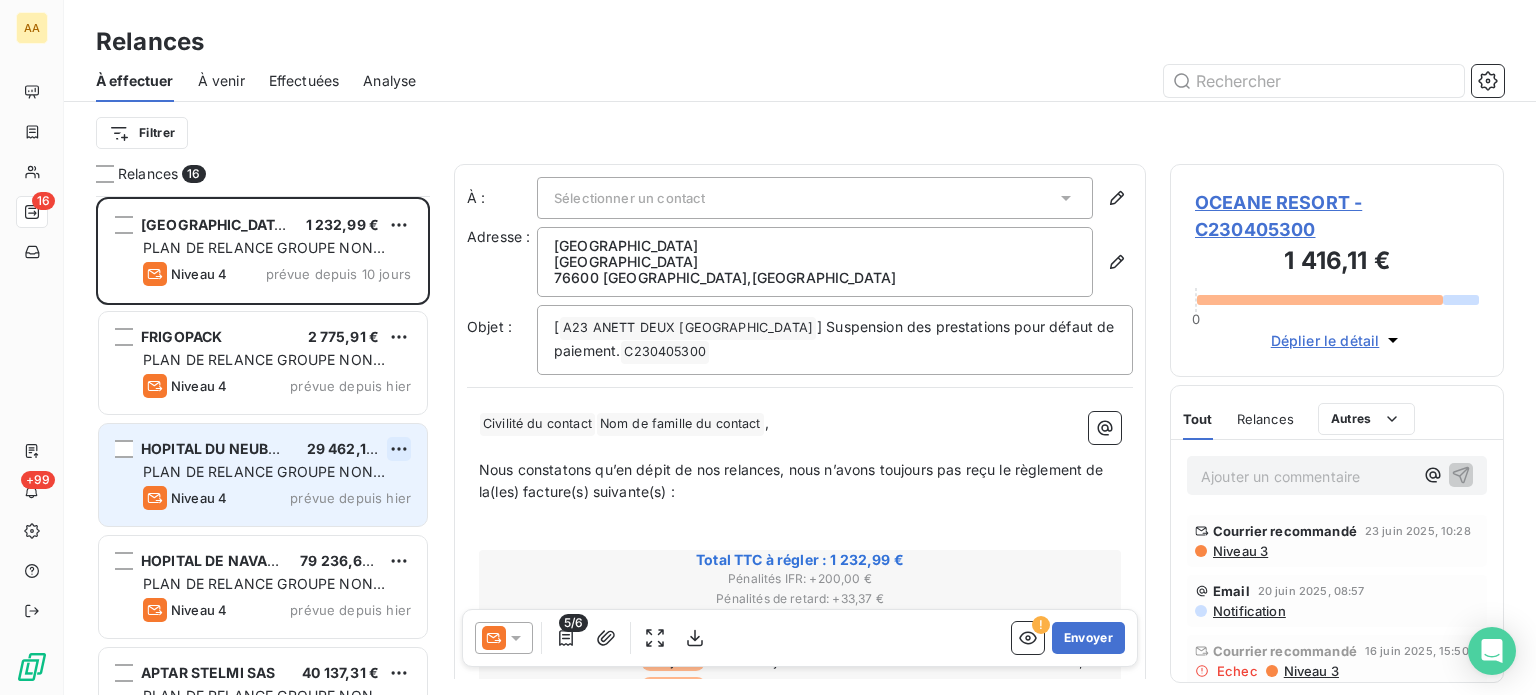 click on "AA 16 +99 Relances À effectuer À venir Effectuées Analyse Filtrer Relances 16 OCEANE RESORT 1 232,99 € PLAN DE RELANCE GROUPE NON AUTOMATIQUE Niveau 4 prévue depuis 10 jours FRIGOPACK 2 775,91 € PLAN DE RELANCE GROUPE NON AUTOMATIQUE Niveau 4 prévue depuis hier HOPITAL DU NEUBOURG 29 462,13 € PLAN DE RELANCE GROUPE NON AUTOMATIQUE Niveau 4 prévue depuis hier HOPITAL DE NAVARRE 79 236,69 € PLAN DE RELANCE GROUPE NON AUTOMATIQUE Niveau 4 prévue depuis hier APTAR STELMI SAS 40 137,31 € PLAN DE RELANCE GROUPE NON AUTOMATIQUE Niveau 4 prévue aujourd’hui APTAR STELMI SAS 30 427,37 € PLAN DE RELANCE GROUPE NON AUTOMATIQUE Niveau 4 prévue aujourd’hui À : Sélectionner un contact Adresse : OCEANE RESORT BOULEVARD DE LENINGRAD 76600   LE HAVRE ,  FRANCE Objet : [ A23 ANETT DEUX NORMANDIE ﻿ ] Suspension des prestations pour défaut de paiement.  C230405300 ﻿ ﻿ ﻿ Civilité du contact ﻿ ﻿ Nom de famille du contact ﻿ , ﻿ ﻿ ﻿ Total TTC à régler :" at bounding box center [768, 347] 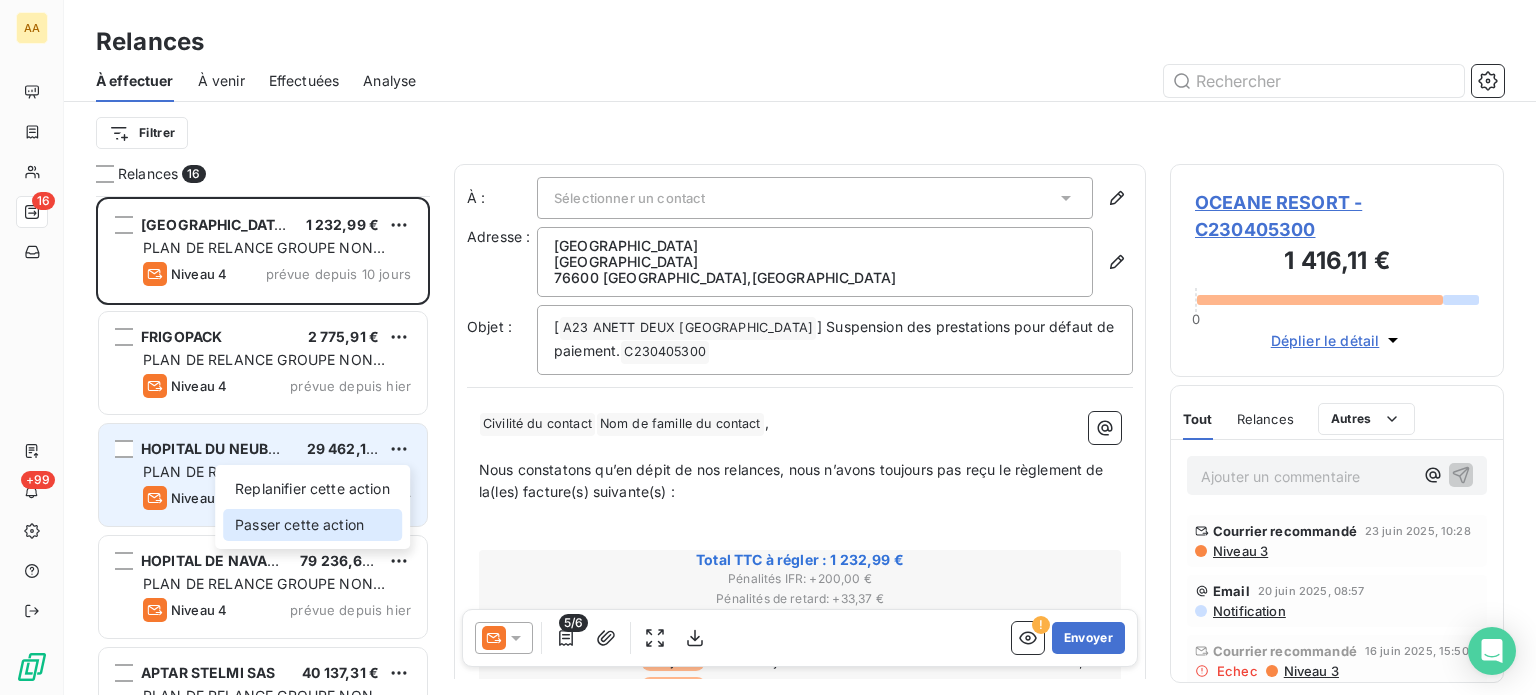 click on "Passer cette action" at bounding box center (312, 525) 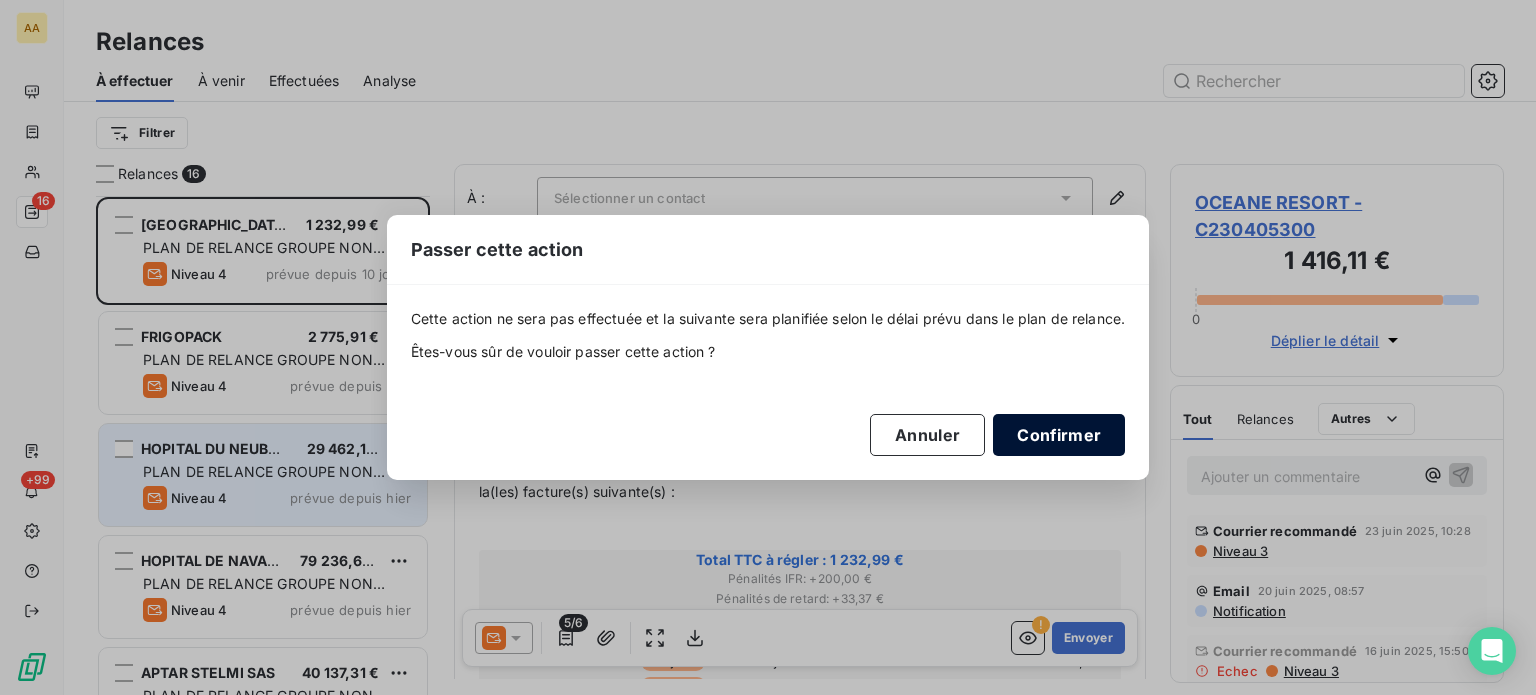 click on "Confirmer" at bounding box center [1059, 435] 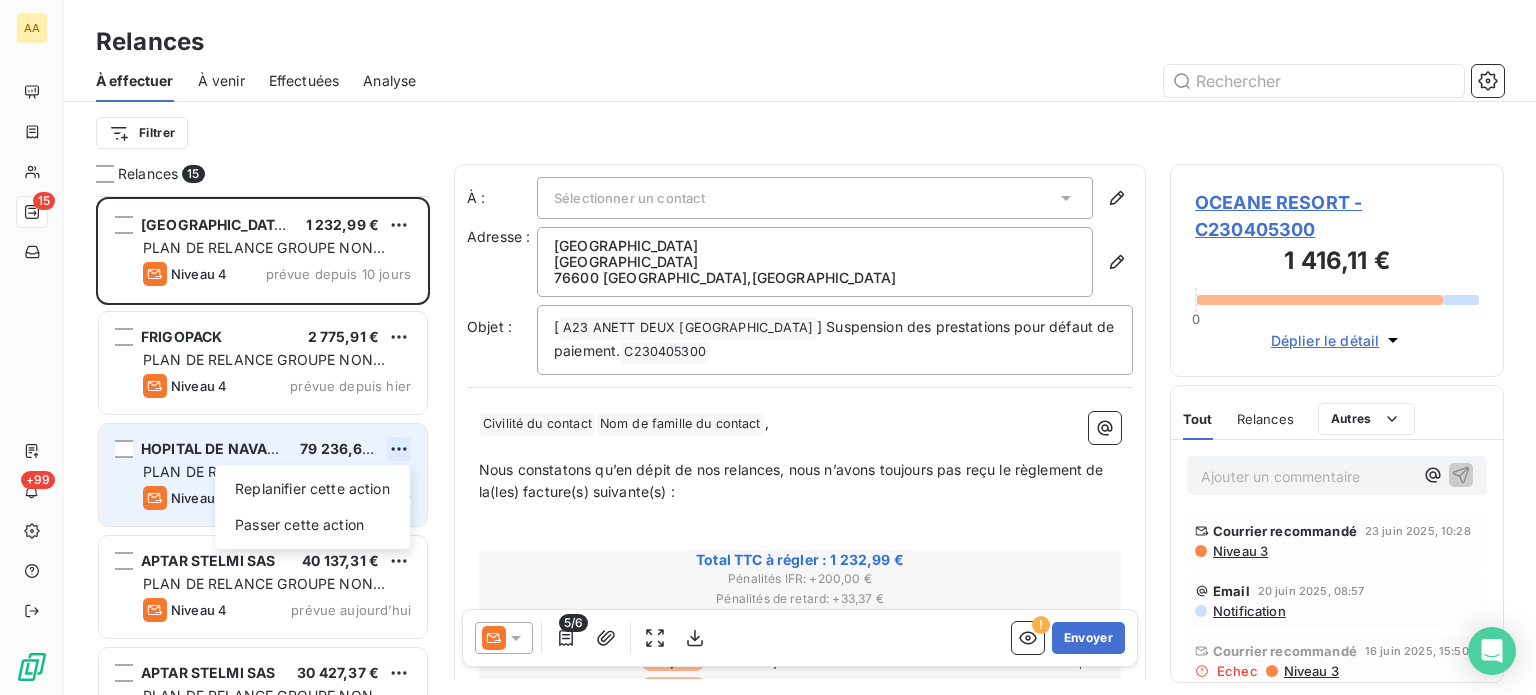 click on "AA 15 +99 Relances À effectuer À venir Effectuées Analyse Filtrer Relances 15 OCEANE RESORT 1 232,99 € PLAN DE RELANCE GROUPE NON AUTOMATIQUE Niveau 4 prévue depuis 10 jours FRIGOPACK 2 775,91 € PLAN DE RELANCE GROUPE NON AUTOMATIQUE Niveau 4 prévue depuis hier HOPITAL DE NAVARRE 79 236,69 € Replanifier cette action Passer cette action PLAN DE RELANCE GROUPE NON AUTOMATIQUE Niveau 4 prévue depuis hier APTAR STELMI SAS 40 137,31 € PLAN DE RELANCE GROUPE NON AUTOMATIQUE Niveau 4 prévue aujourd’hui APTAR STELMI SAS 30 427,37 € PLAN DE RELANCE GROUPE NON AUTOMATIQUE Niveau 4 prévue aujourd’hui CENTRE E. LECLERC 386,36 € PLAN DE RELANCE GROUPE NON AUTOMATIQUE Niveau 4 prévue aujourd’hui À : Sélectionner un contact Adresse : OCEANE RESORT BOULEVARD DE LENINGRAD 76600   LE HAVRE ,  FRANCE Objet : [ A23 ANETT DEUX NORMANDIE ﻿ ] Suspension des prestations pour défaut de paiement.  C230405300 ﻿ ﻿ ﻿ Civilité du contact ﻿ ﻿ Nom de famille du contact ," at bounding box center [768, 347] 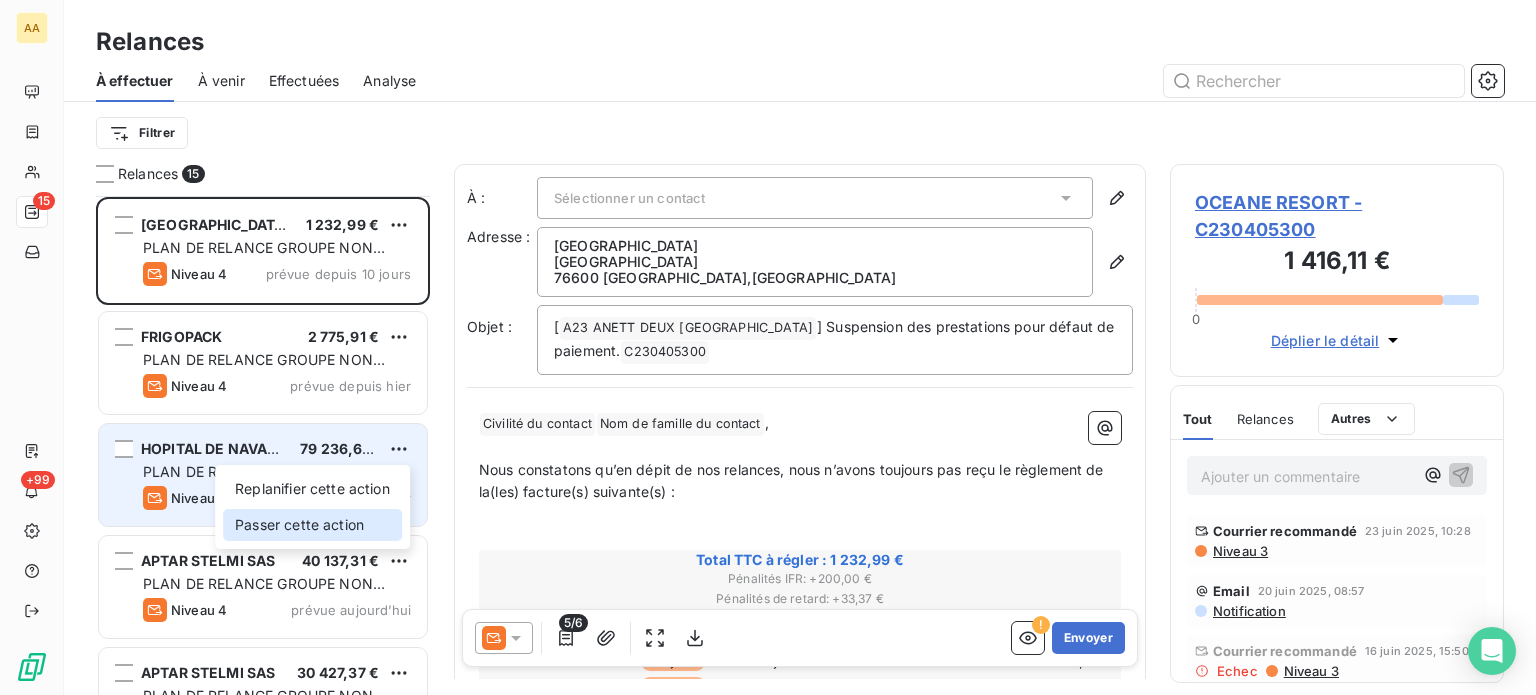 click on "Passer cette action" at bounding box center (312, 525) 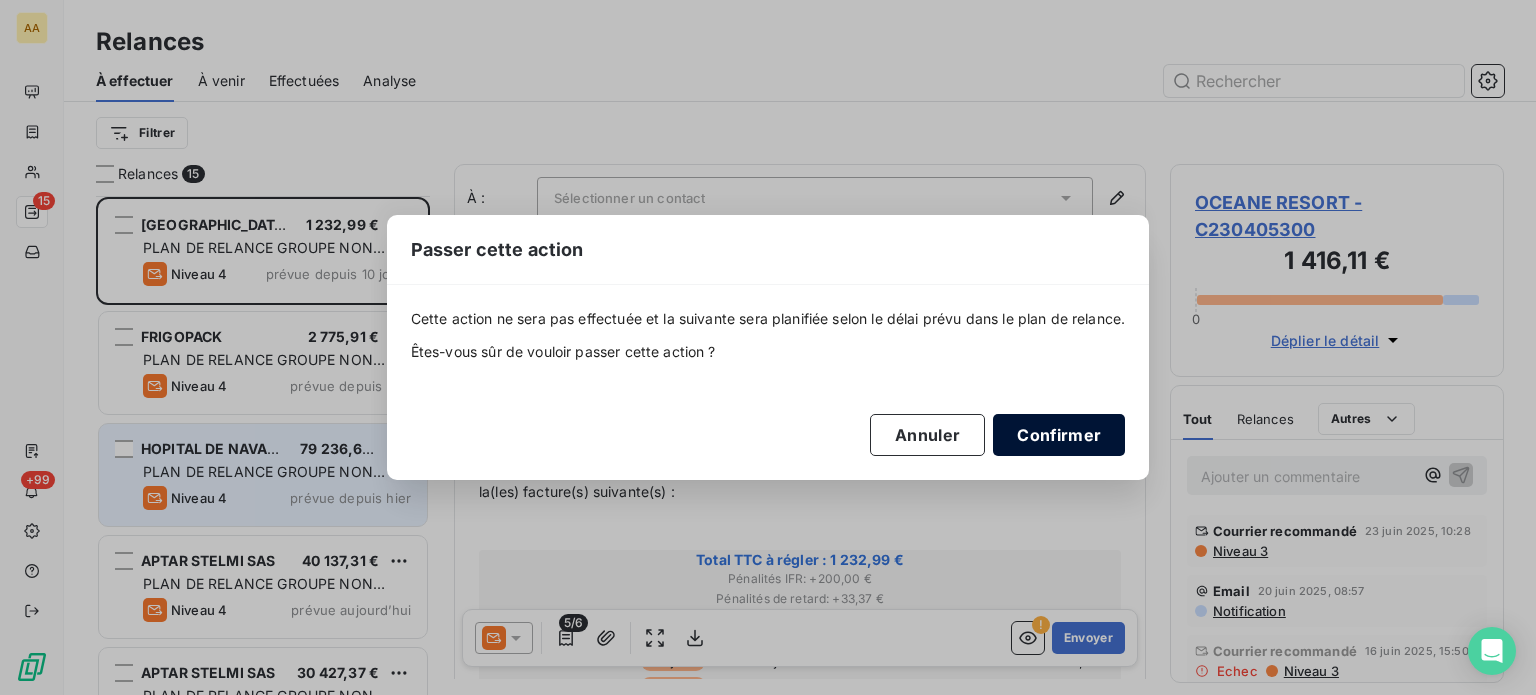 click on "Confirmer" at bounding box center [1059, 435] 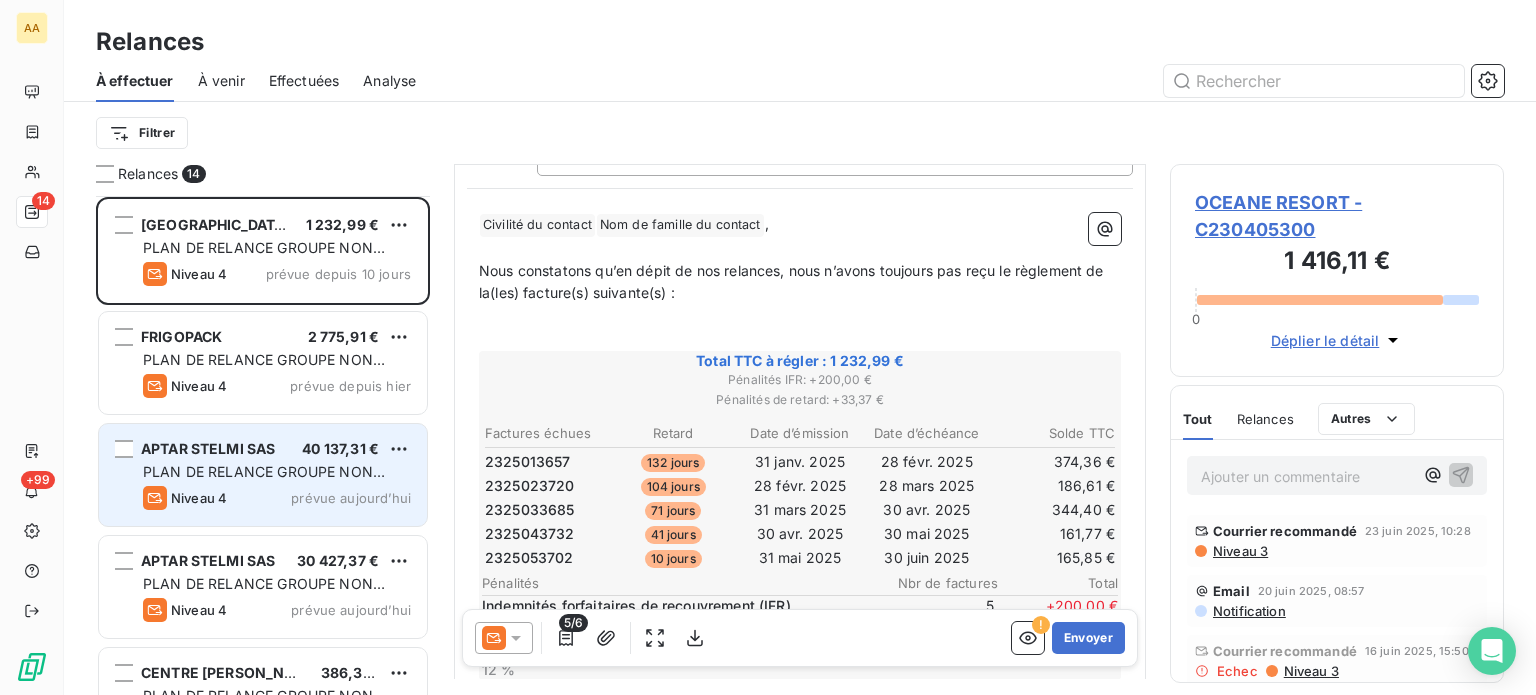 scroll, scrollTop: 200, scrollLeft: 0, axis: vertical 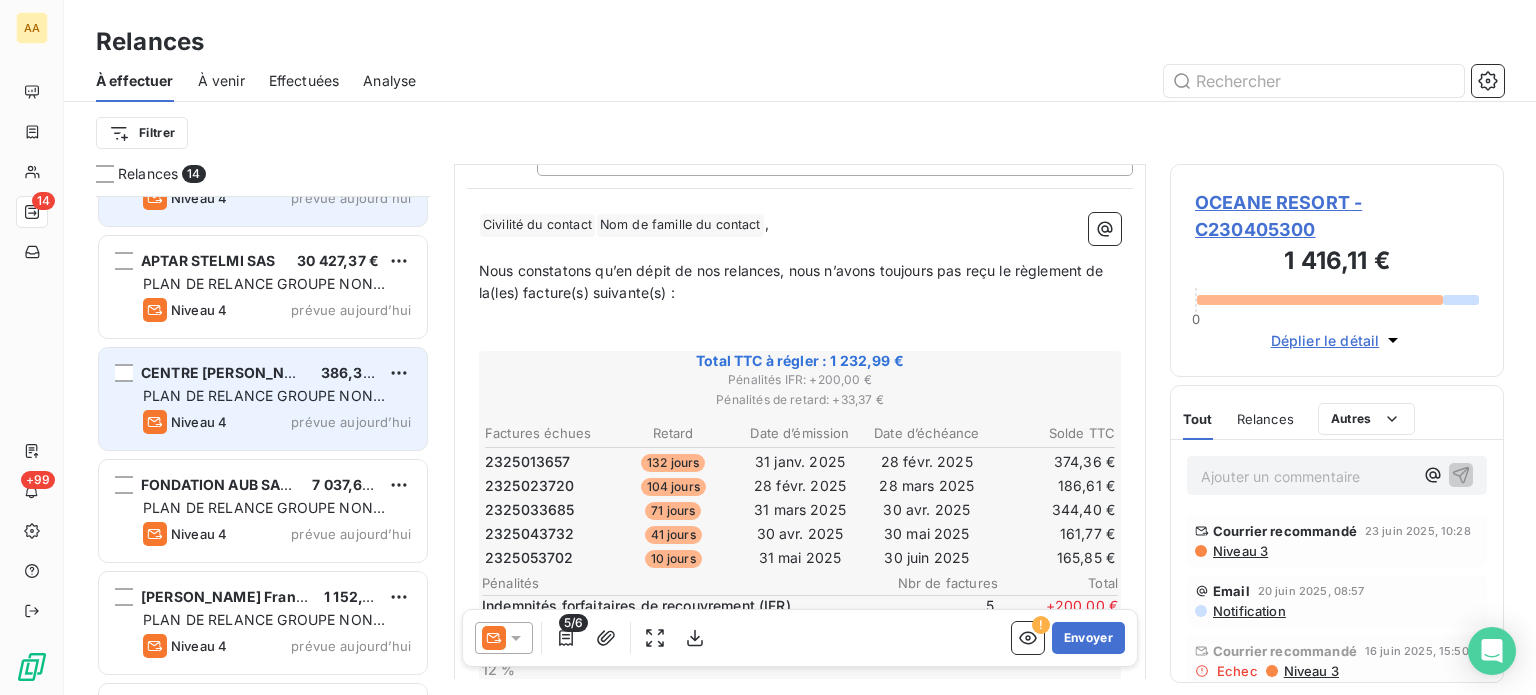click on "PLAN DE RELANCE GROUPE NON AUTOMATIQUE" at bounding box center (264, 405) 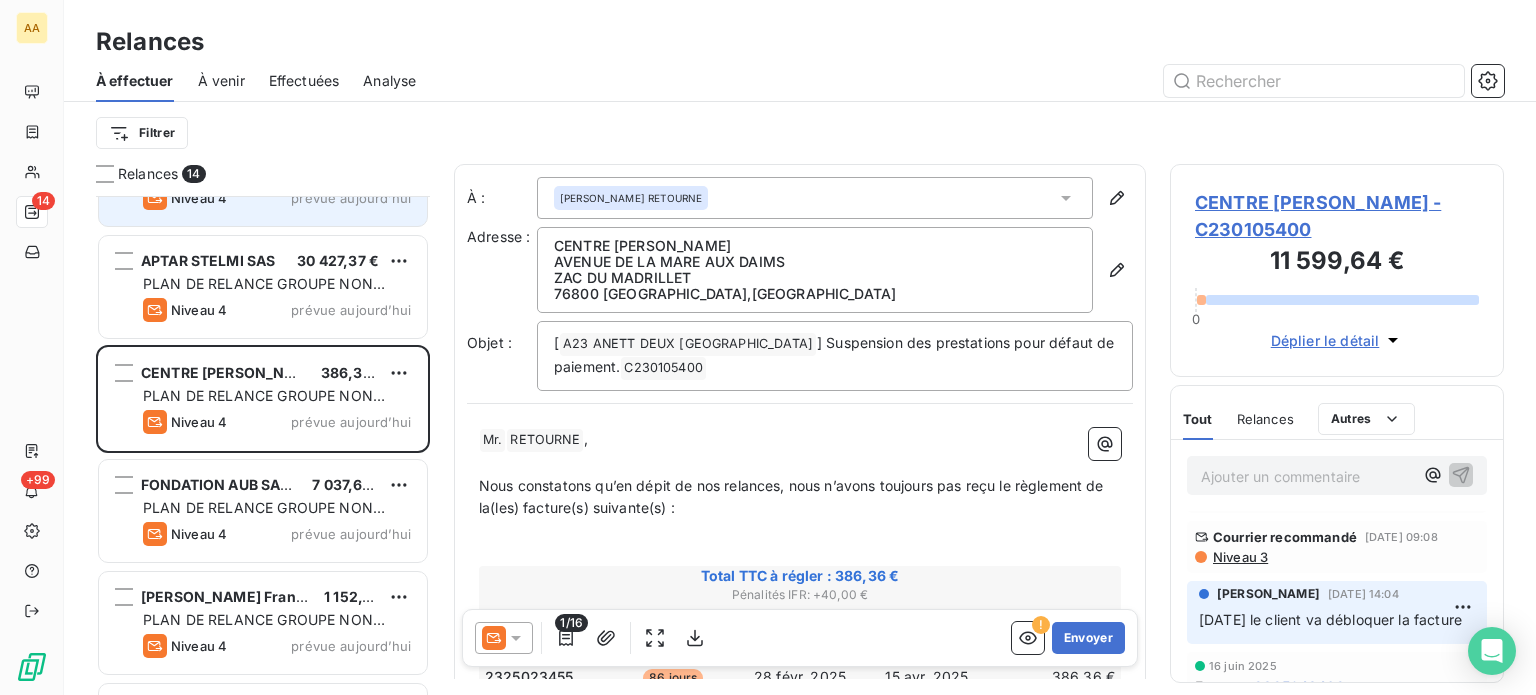 scroll, scrollTop: 100, scrollLeft: 0, axis: vertical 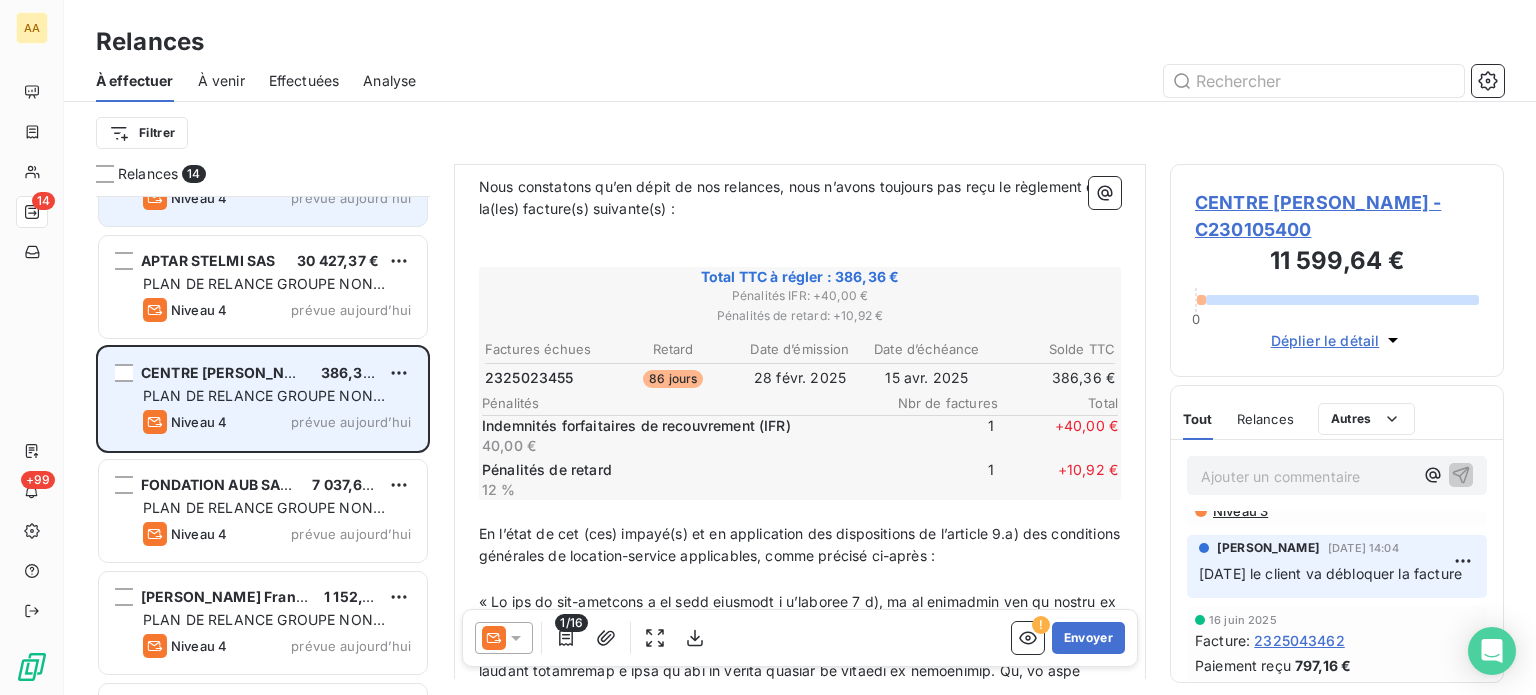 click on "PLAN DE RELANCE GROUPE NON AUTOMATIQUE" at bounding box center [277, 396] 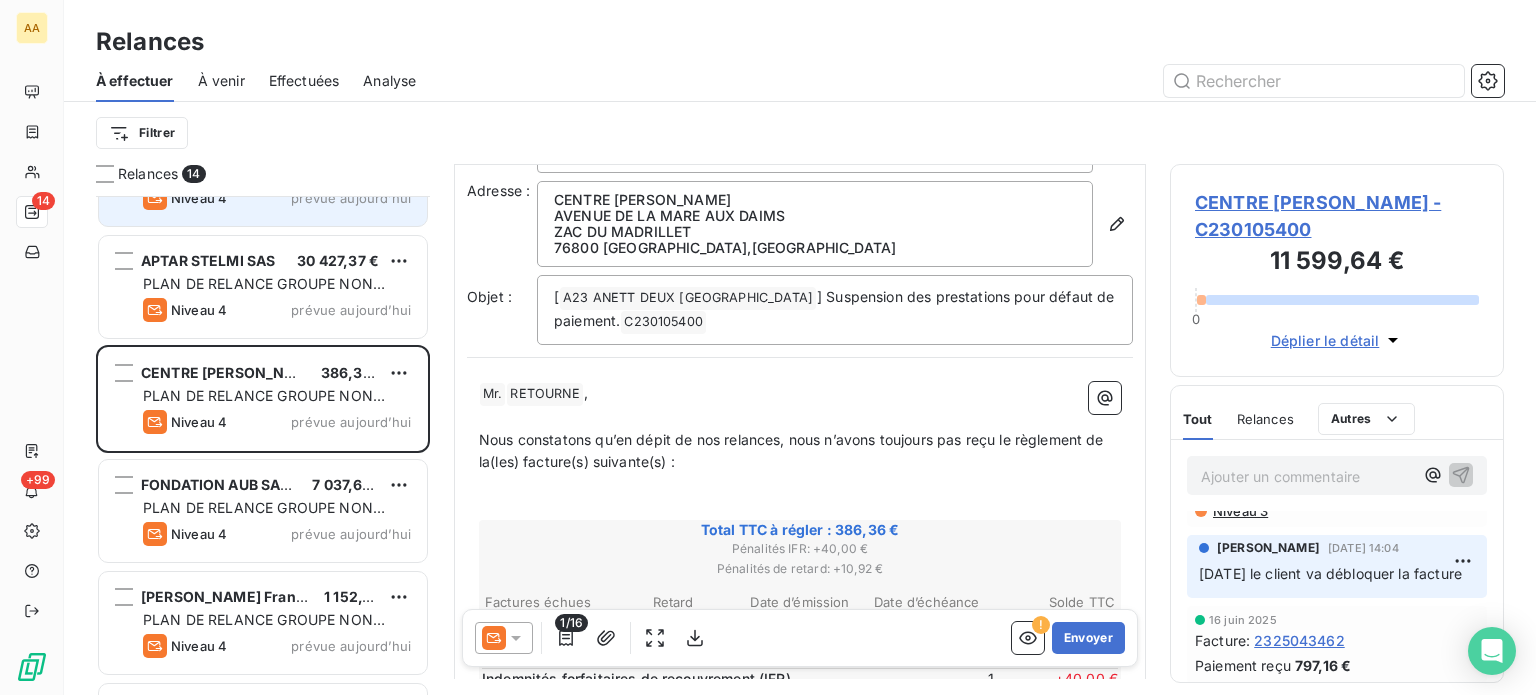 scroll, scrollTop: 0, scrollLeft: 0, axis: both 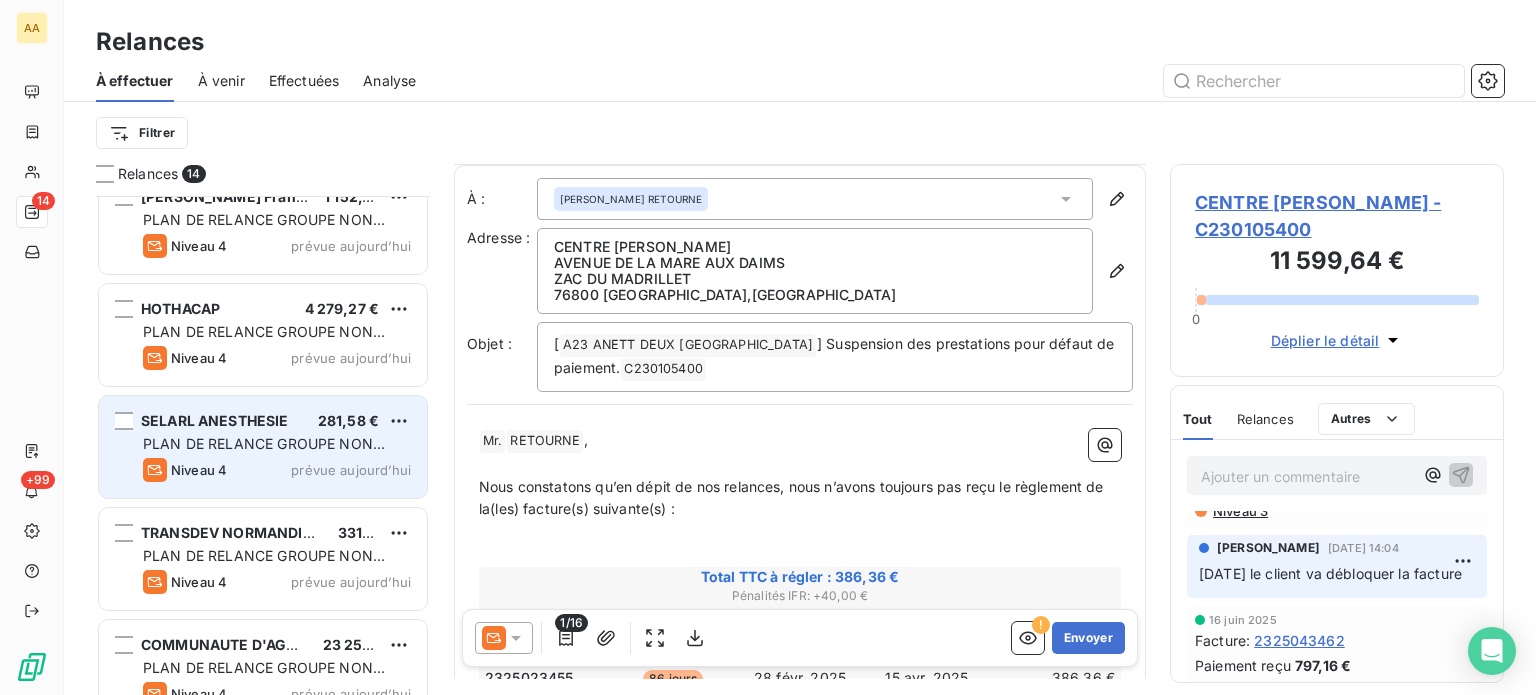 click on "SELARL ANESTHESIE 281,58 € PLAN DE RELANCE GROUPE NON AUTOMATIQUE Niveau 4 prévue aujourd’hui" at bounding box center [263, 447] 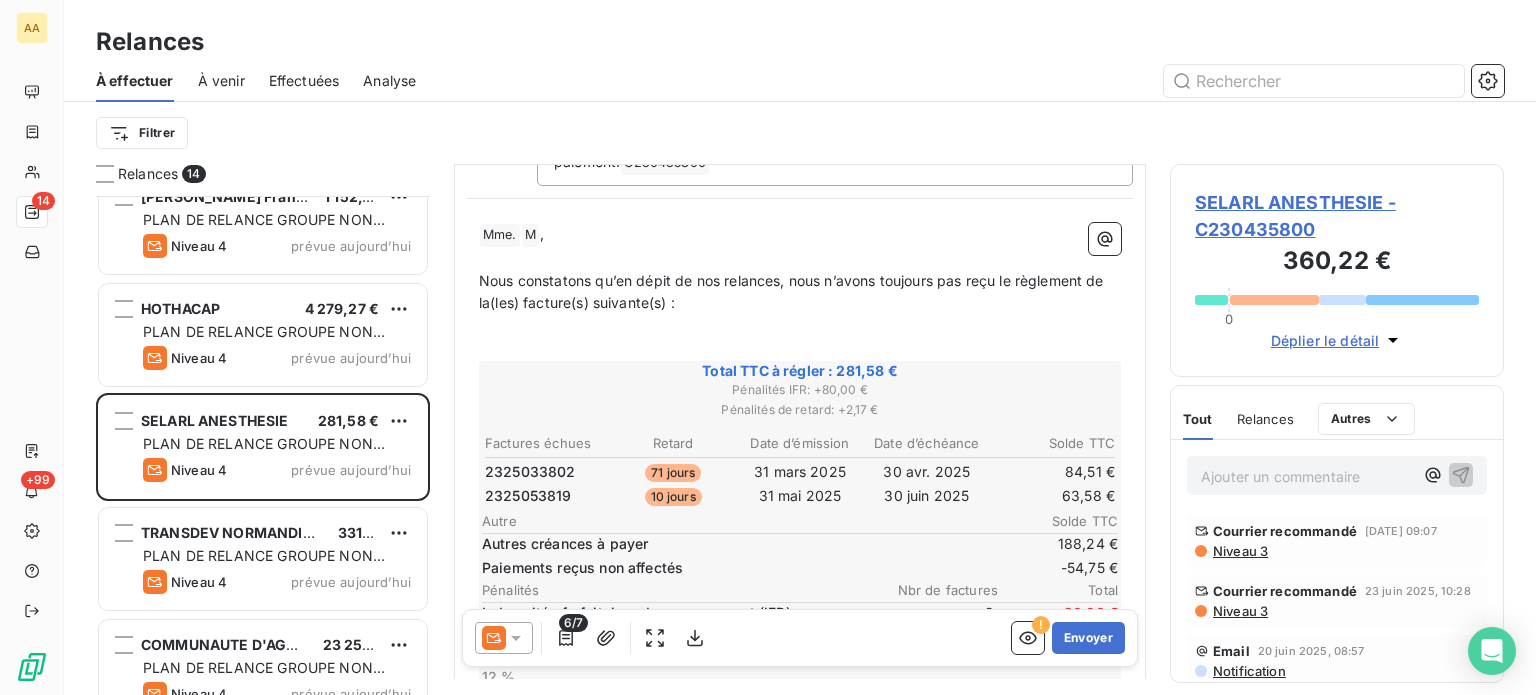 scroll, scrollTop: 200, scrollLeft: 0, axis: vertical 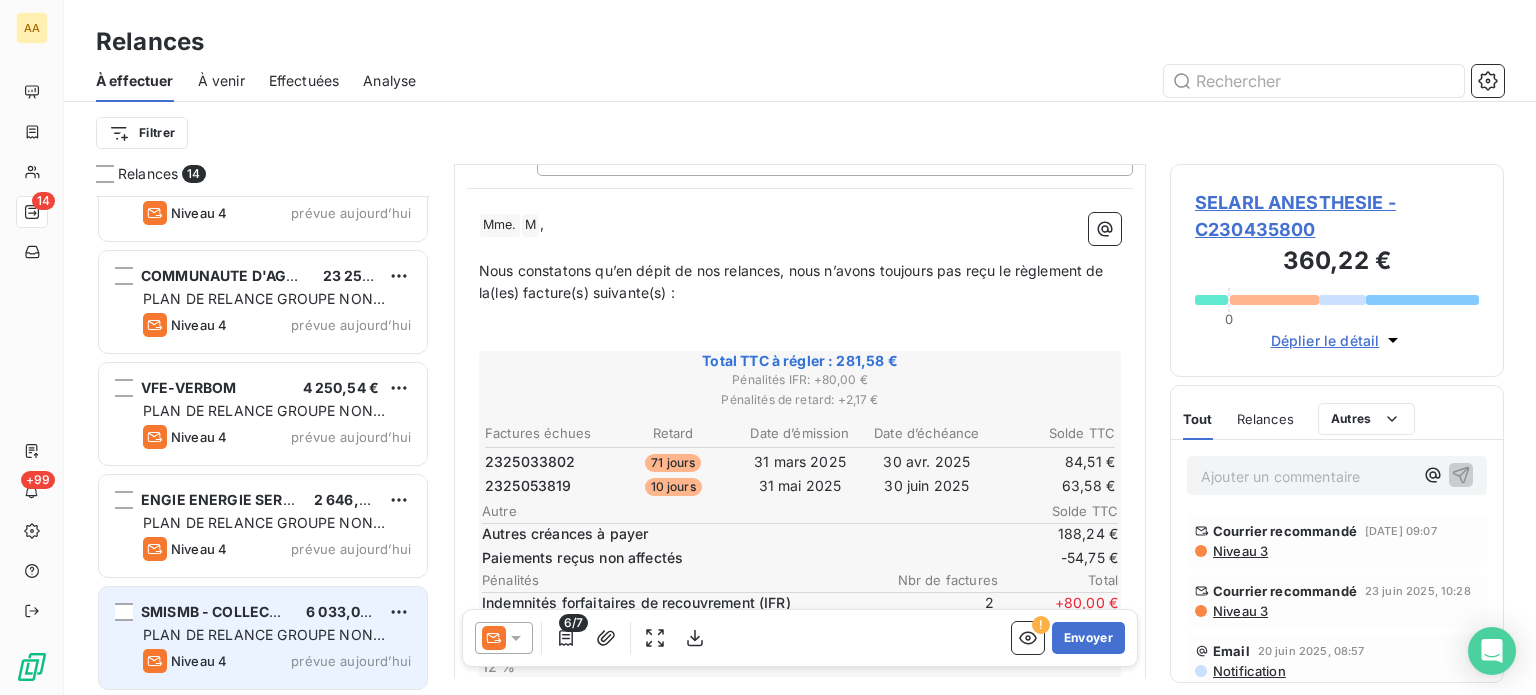 click on "SMISMB - COLLECTEA 6 033,03 € PLAN DE RELANCE GROUPE NON AUTOMATIQUE Niveau 4 prévue aujourd’hui" at bounding box center (263, 638) 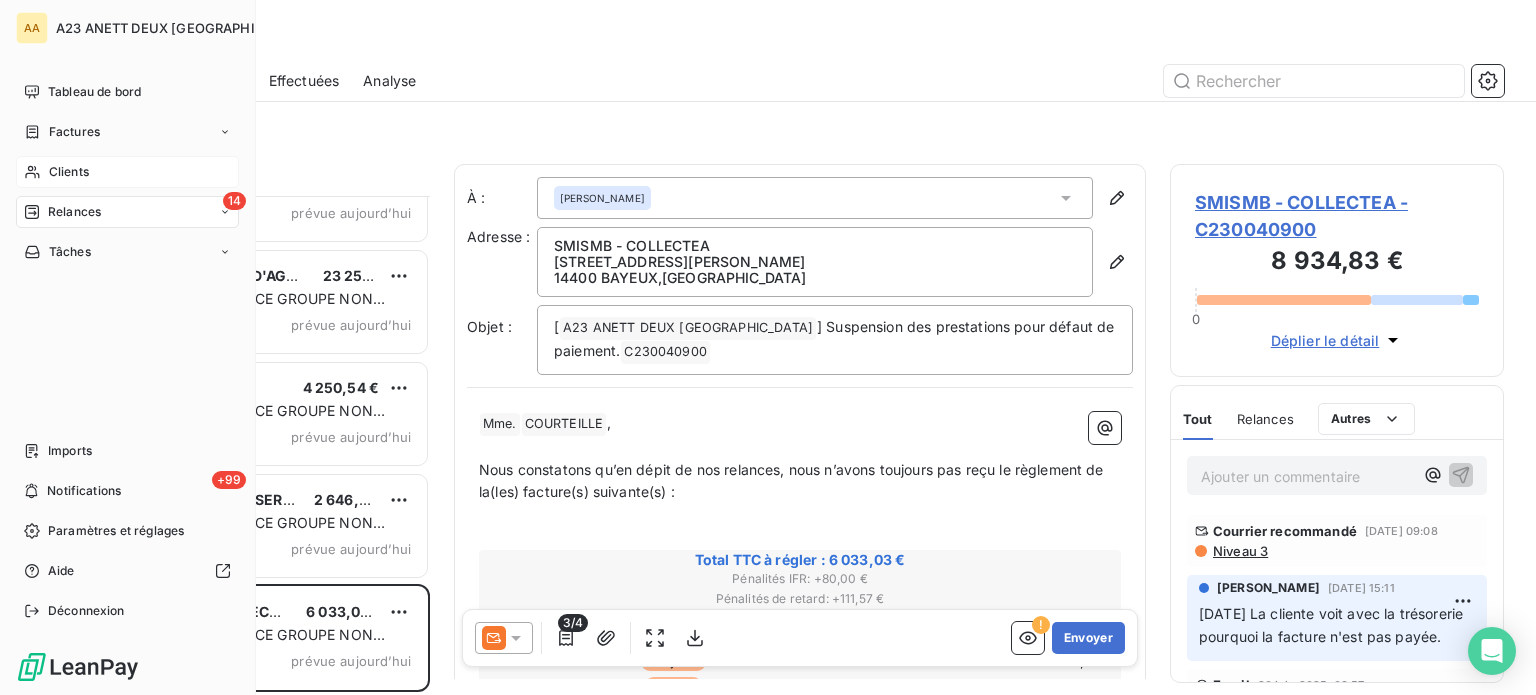 click on "Clients" at bounding box center (69, 172) 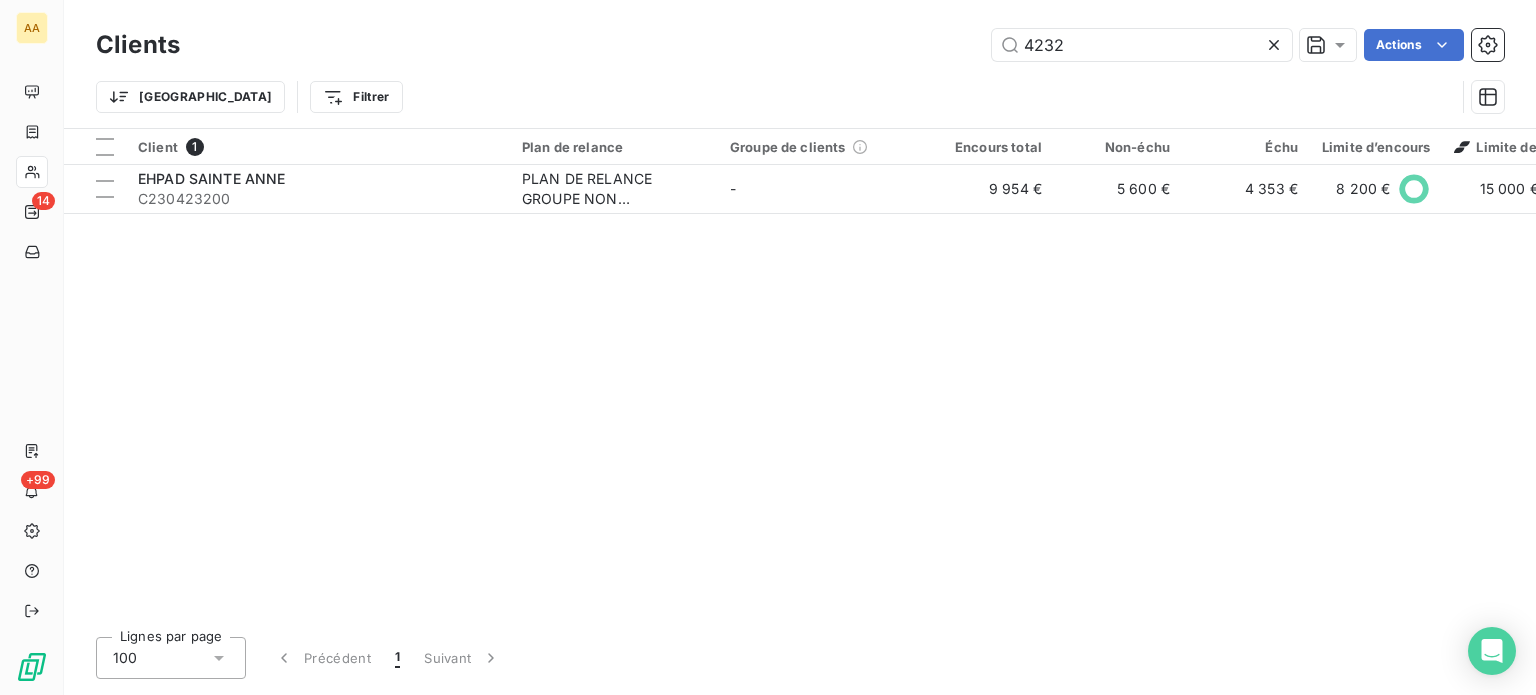 drag, startPoint x: 965, startPoint y: 42, endPoint x: 883, endPoint y: 41, distance: 82.006096 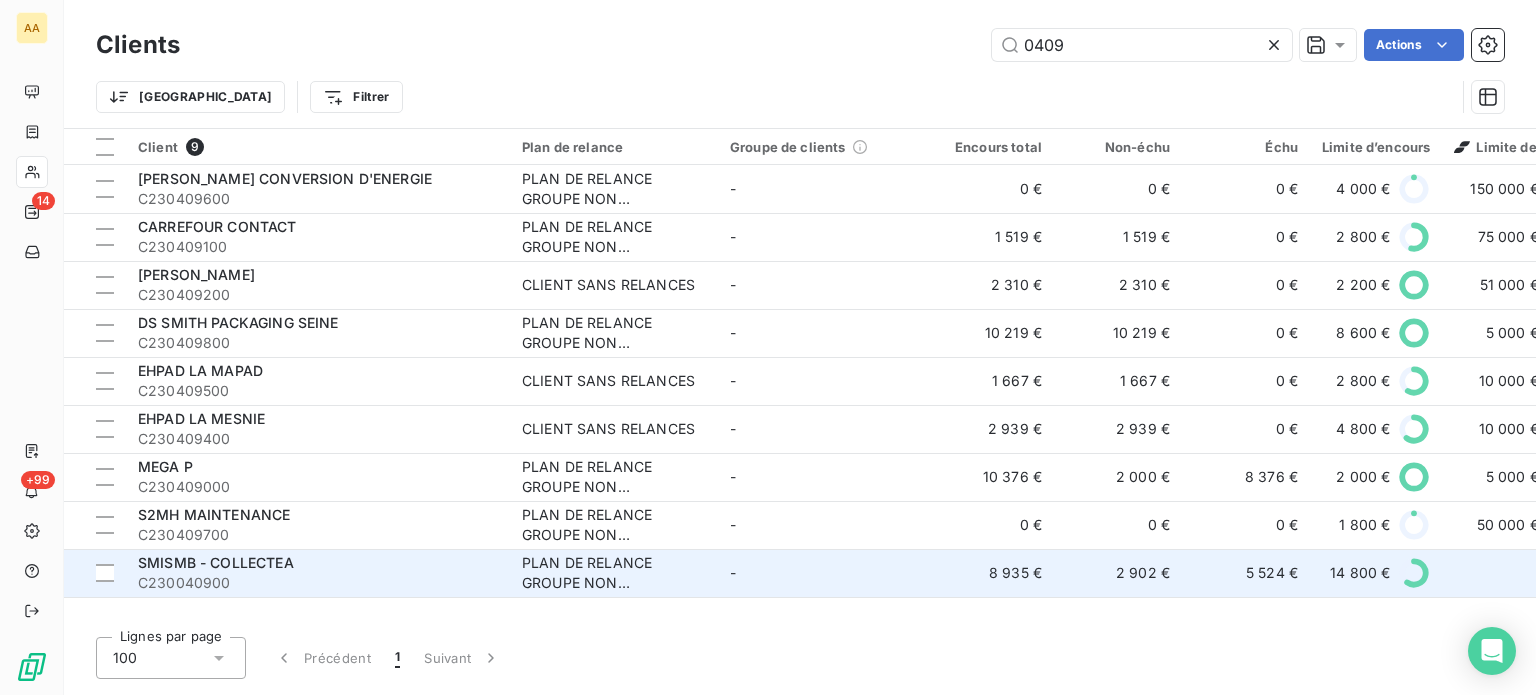 type on "0409" 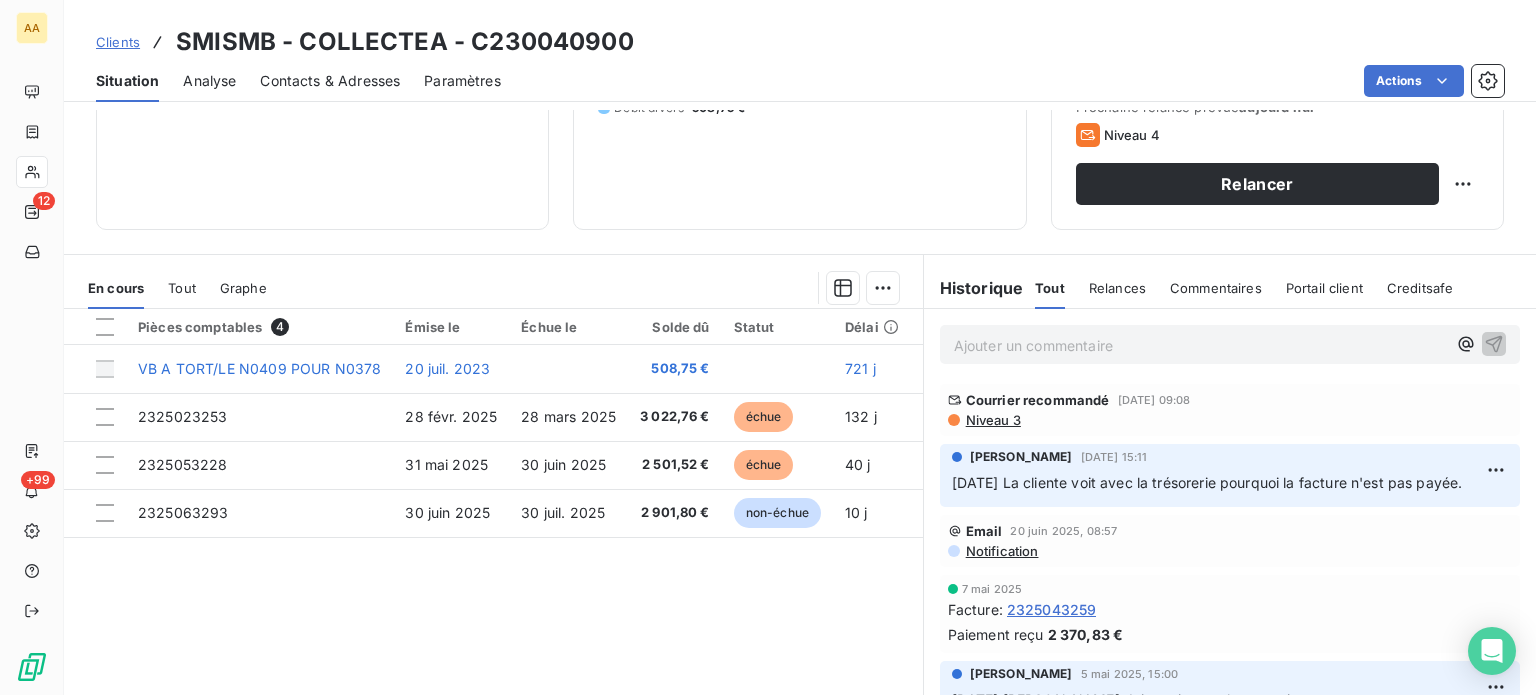scroll, scrollTop: 350, scrollLeft: 0, axis: vertical 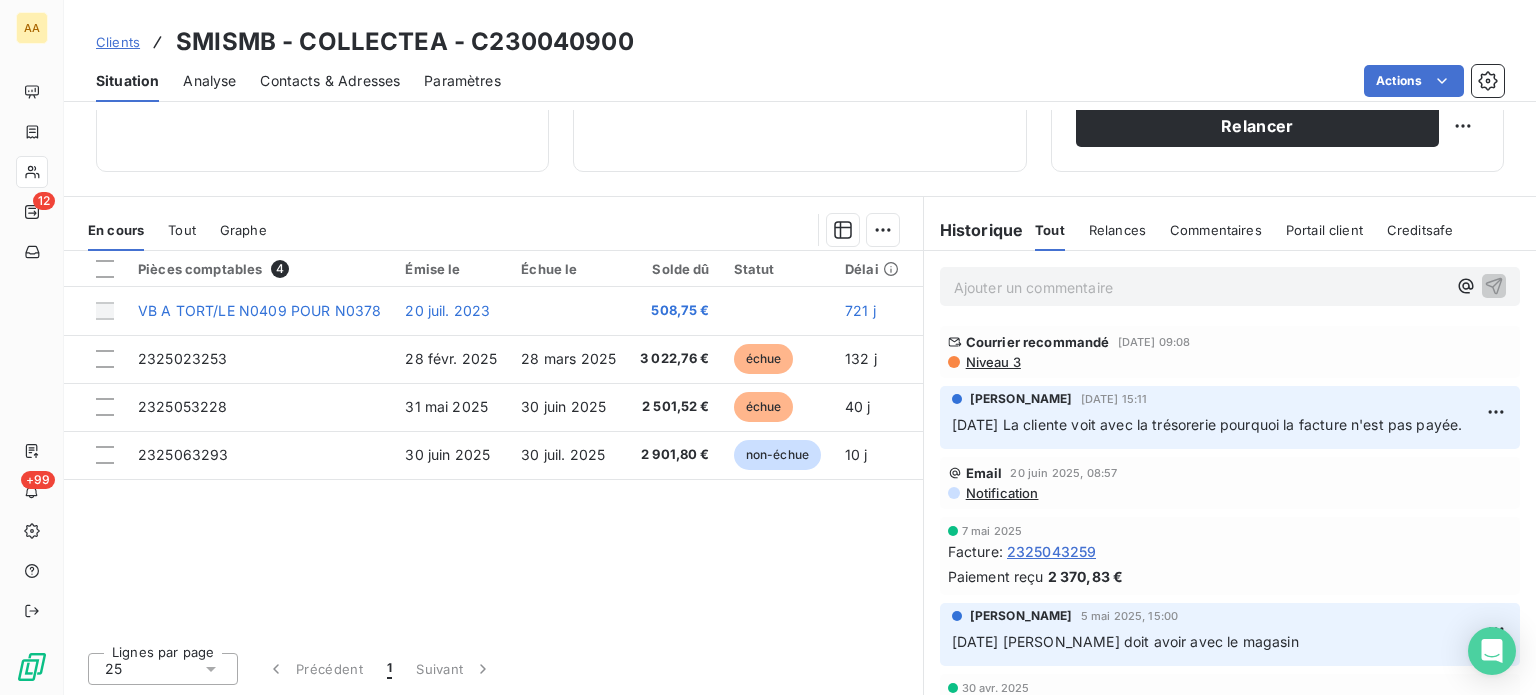 click on "Ajouter un commentaire ﻿" at bounding box center [1200, 287] 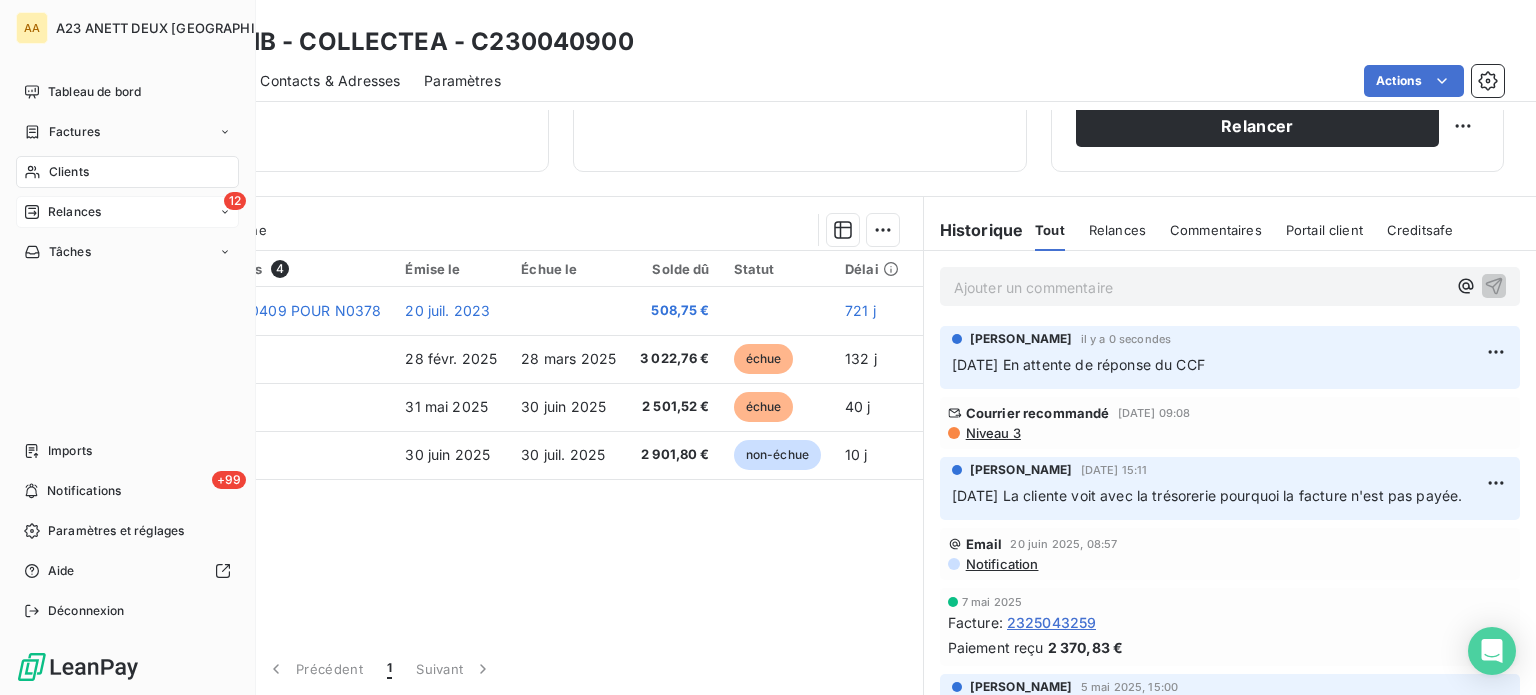 click on "Relances" at bounding box center [74, 212] 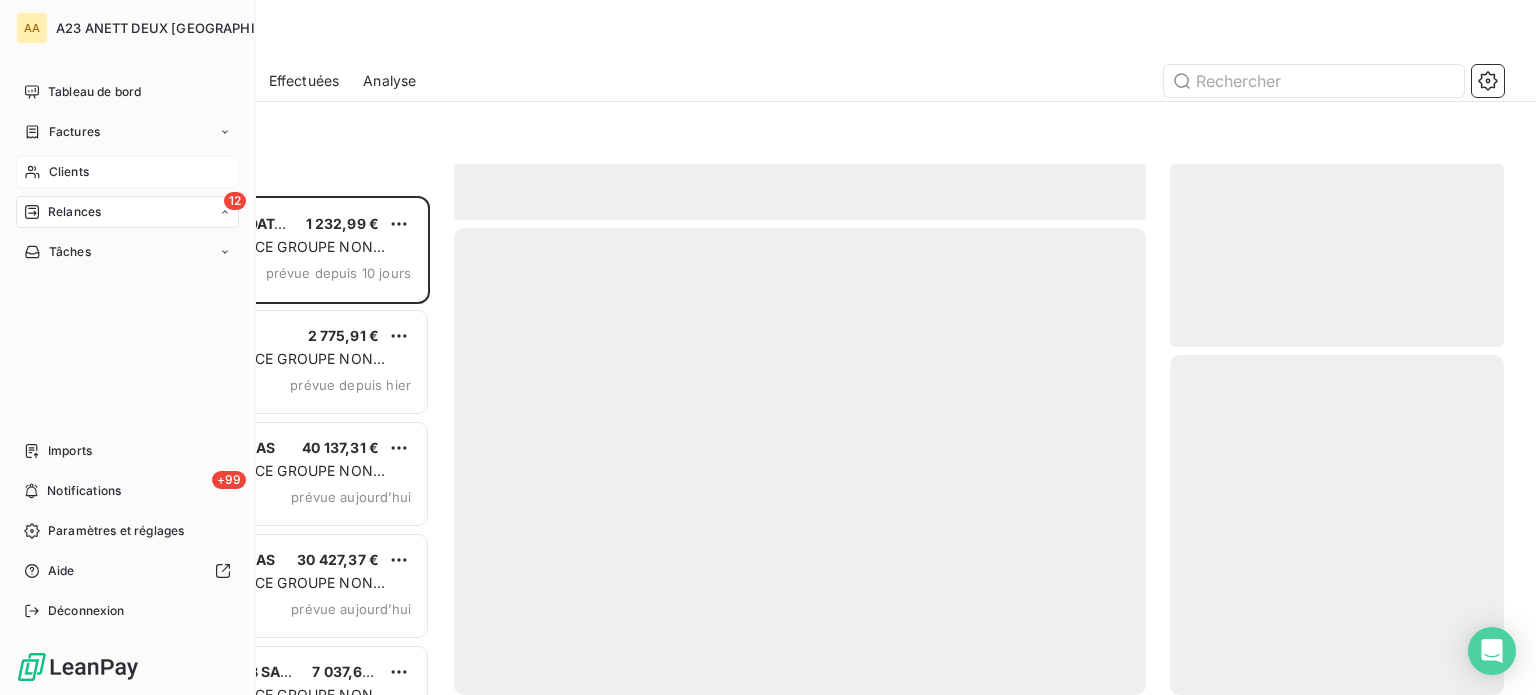 scroll, scrollTop: 16, scrollLeft: 16, axis: both 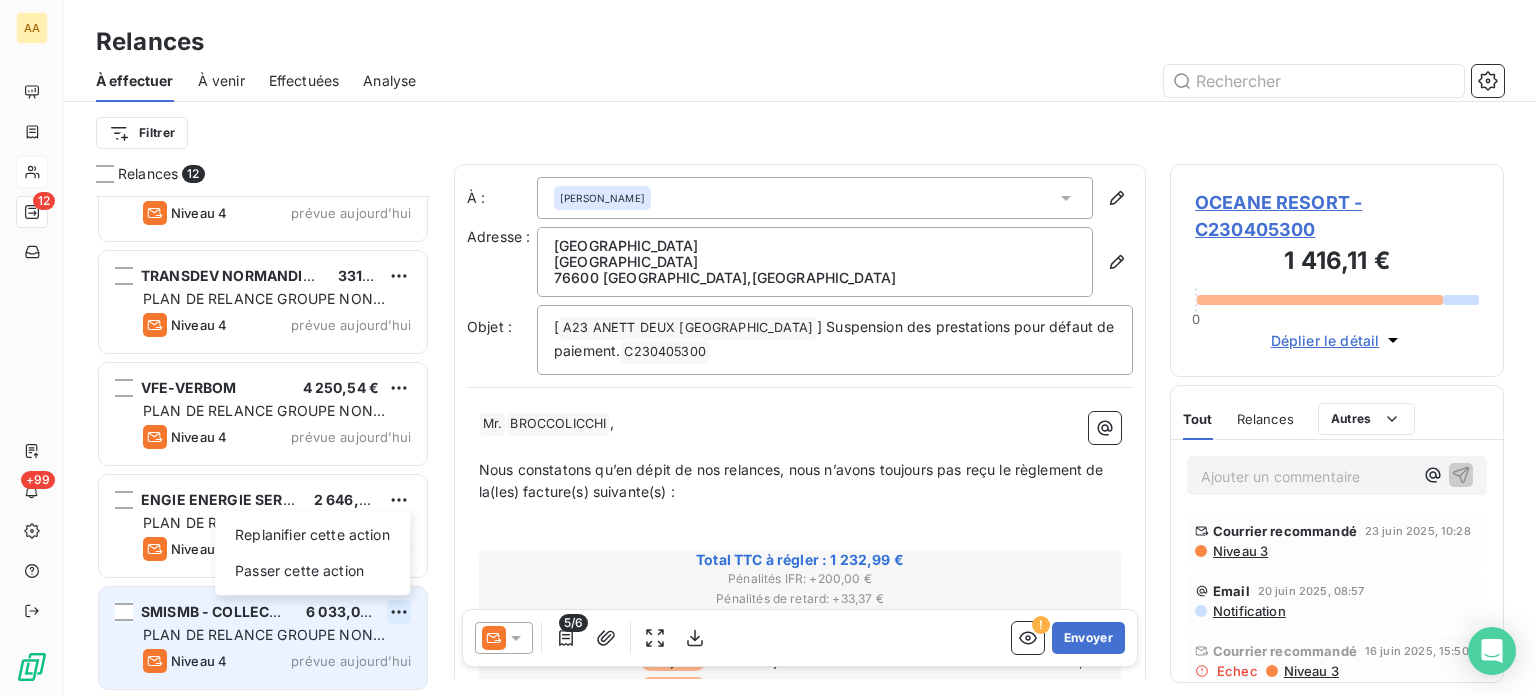 click on "AA 12 +99 Relances À effectuer À venir Effectuées Analyse Filtrer Relances 12 HOTHACAP 4 279,27 € PLAN DE RELANCE GROUPE NON AUTOMATIQUE Niveau 4 prévue aujourd’hui SELARL ANESTHESIE 281,58 € PLAN DE RELANCE GROUPE NON AUTOMATIQUE Niveau 4 prévue aujourd’hui TRANSDEV NORMANDIE INTERURBAIN 331,22 € PLAN DE RELANCE GROUPE NON AUTOMATIQUE Niveau 4 prévue aujourd’hui VFE-VERBOM 4 250,54 € PLAN DE RELANCE GROUPE NON AUTOMATIQUE Niveau 4 prévue aujourd’hui ENGIE ENERGIE SERVICES 2 646,23 € PLAN DE RELANCE GROUPE NON AUTOMATIQUE Niveau 4 prévue aujourd’hui SMISMB - COLLECTEA 6 033,03 € Replanifier cette action Passer cette action PLAN DE RELANCE GROUPE NON AUTOMATIQUE Niveau 4 prévue aujourd’hui À : Pierre BROCCOLICCHI Adresse : OCEANE RESORT BOULEVARD DE LENINGRAD 76600   LE HAVRE ,  FRANCE Objet : [ A23 ANETT DEUX NORMANDIE ﻿ ] Suspension des prestations pour défaut de paiement.  C230405300 ﻿ ﻿ ﻿ Mr. ﻿ ﻿ BROCCOLICCHI ﻿ , ﻿ ﻿ ﻿" at bounding box center [768, 347] 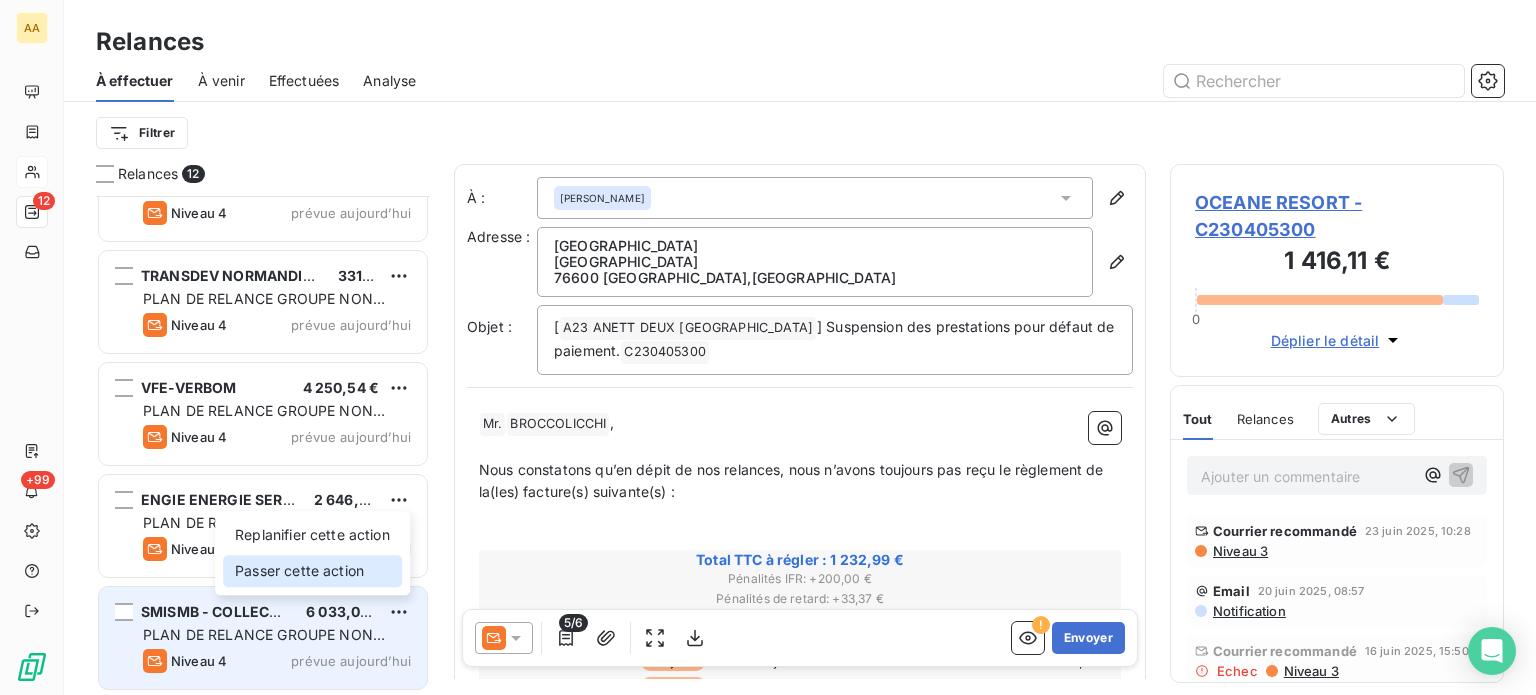 click on "Passer cette action" at bounding box center [312, 571] 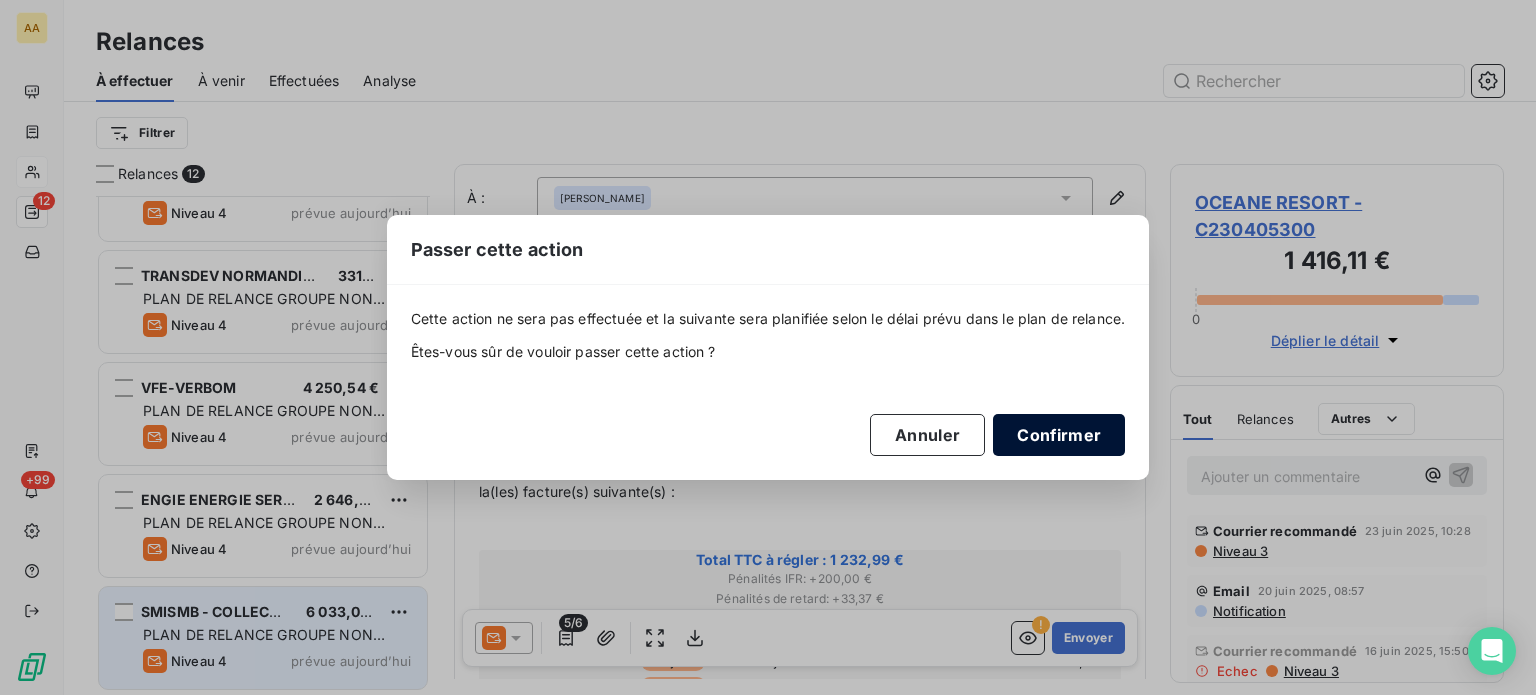 click on "Confirmer" at bounding box center [1059, 435] 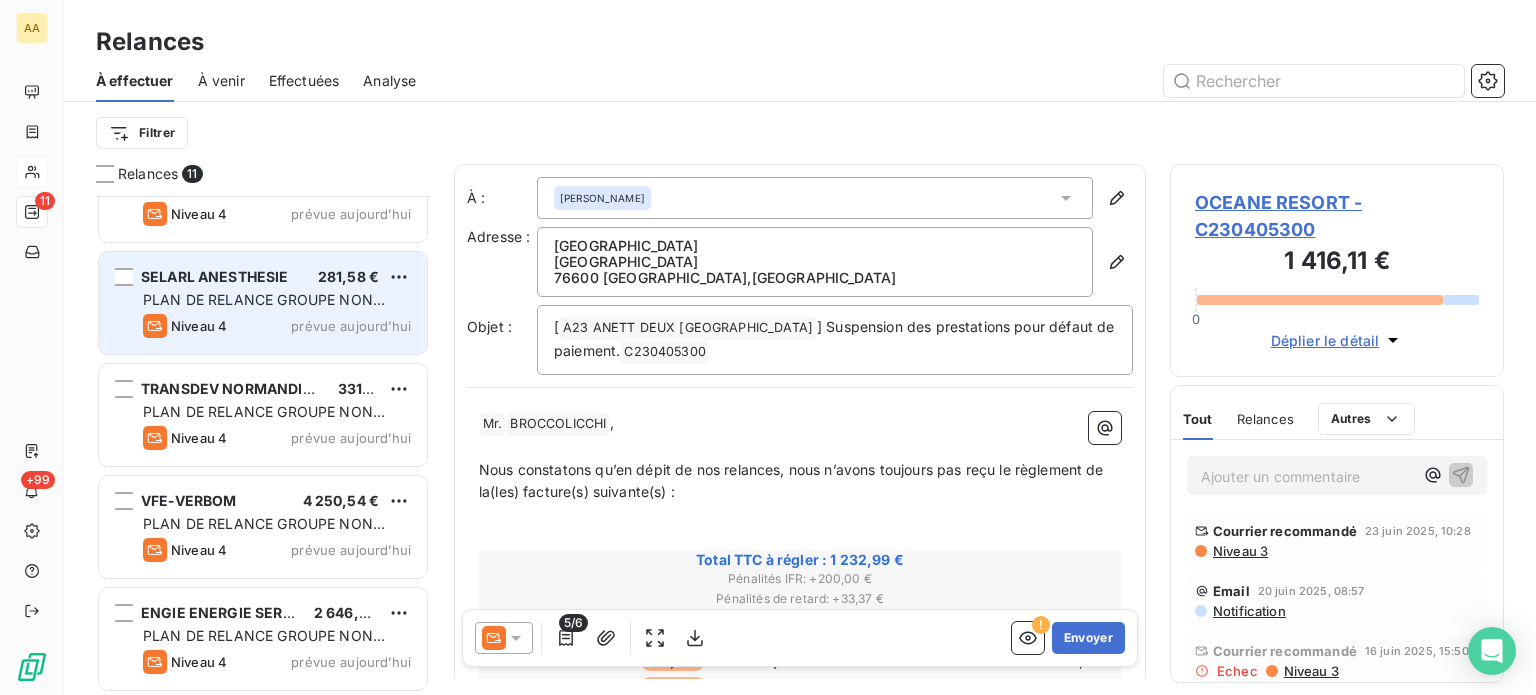 scroll, scrollTop: 632, scrollLeft: 0, axis: vertical 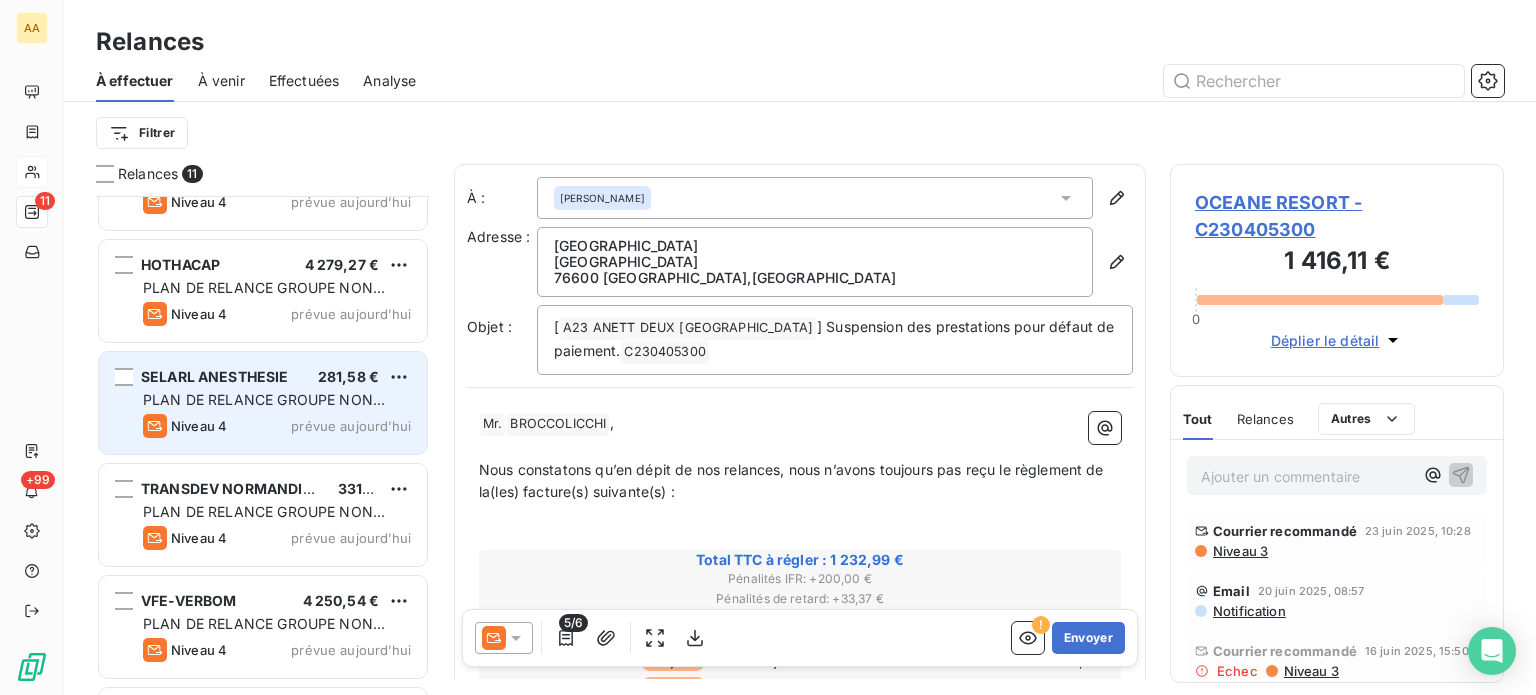 click on "SELARL ANESTHESIE 281,58 € PLAN DE RELANCE GROUPE NON AUTOMATIQUE Niveau 4 prévue aujourd’hui" at bounding box center [263, 403] 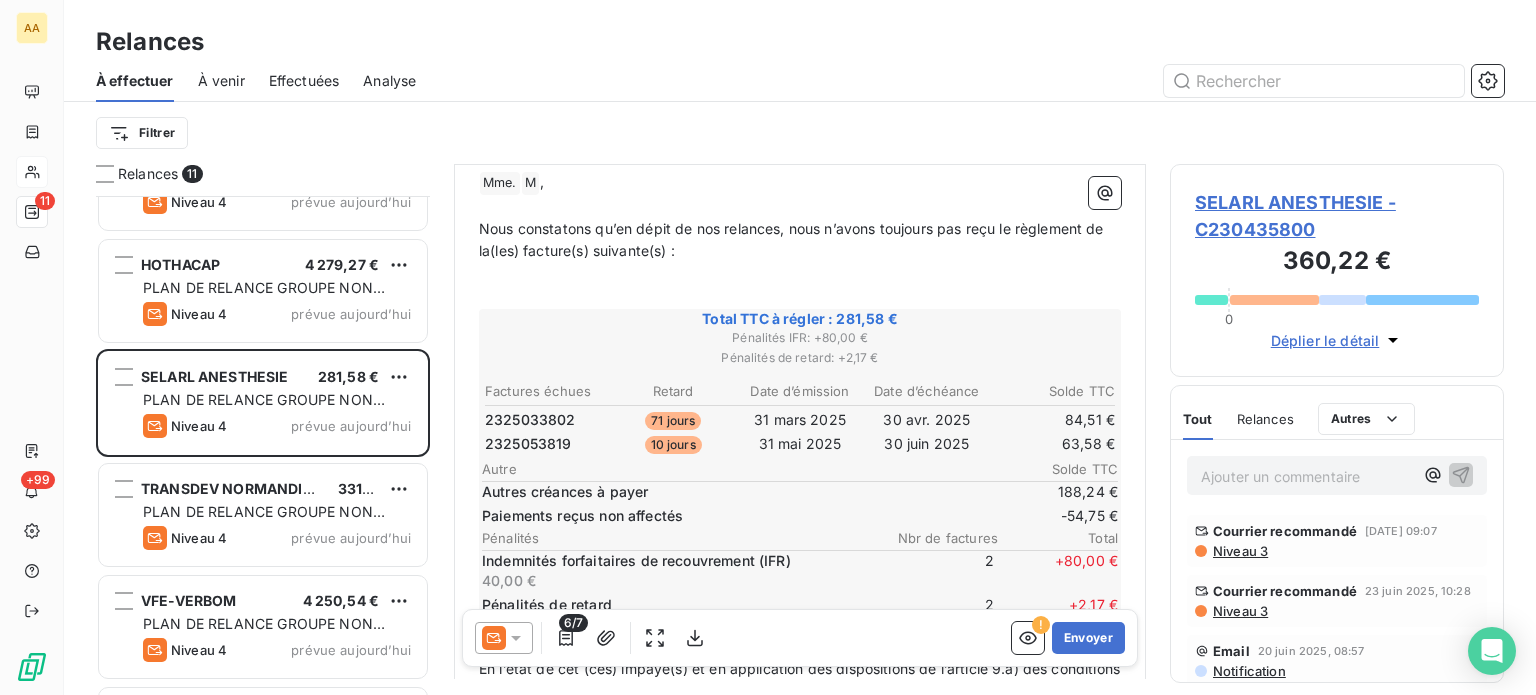 scroll, scrollTop: 300, scrollLeft: 0, axis: vertical 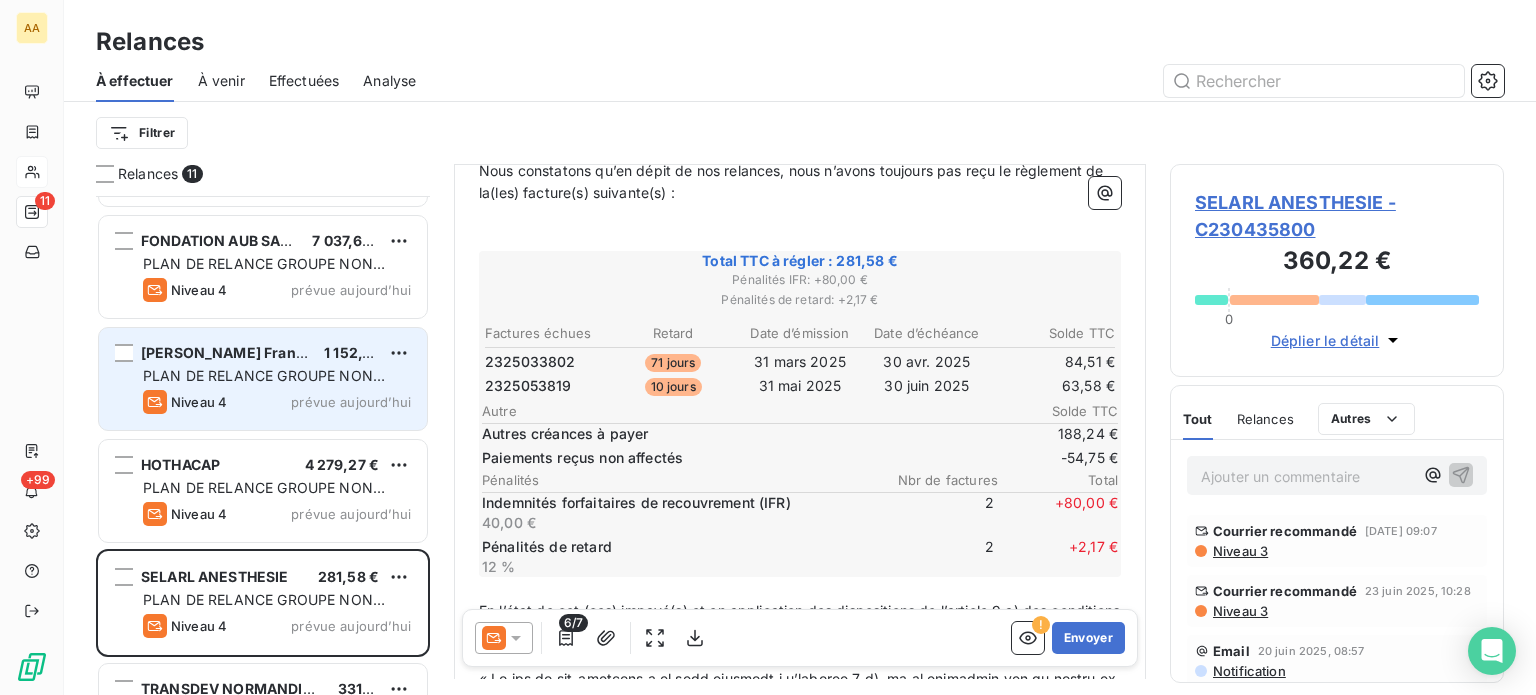 click on "PLAN DE RELANCE GROUPE NON AUTOMATIQUE" at bounding box center (264, 385) 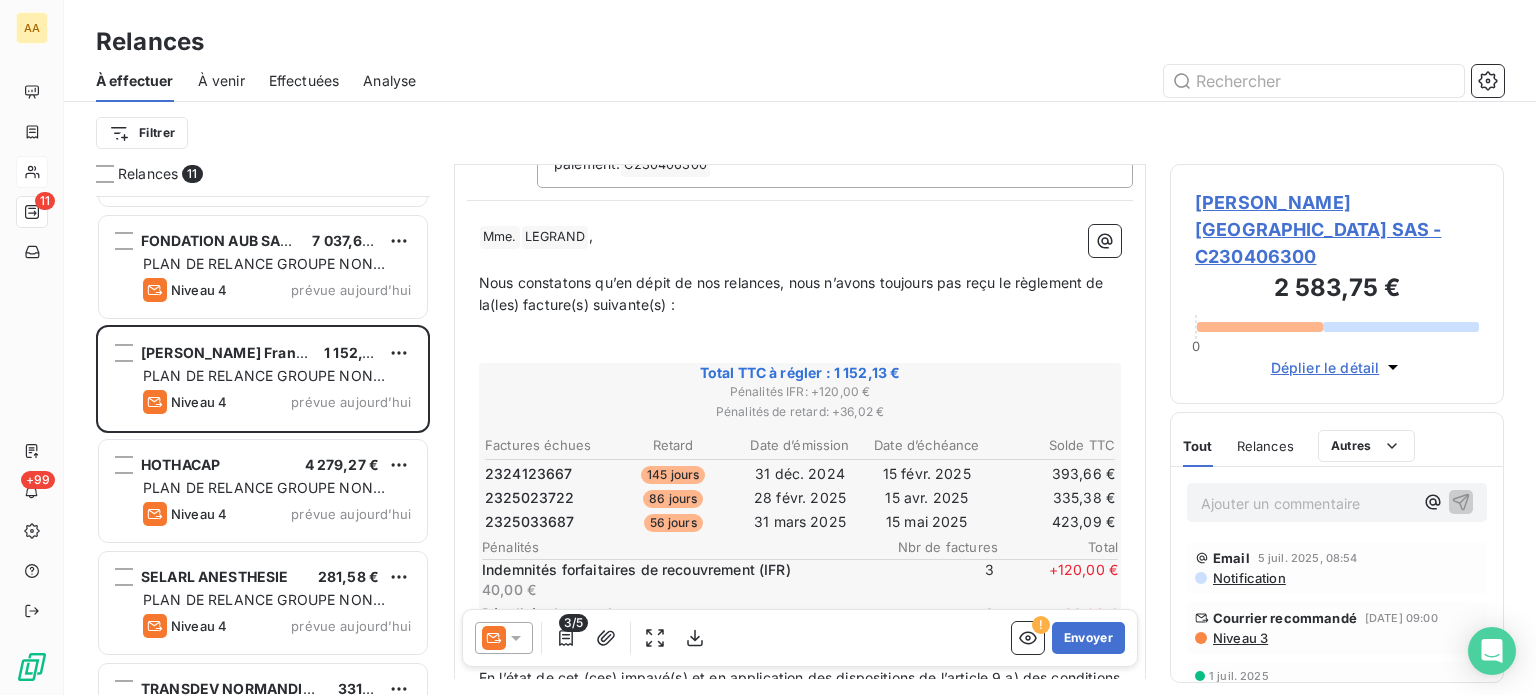 scroll, scrollTop: 200, scrollLeft: 0, axis: vertical 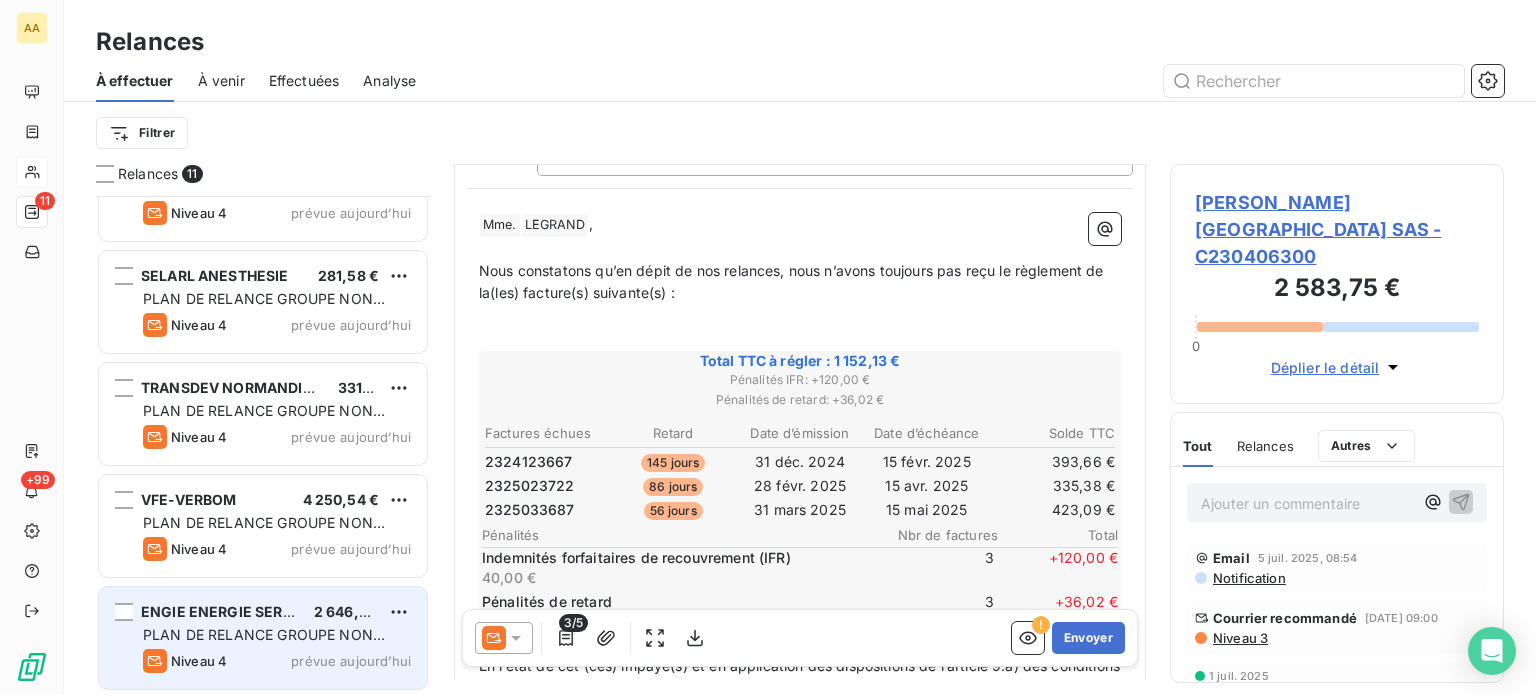 click on "PLAN DE RELANCE GROUPE NON AUTOMATIQUE" at bounding box center [264, 644] 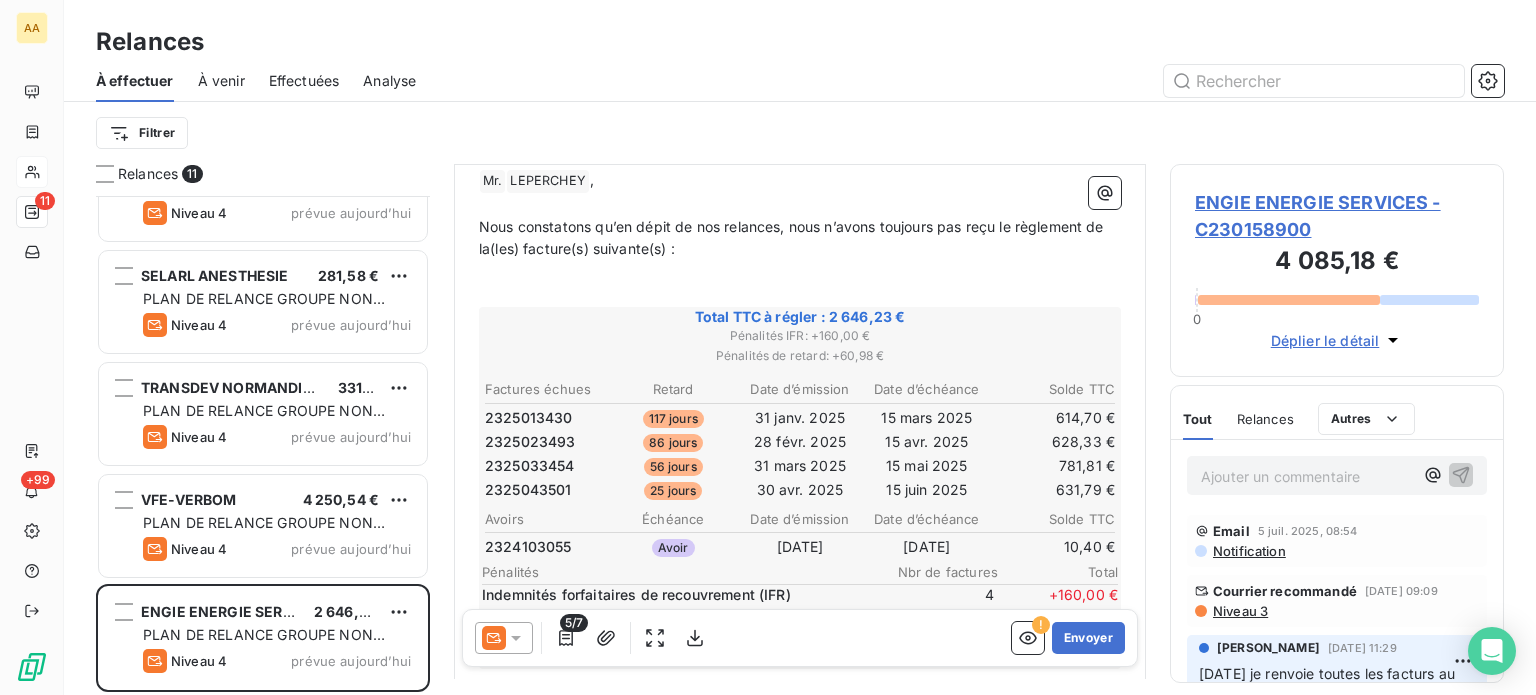 scroll, scrollTop: 300, scrollLeft: 0, axis: vertical 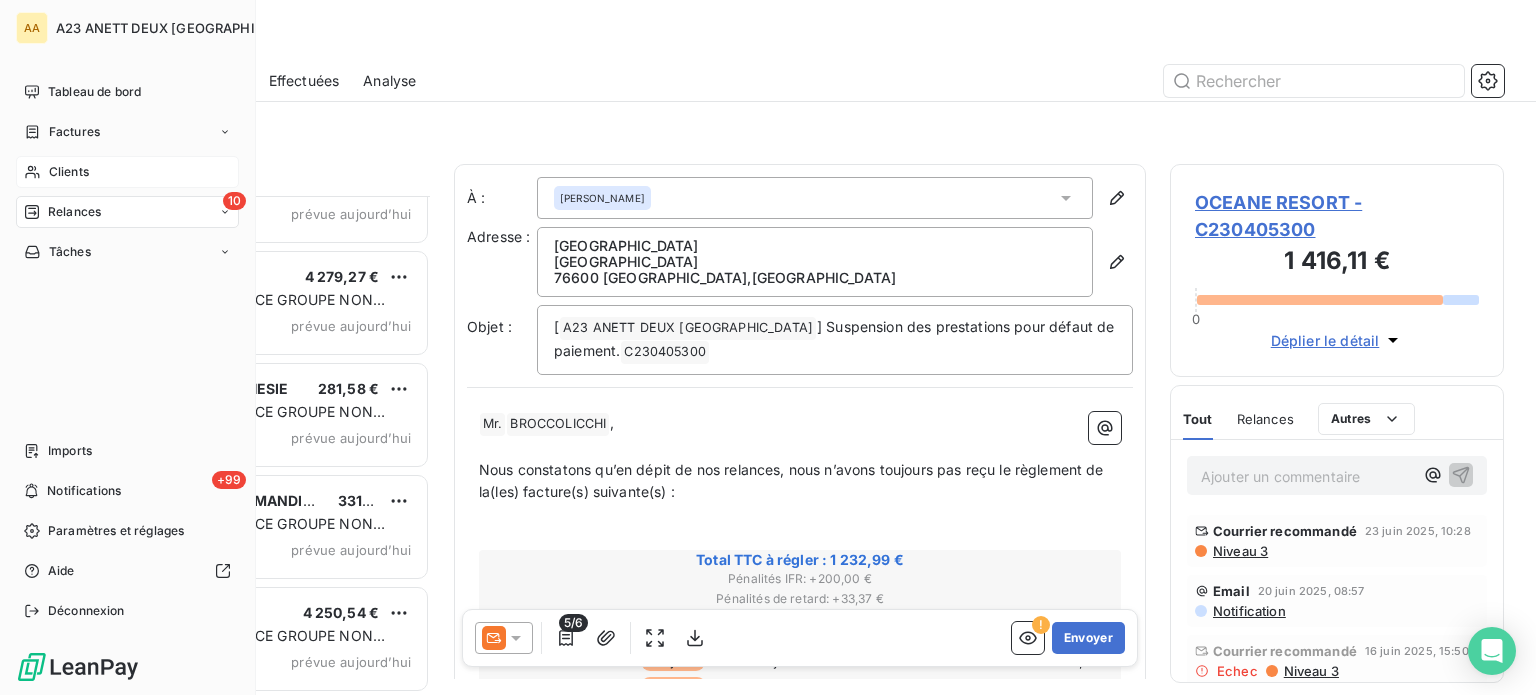 click on "Clients" at bounding box center [69, 172] 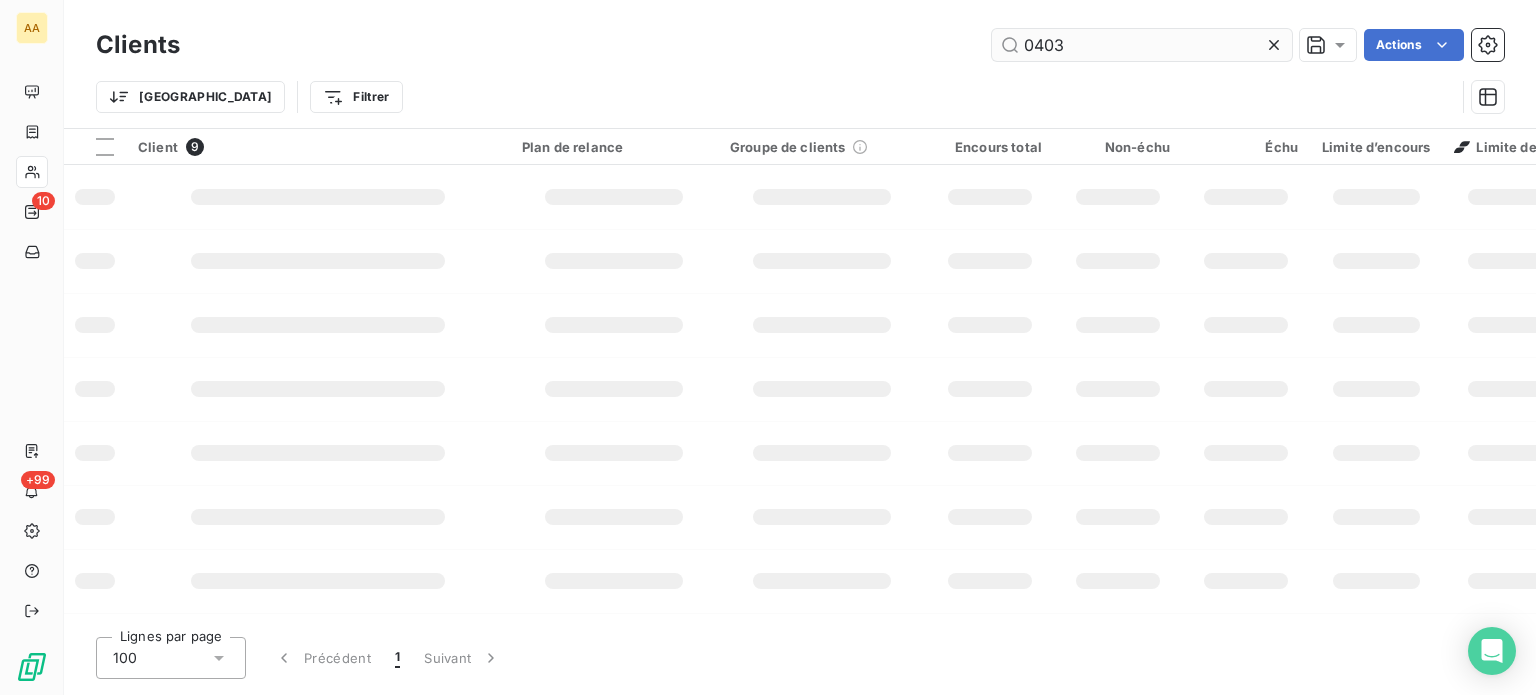 type on "0403" 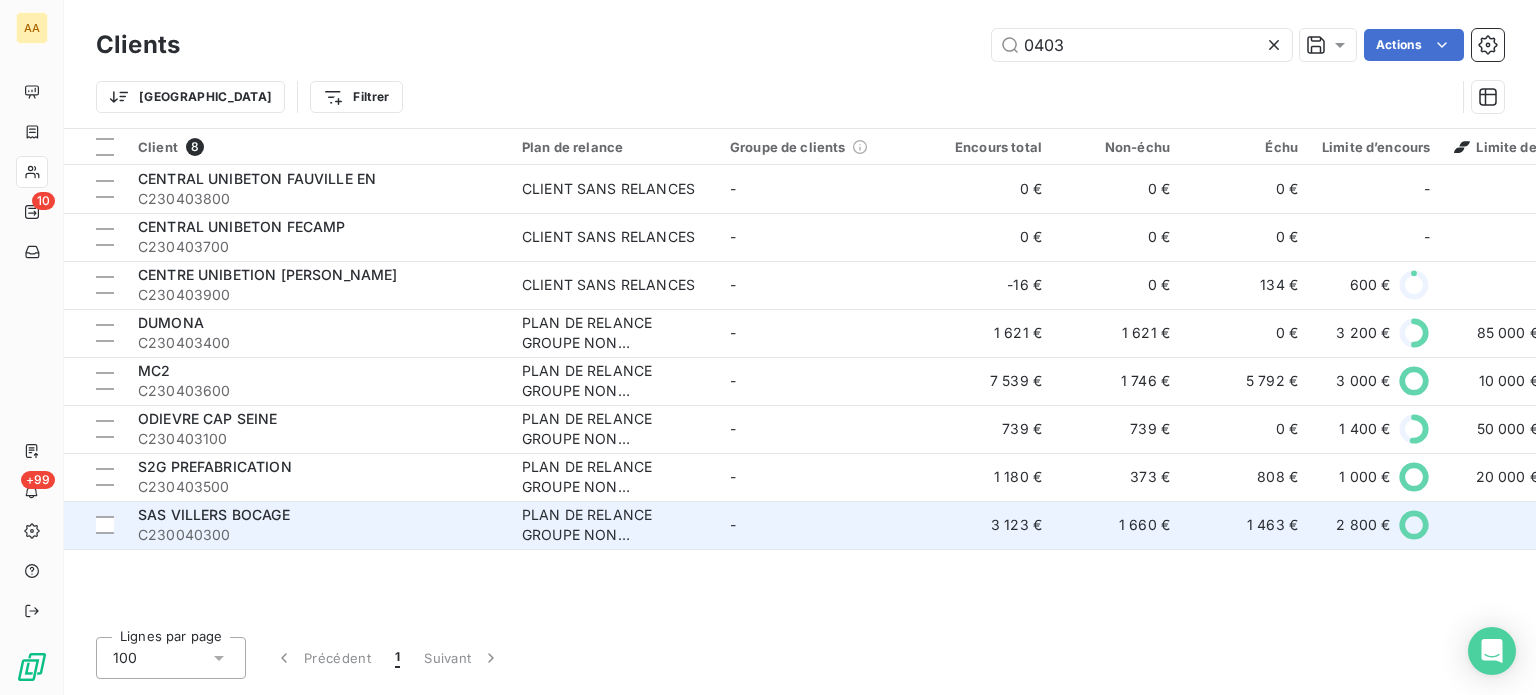 click on "SAS VILLERS BOCAGE" at bounding box center (214, 514) 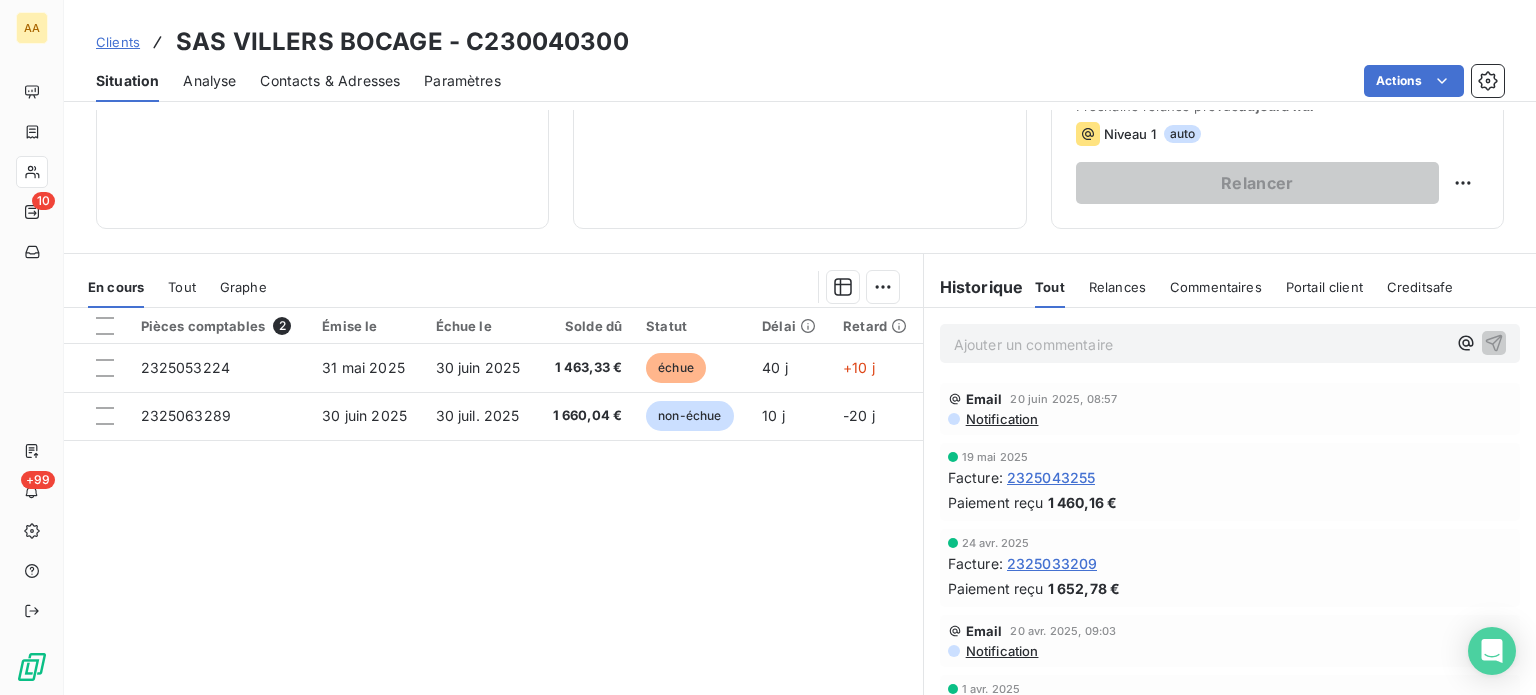 scroll, scrollTop: 300, scrollLeft: 0, axis: vertical 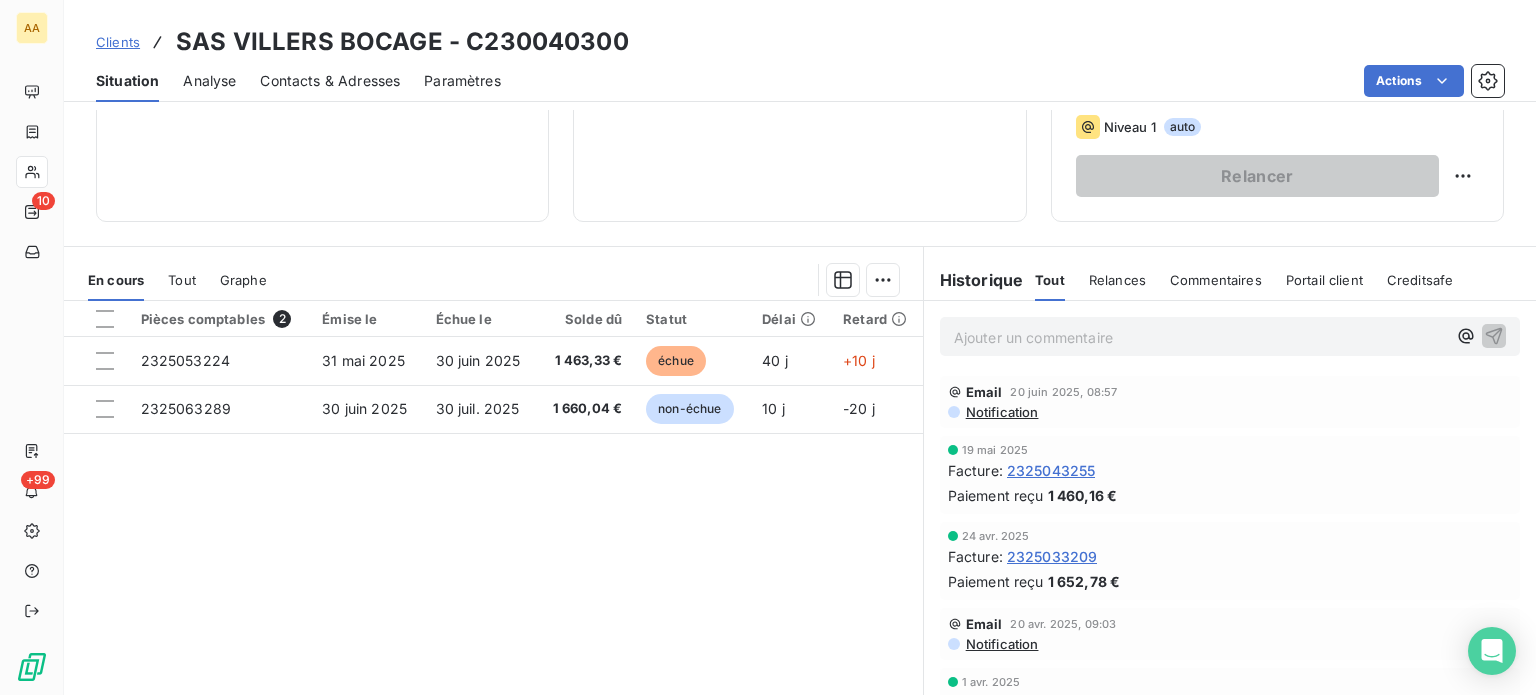 click on "Pièces comptables 2 Émise le Échue le Solde dû Statut Délai   Retard   2325053224 31 mai 2025 30 juin 2025 1 463,33 € échue 40 j +10 j 2325063289 30 juin 2025 30 juil. 2025 1 660,04 € non-échue 10 j -20 j" at bounding box center (493, 493) 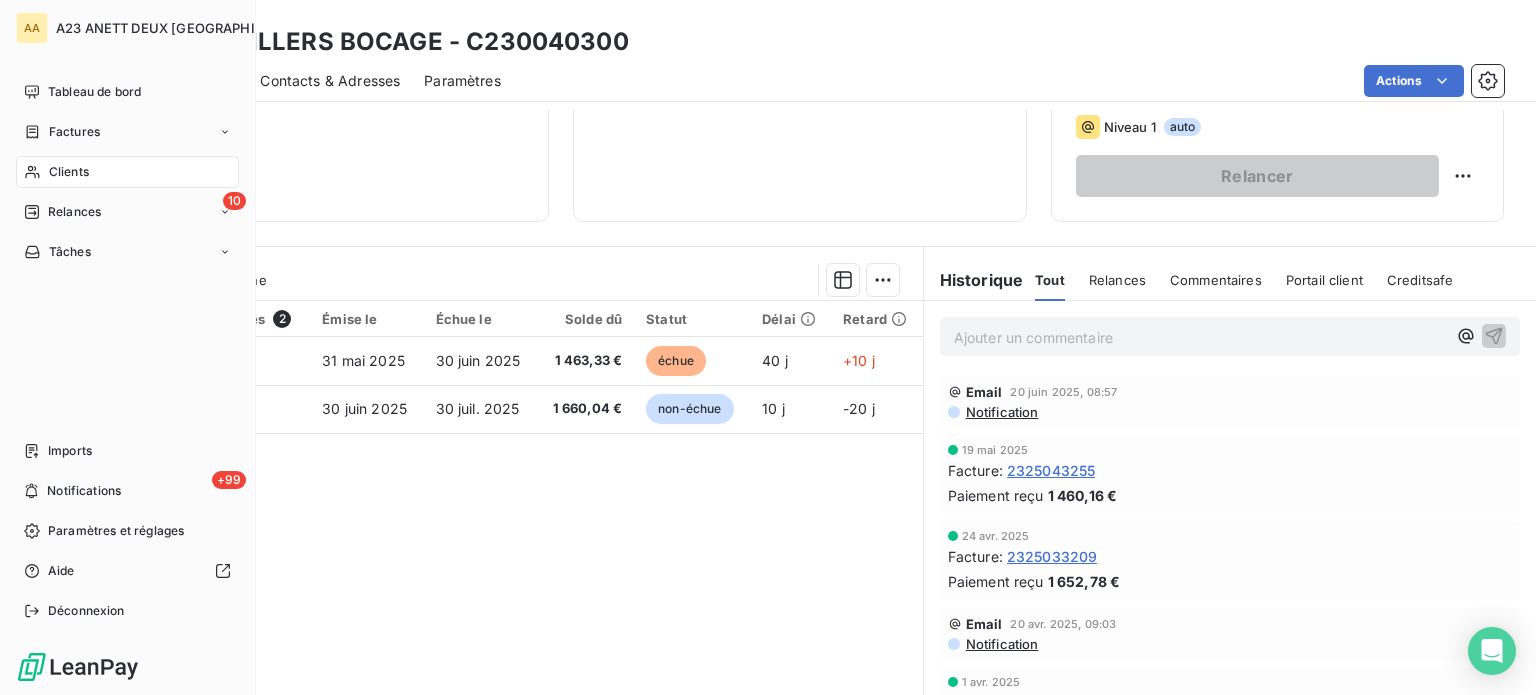 click on "Clients" at bounding box center [69, 172] 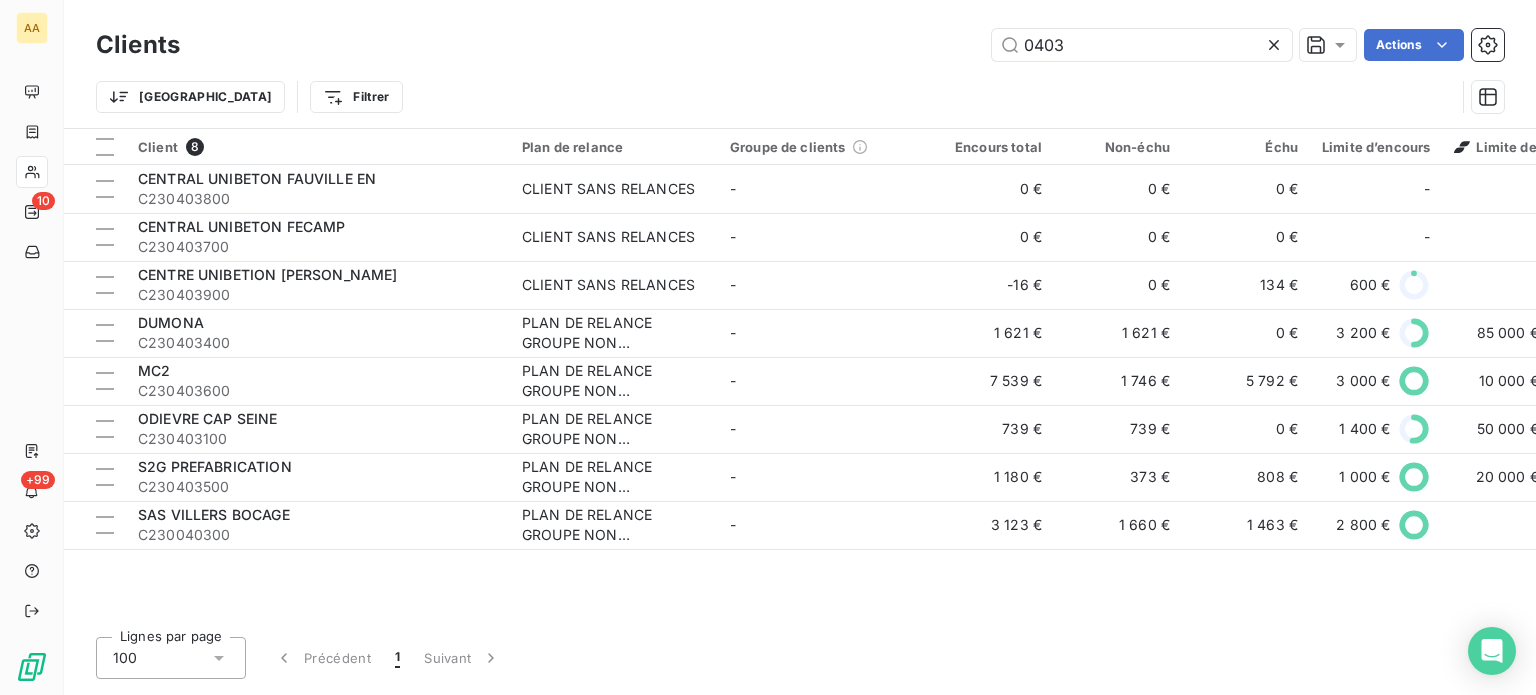 drag, startPoint x: 1080, startPoint y: 45, endPoint x: 728, endPoint y: 30, distance: 352.31946 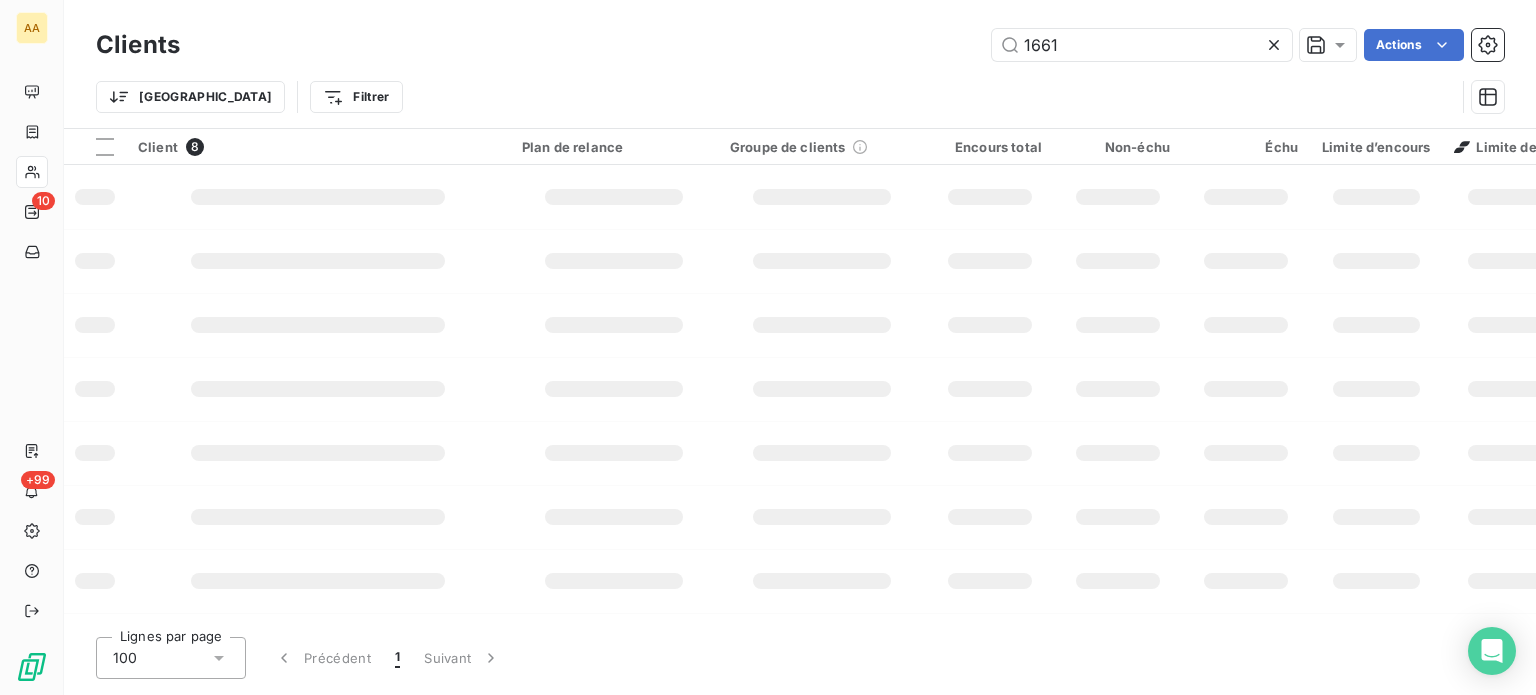 type on "1661" 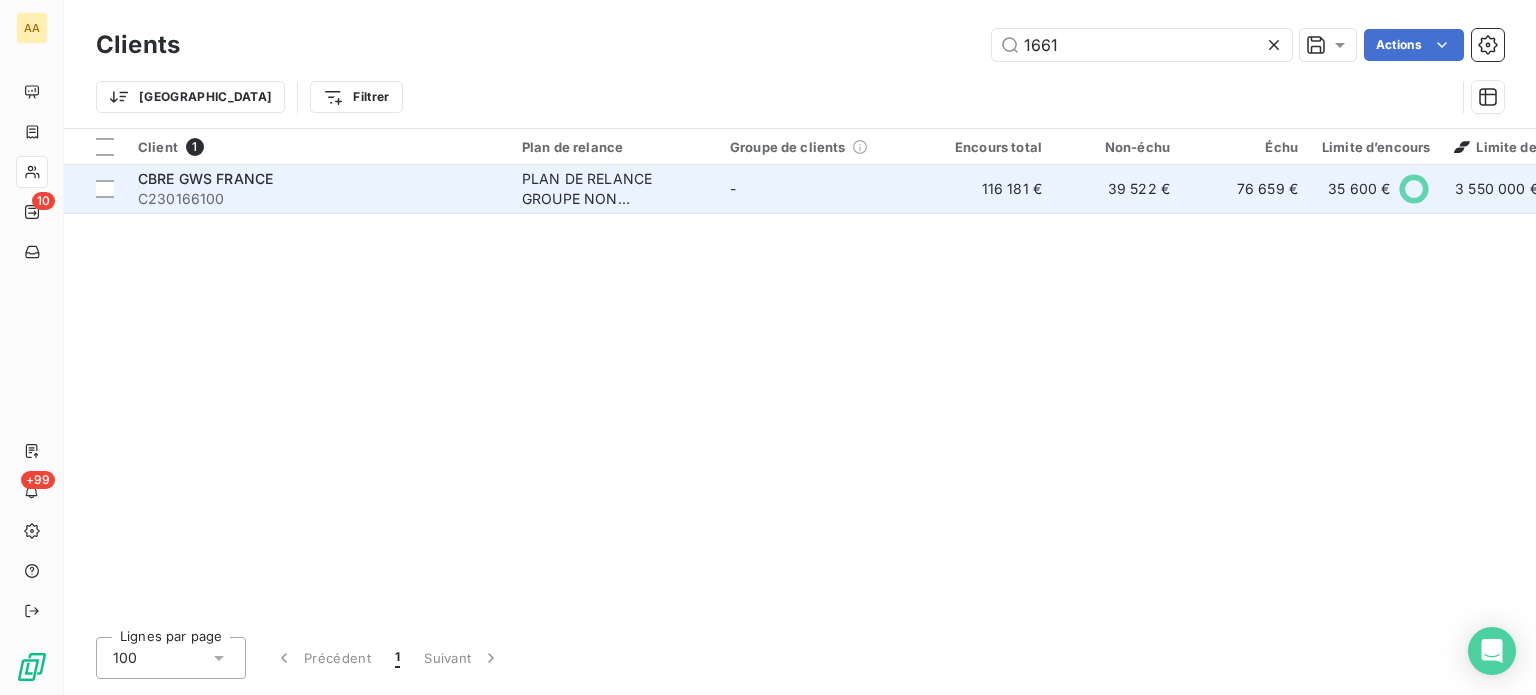 click on "C230166100" at bounding box center (318, 199) 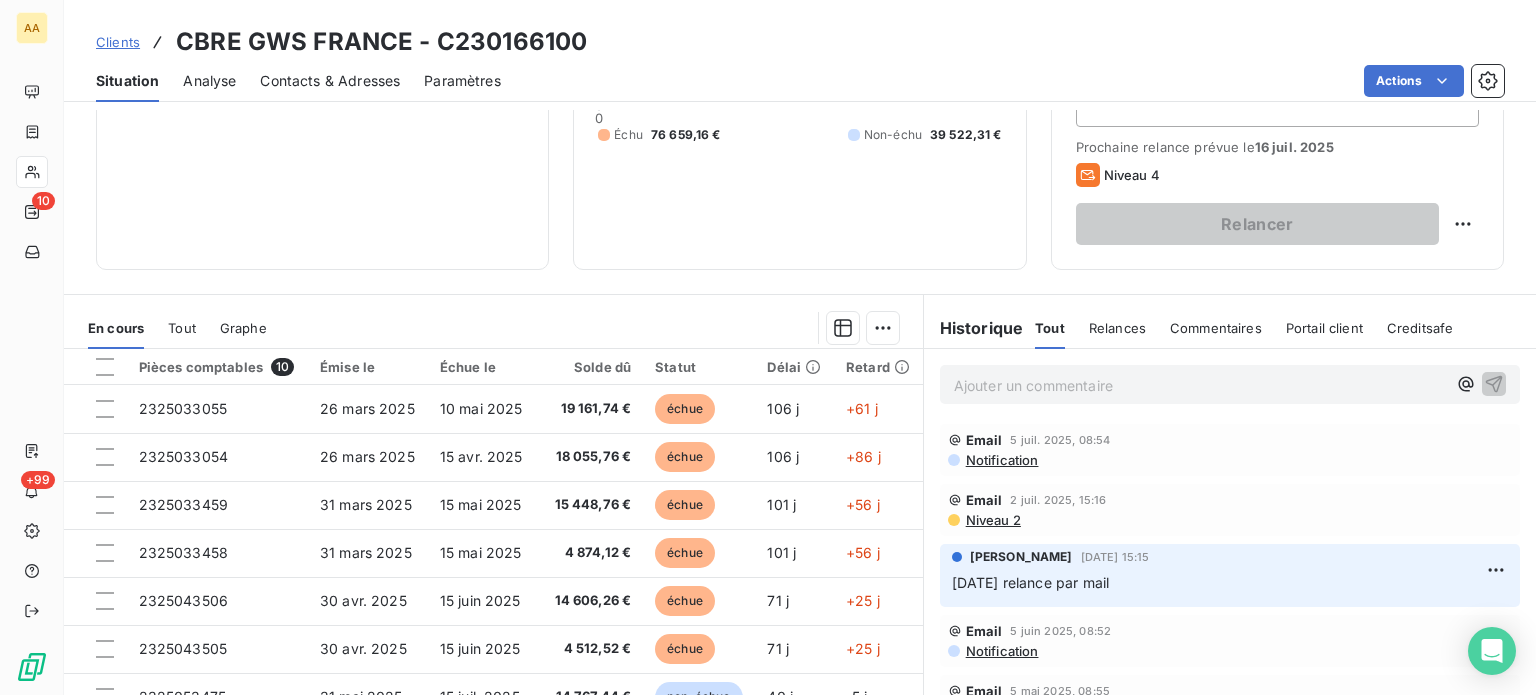 scroll, scrollTop: 250, scrollLeft: 0, axis: vertical 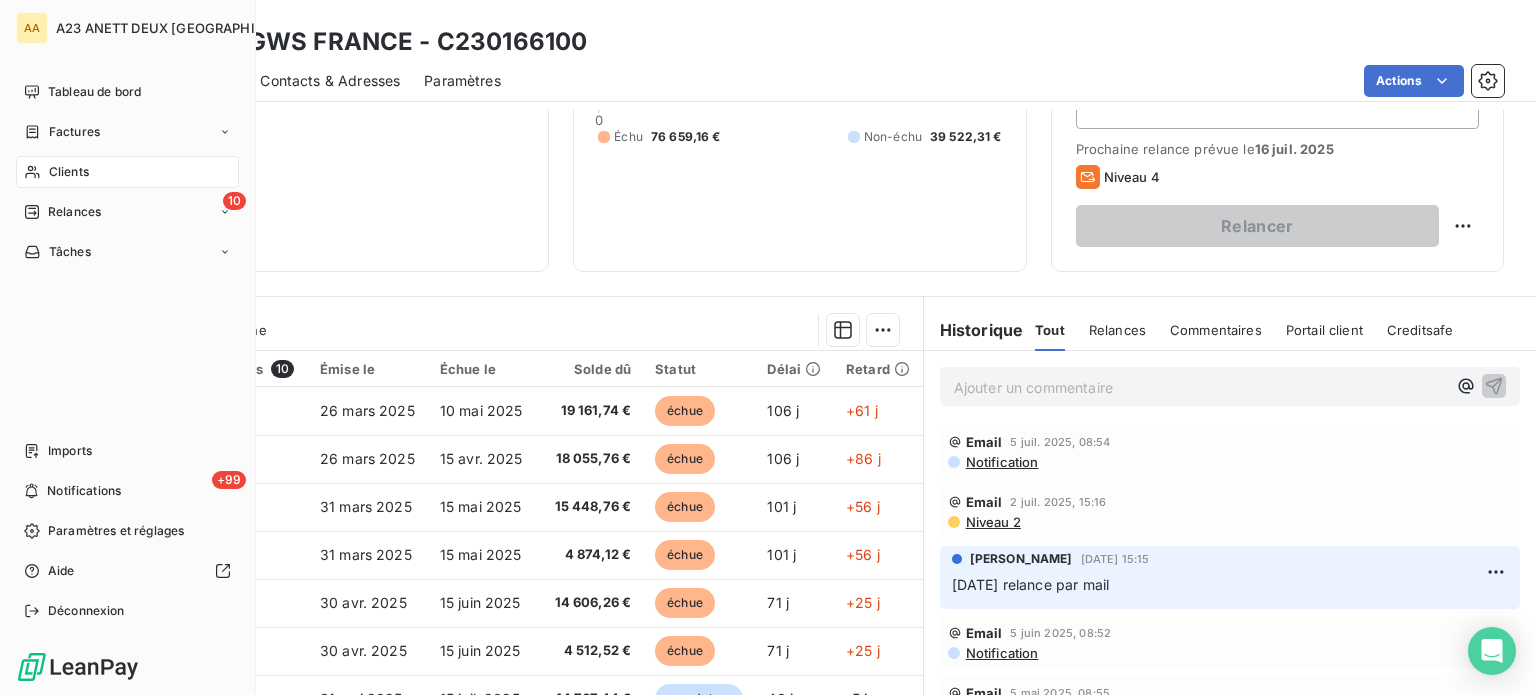 click on "Clients" at bounding box center (127, 172) 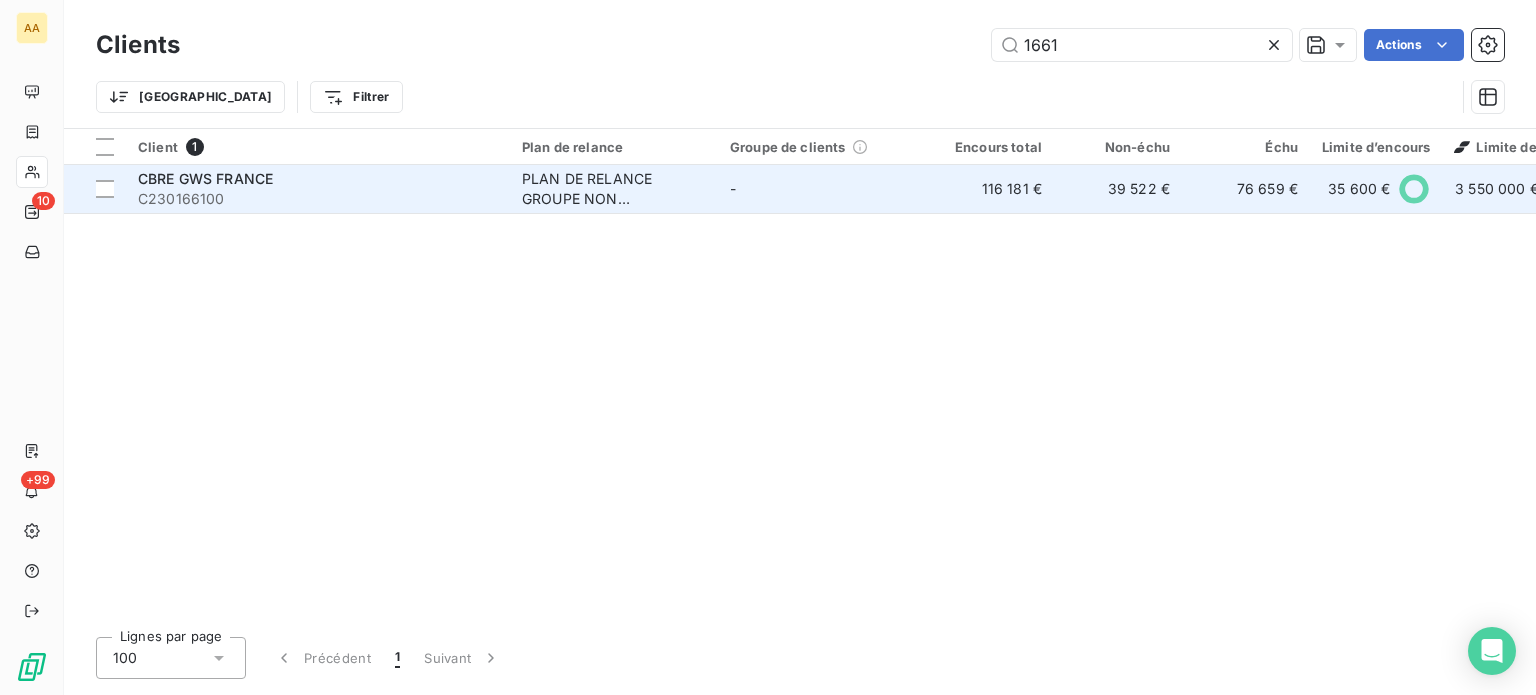 click on "C230166100" at bounding box center (318, 199) 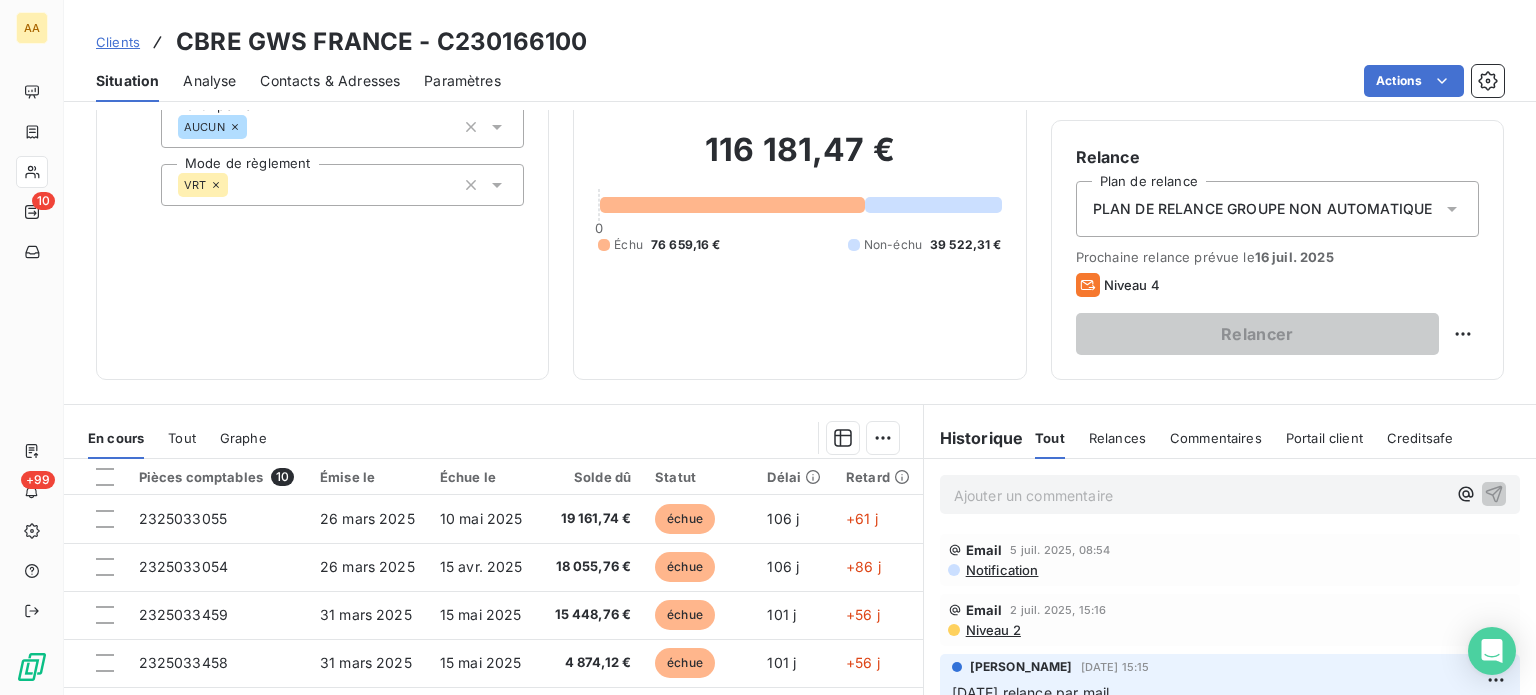 scroll, scrollTop: 200, scrollLeft: 0, axis: vertical 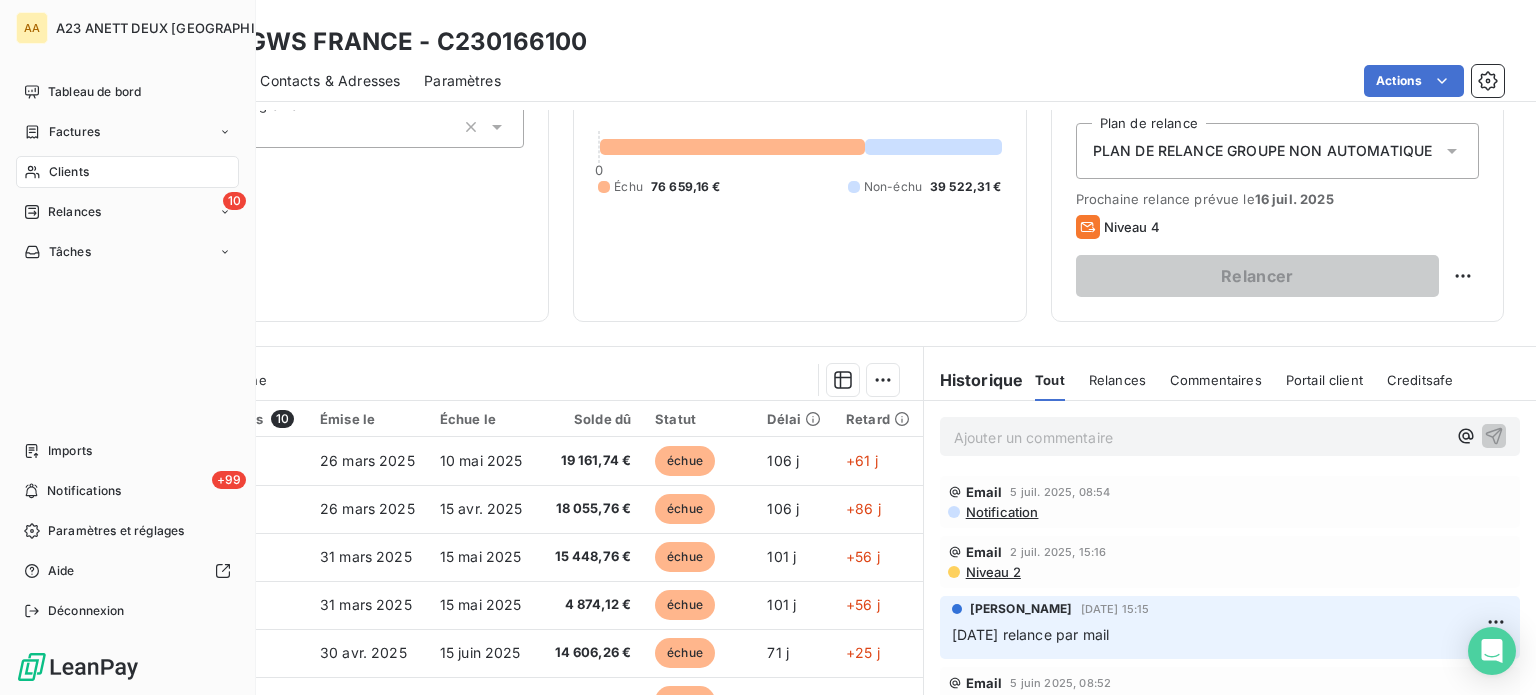 click on "Clients" at bounding box center (69, 172) 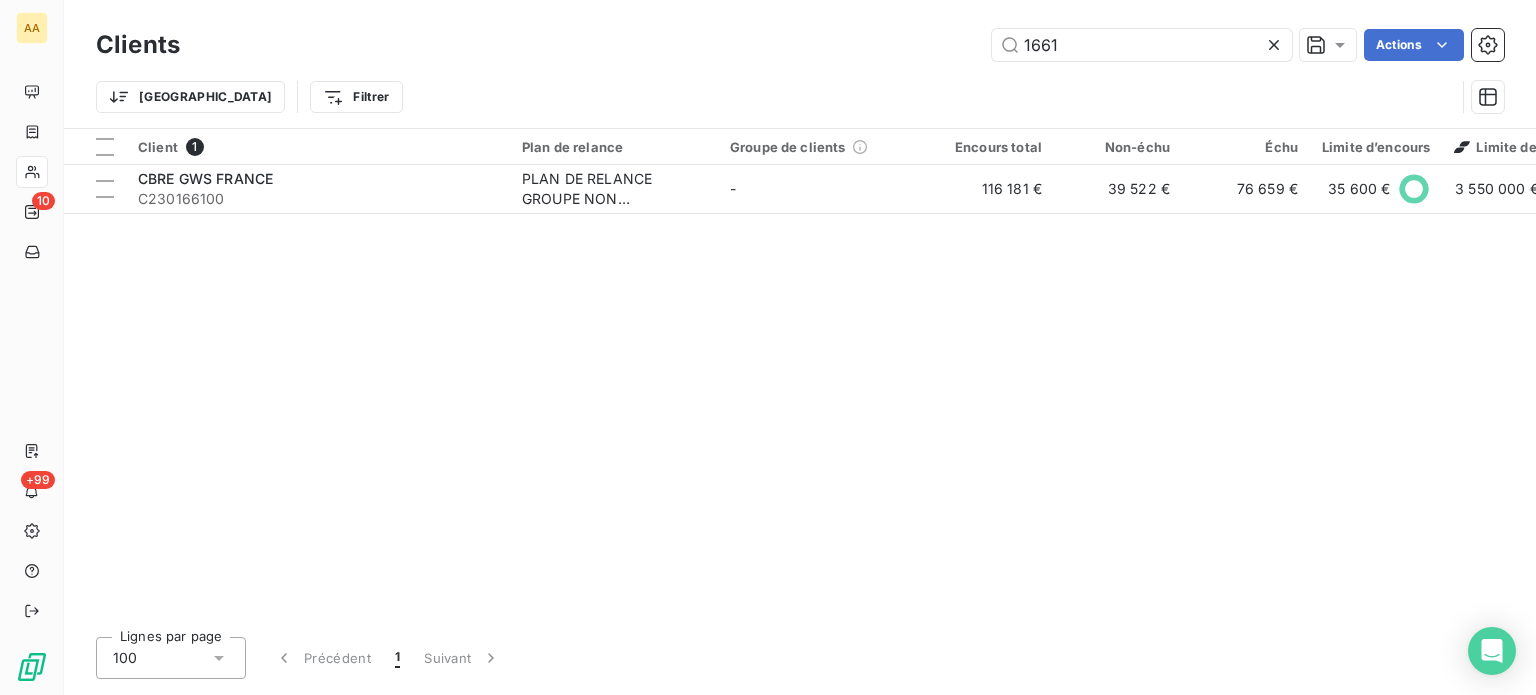 drag, startPoint x: 1079, startPoint y: 37, endPoint x: 821, endPoint y: 23, distance: 258.37958 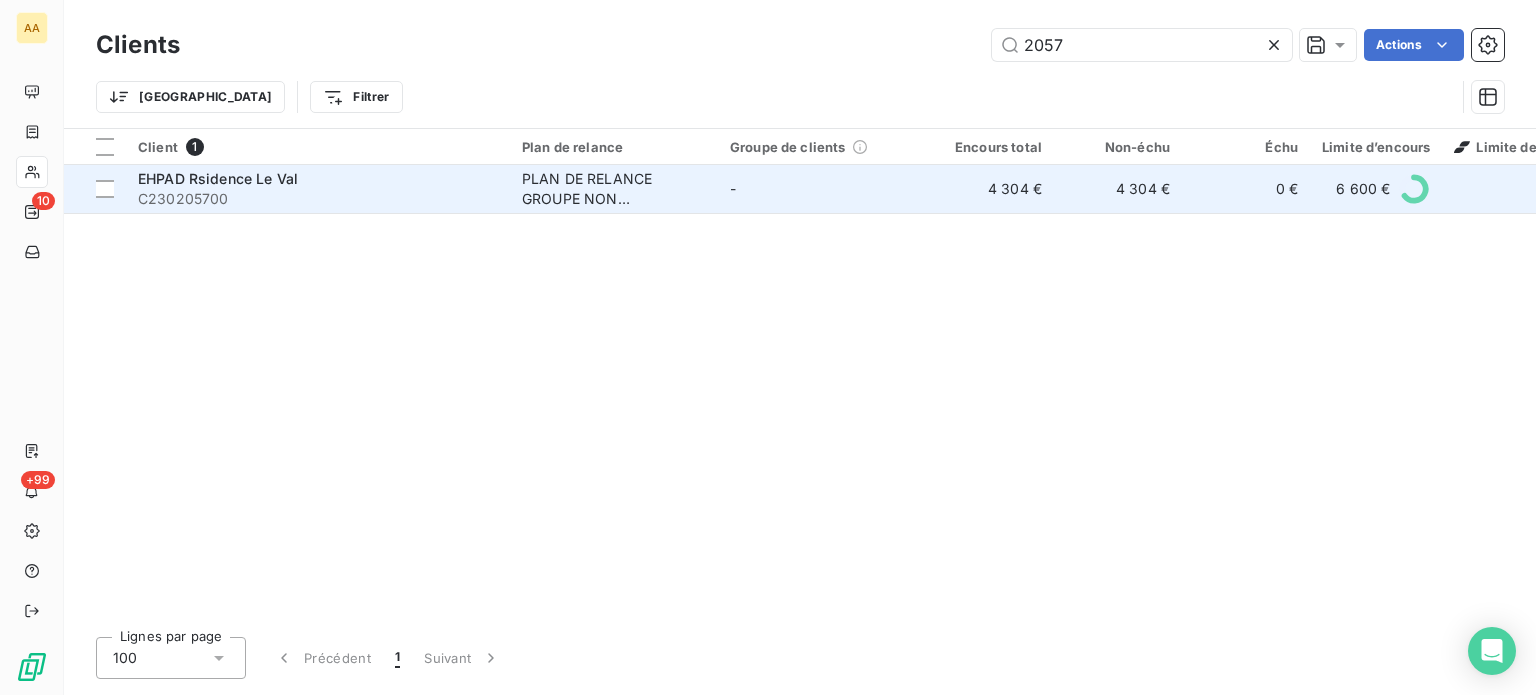 type on "2057" 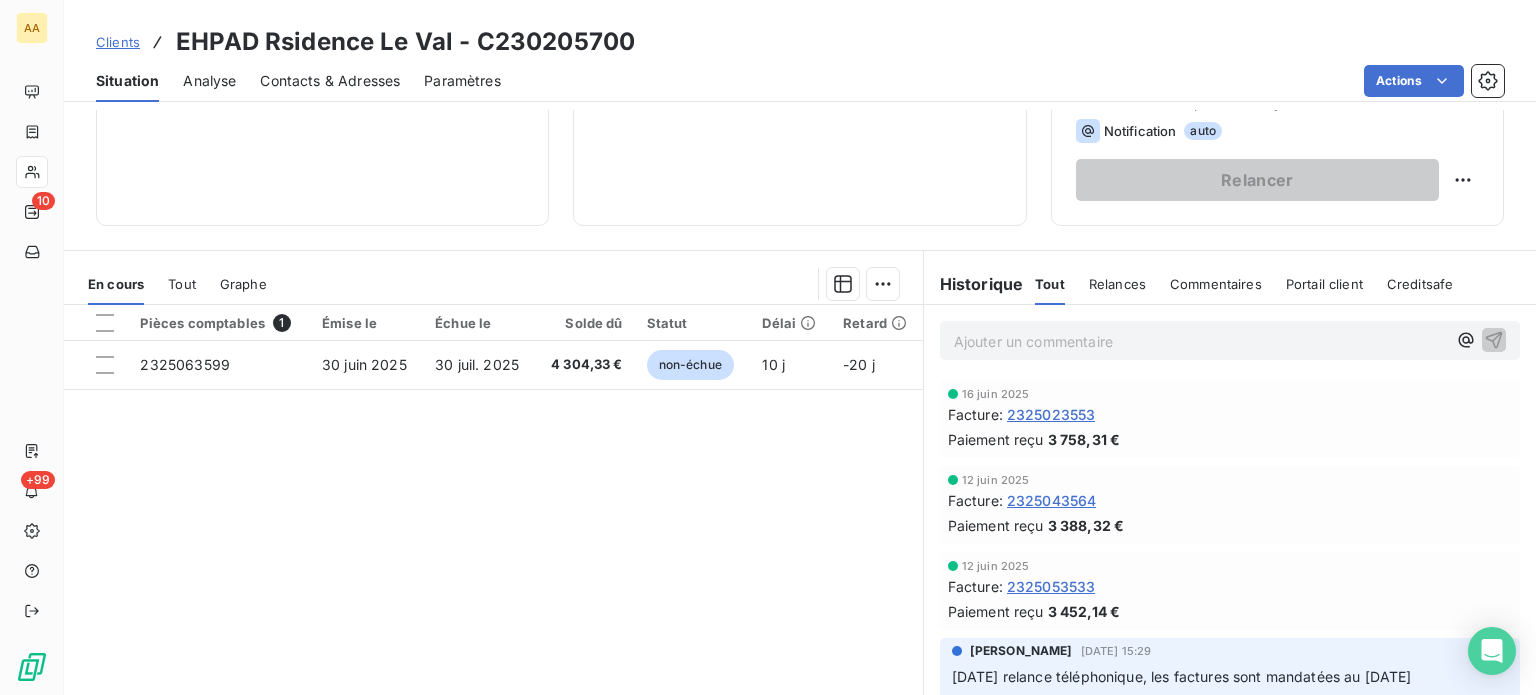 scroll, scrollTop: 300, scrollLeft: 0, axis: vertical 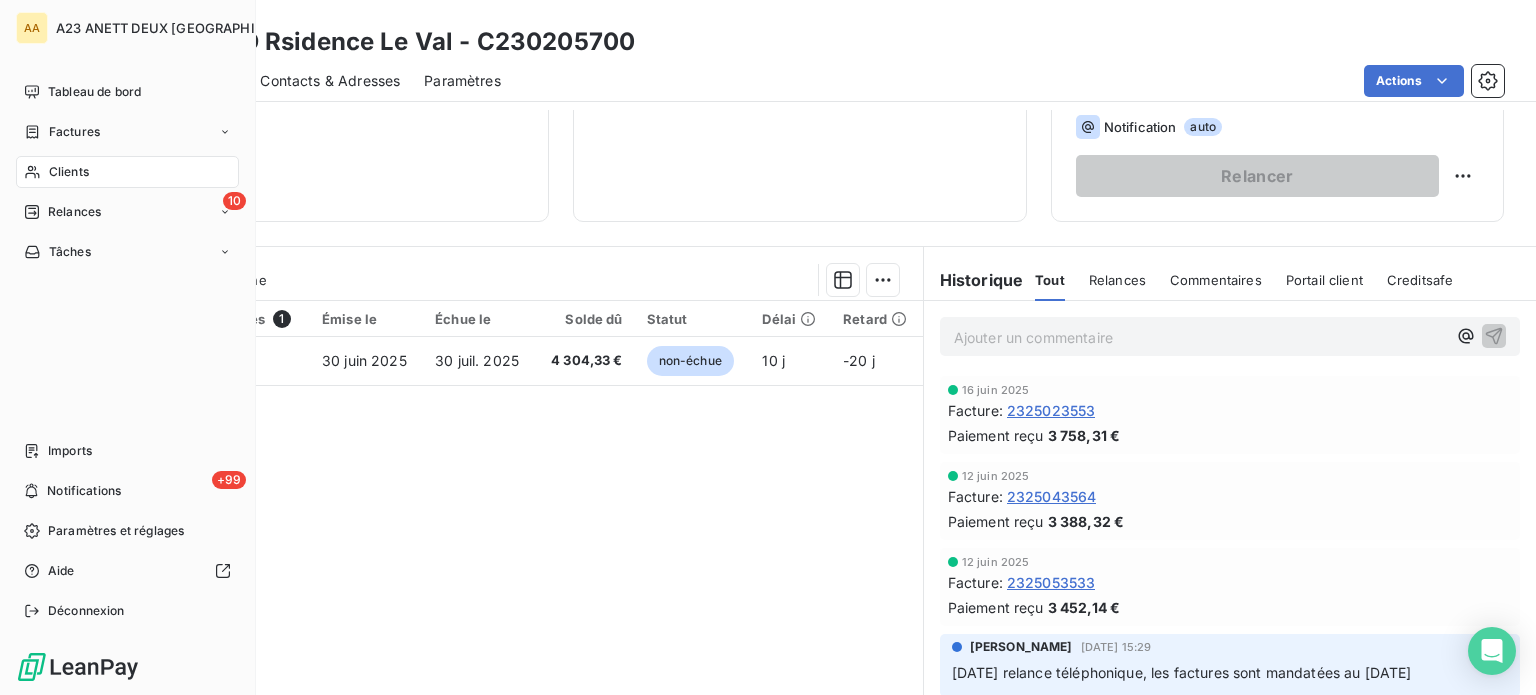 click on "Clients" at bounding box center [69, 172] 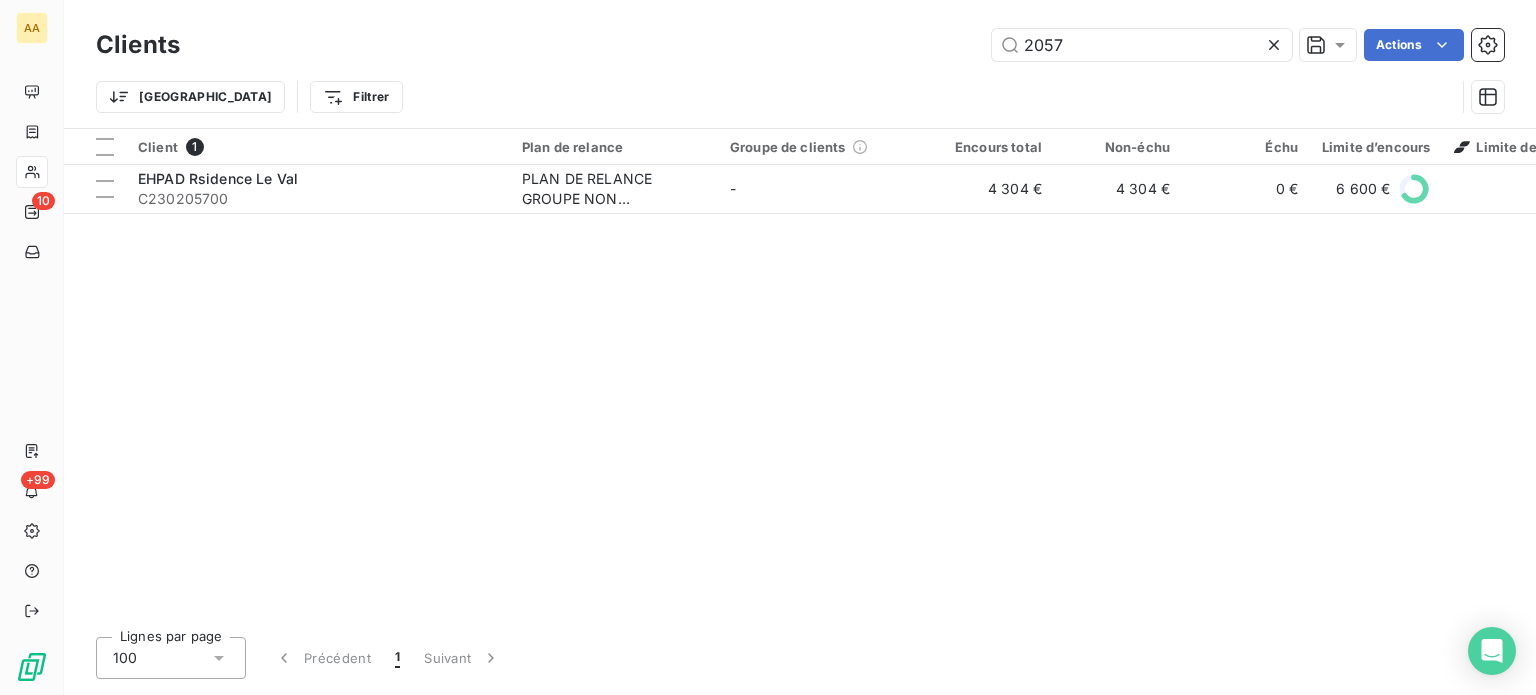 drag, startPoint x: 1106, startPoint y: 53, endPoint x: 876, endPoint y: 54, distance: 230.00217 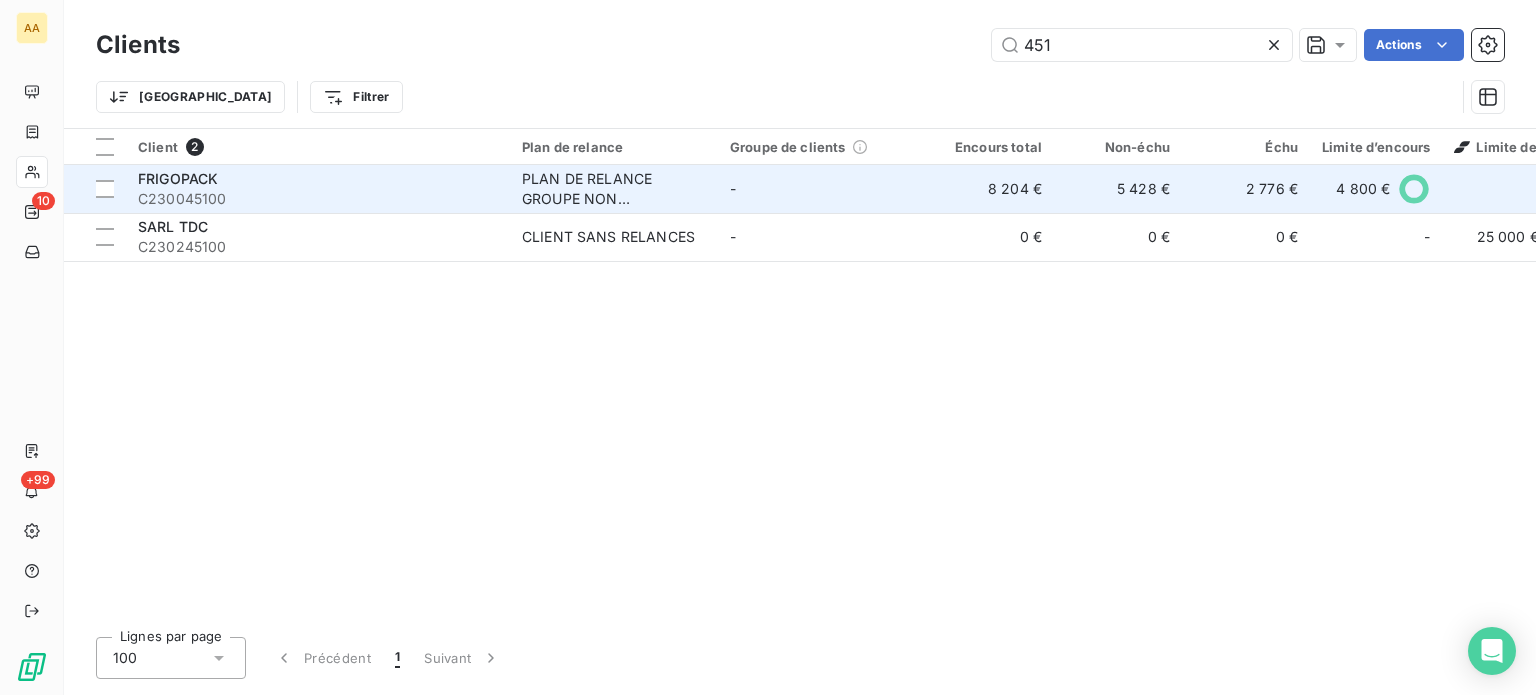 type on "451" 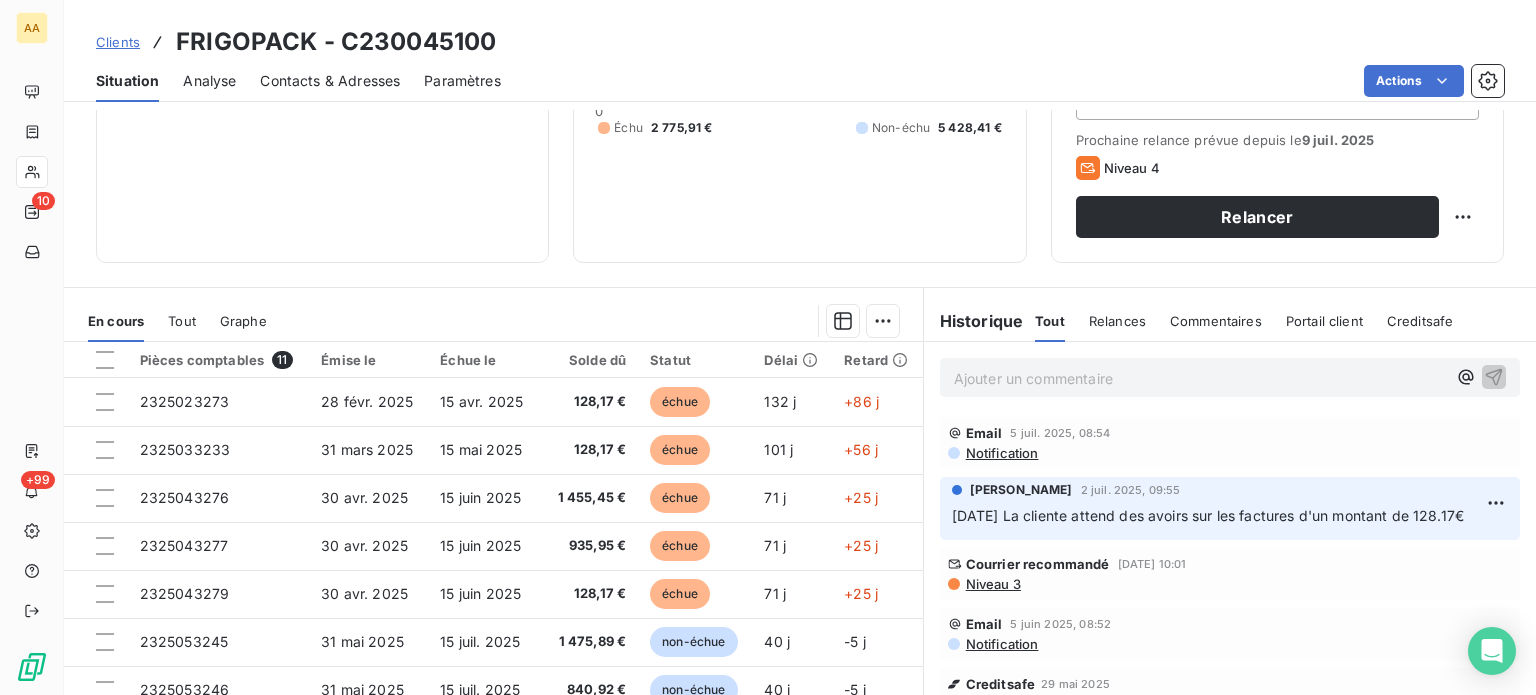 scroll, scrollTop: 300, scrollLeft: 0, axis: vertical 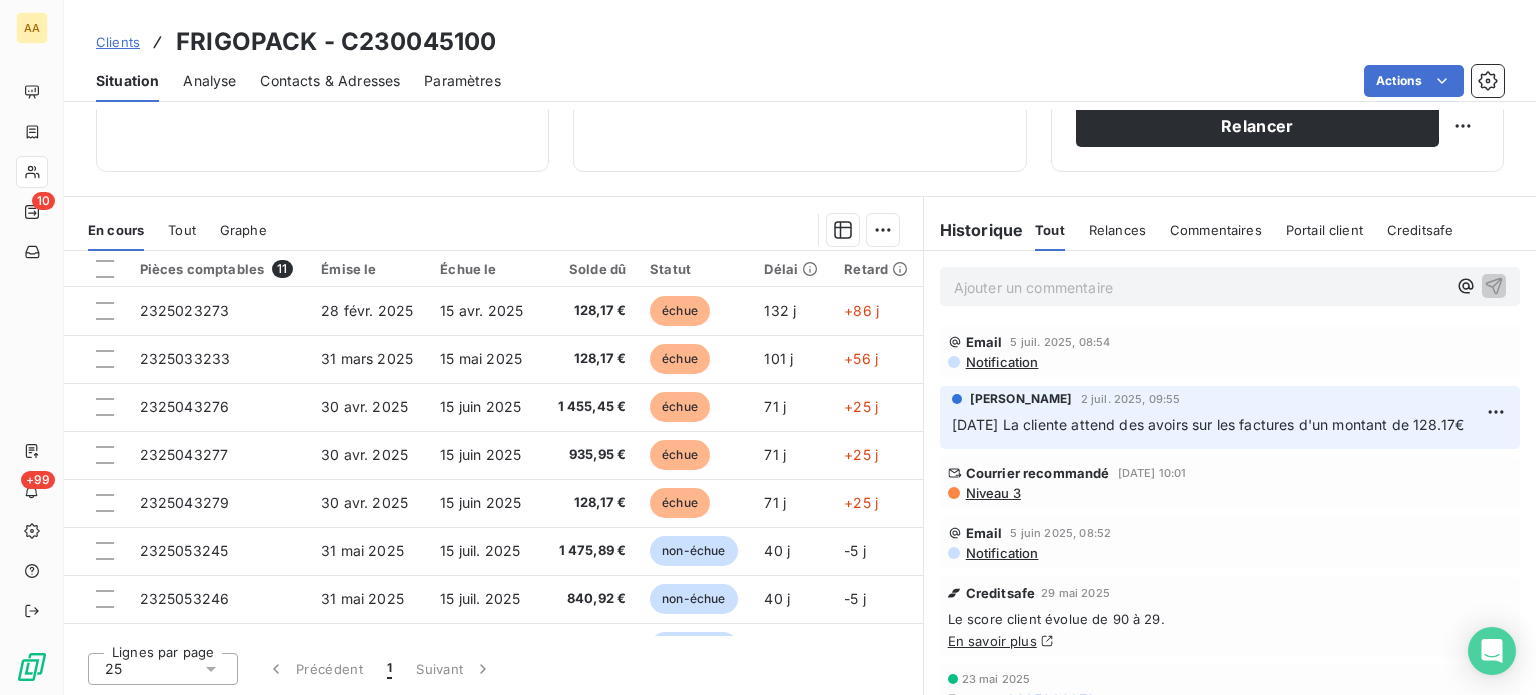 click on "Courrier recommandé 11 juin 2025, 10:01 Niveau 3" at bounding box center [1230, 483] 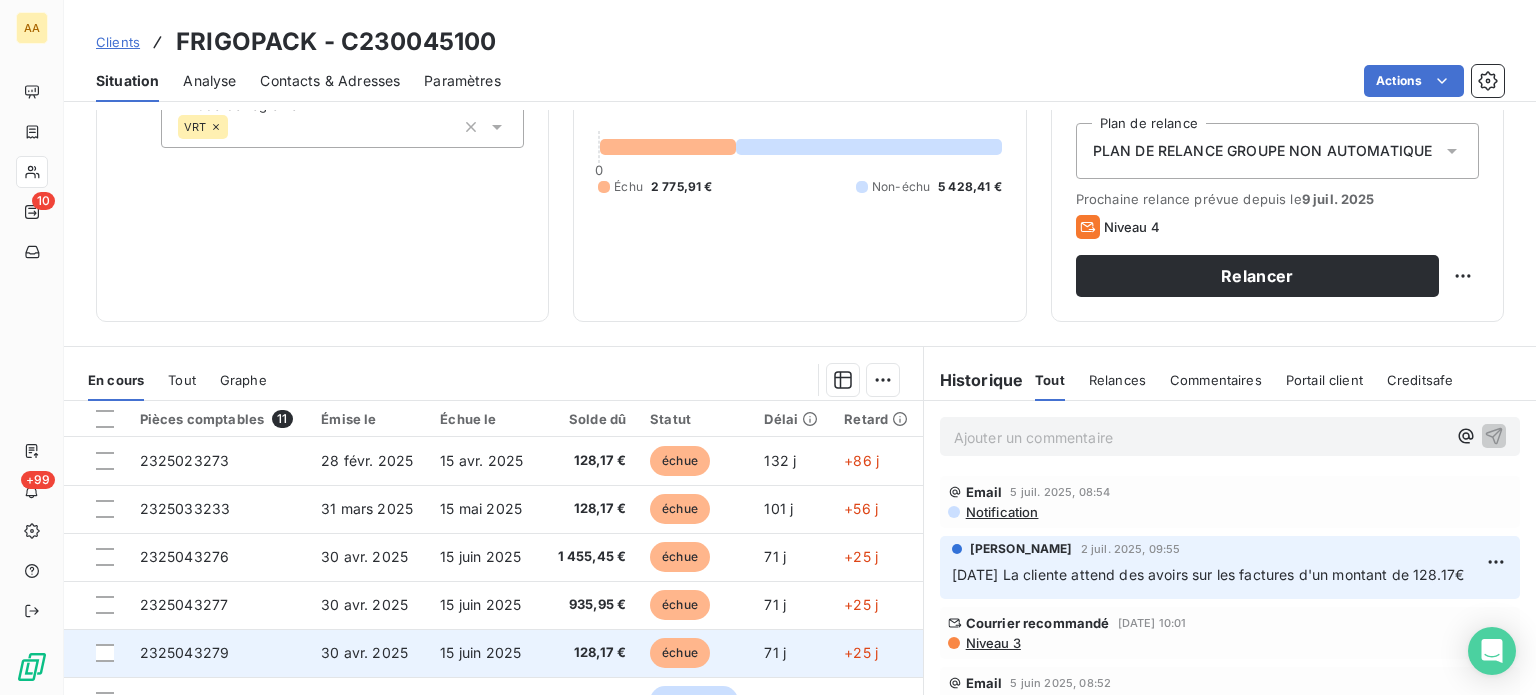 scroll, scrollTop: 150, scrollLeft: 0, axis: vertical 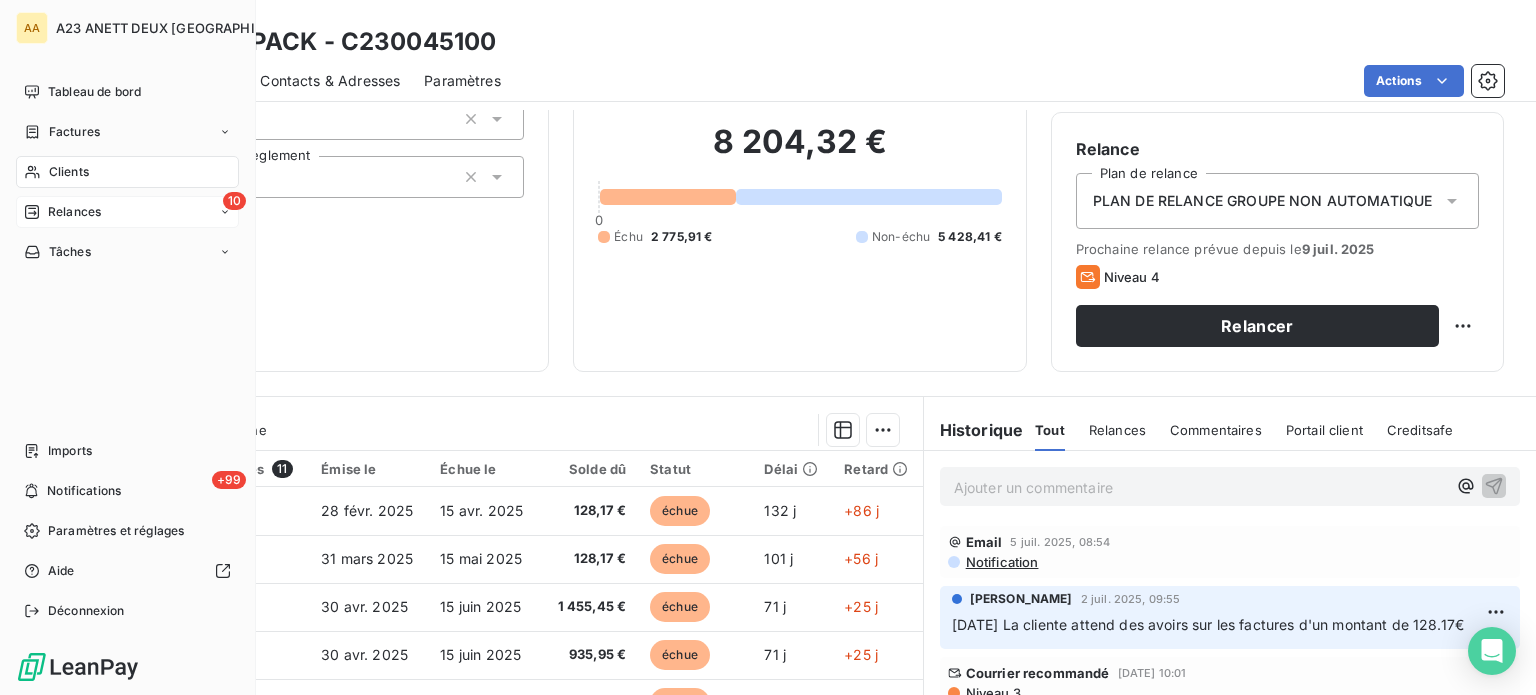 click on "Relances" at bounding box center (74, 212) 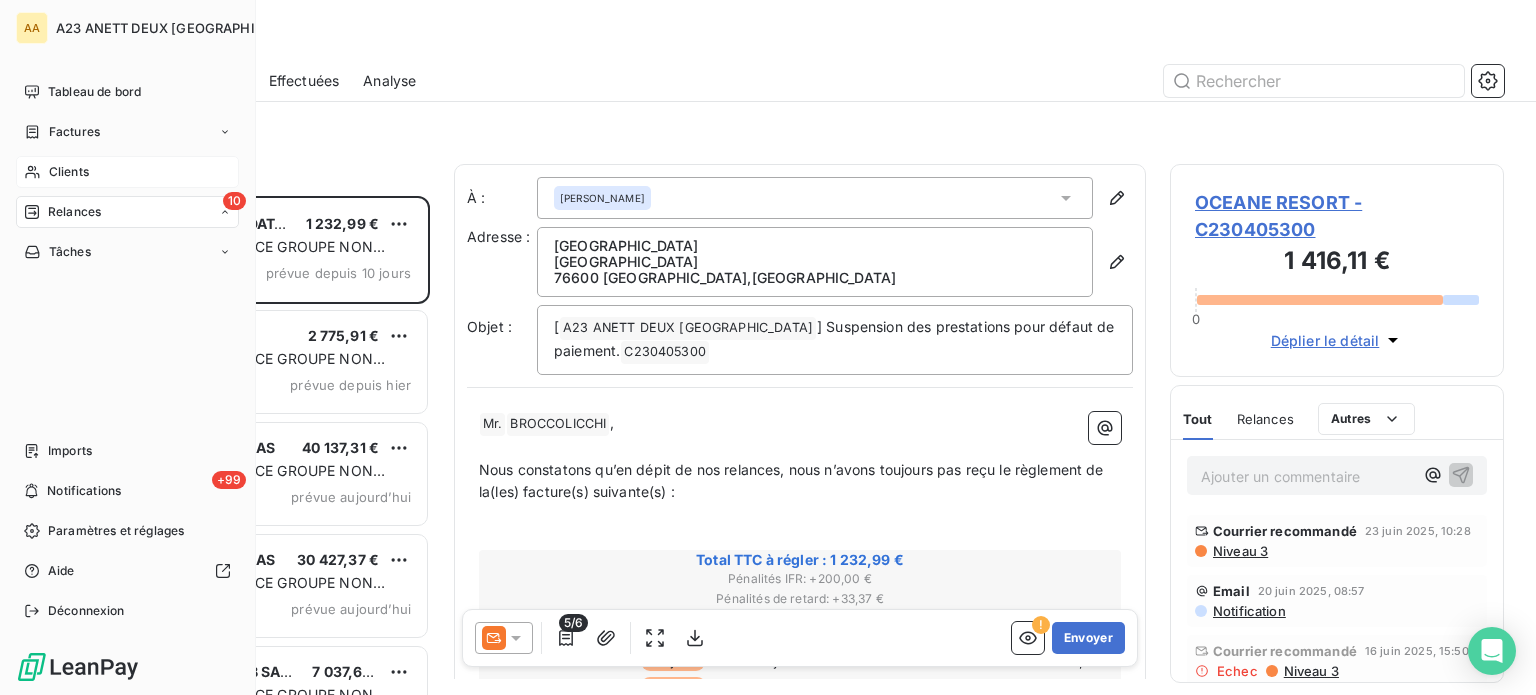 scroll, scrollTop: 16, scrollLeft: 16, axis: both 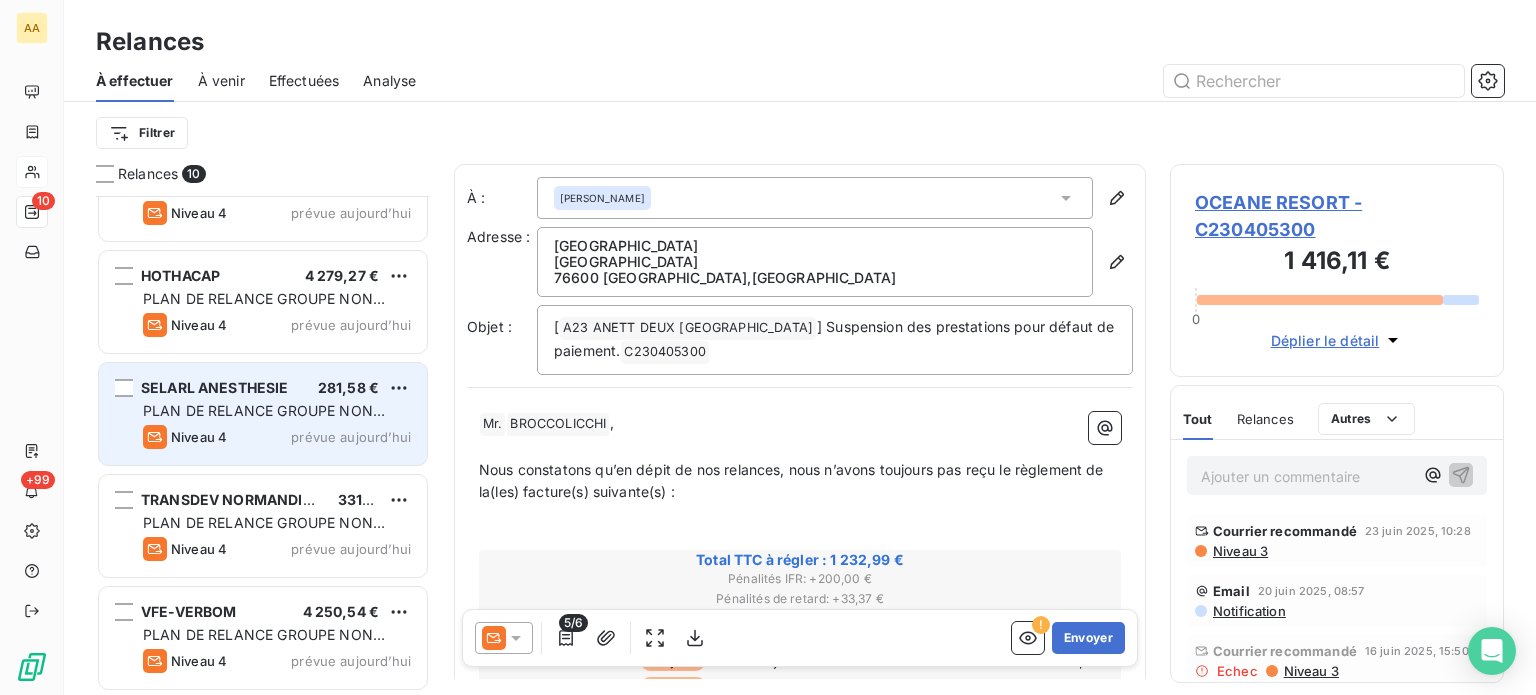 click on "PLAN DE RELANCE GROUPE NON AUTOMATIQUE" at bounding box center (264, 420) 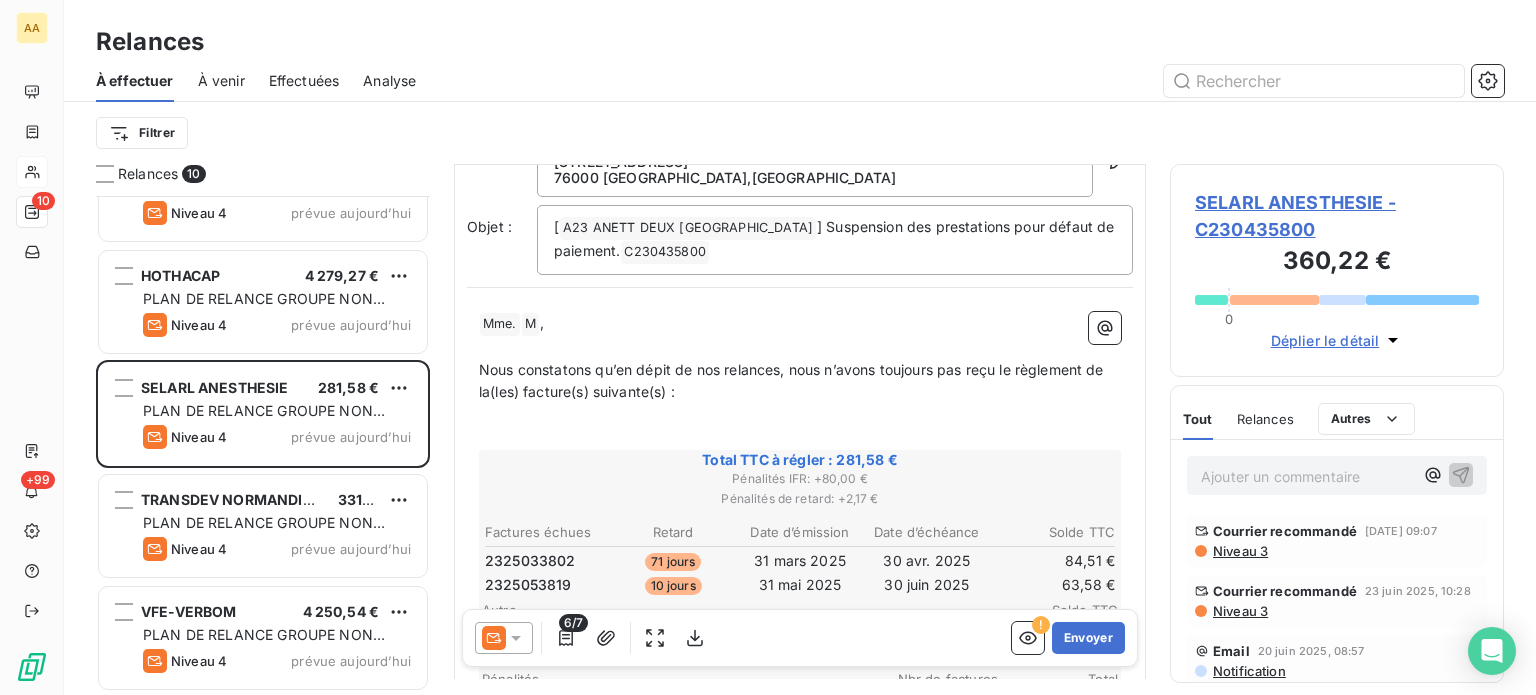 scroll, scrollTop: 100, scrollLeft: 0, axis: vertical 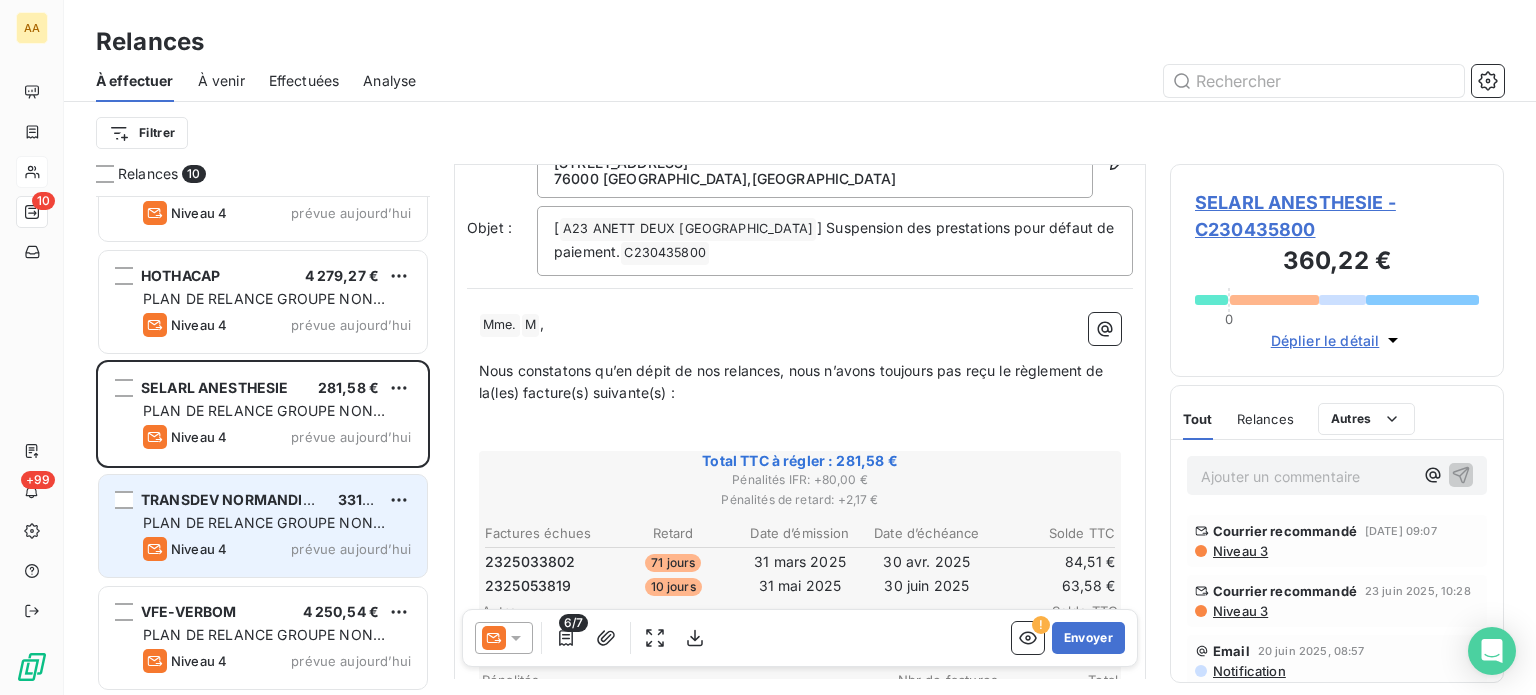 click on "PLAN DE RELANCE GROUPE NON AUTOMATIQUE" at bounding box center (277, 523) 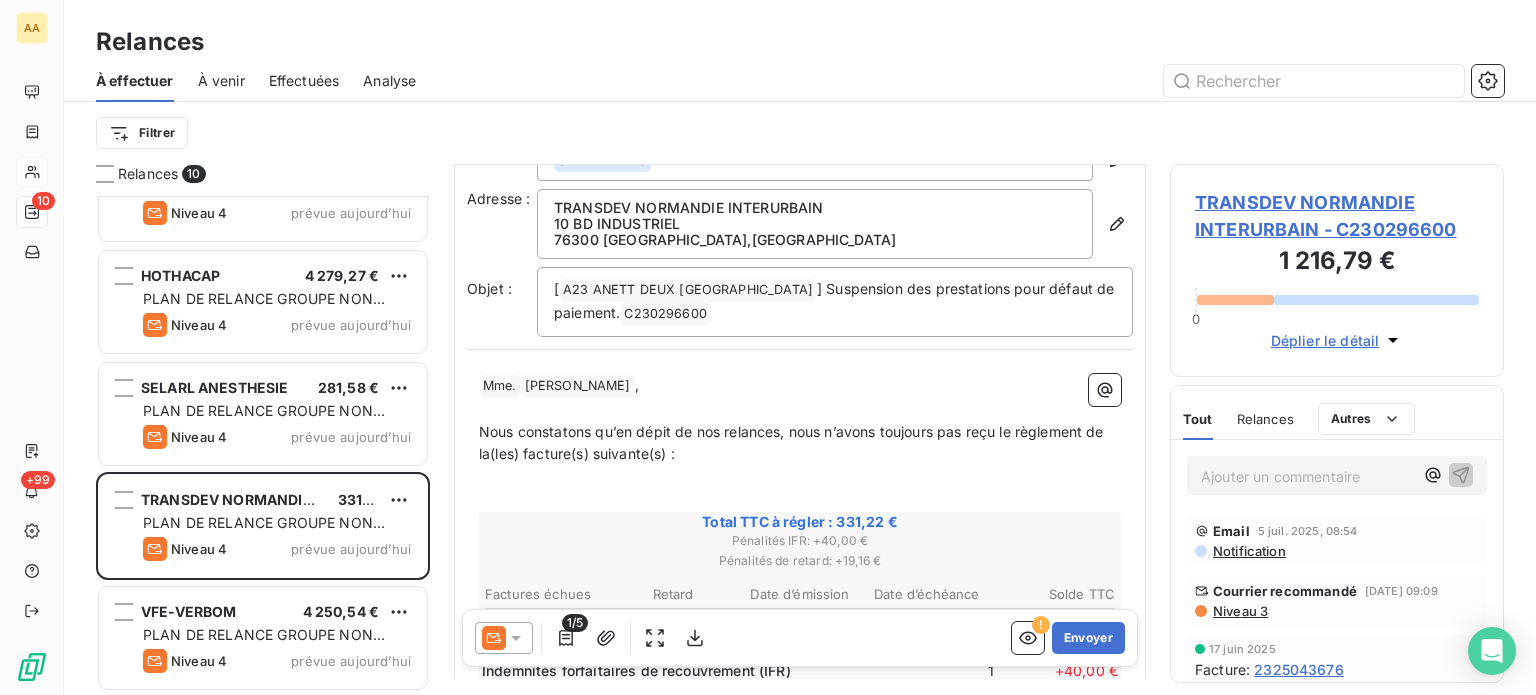 scroll, scrollTop: 200, scrollLeft: 0, axis: vertical 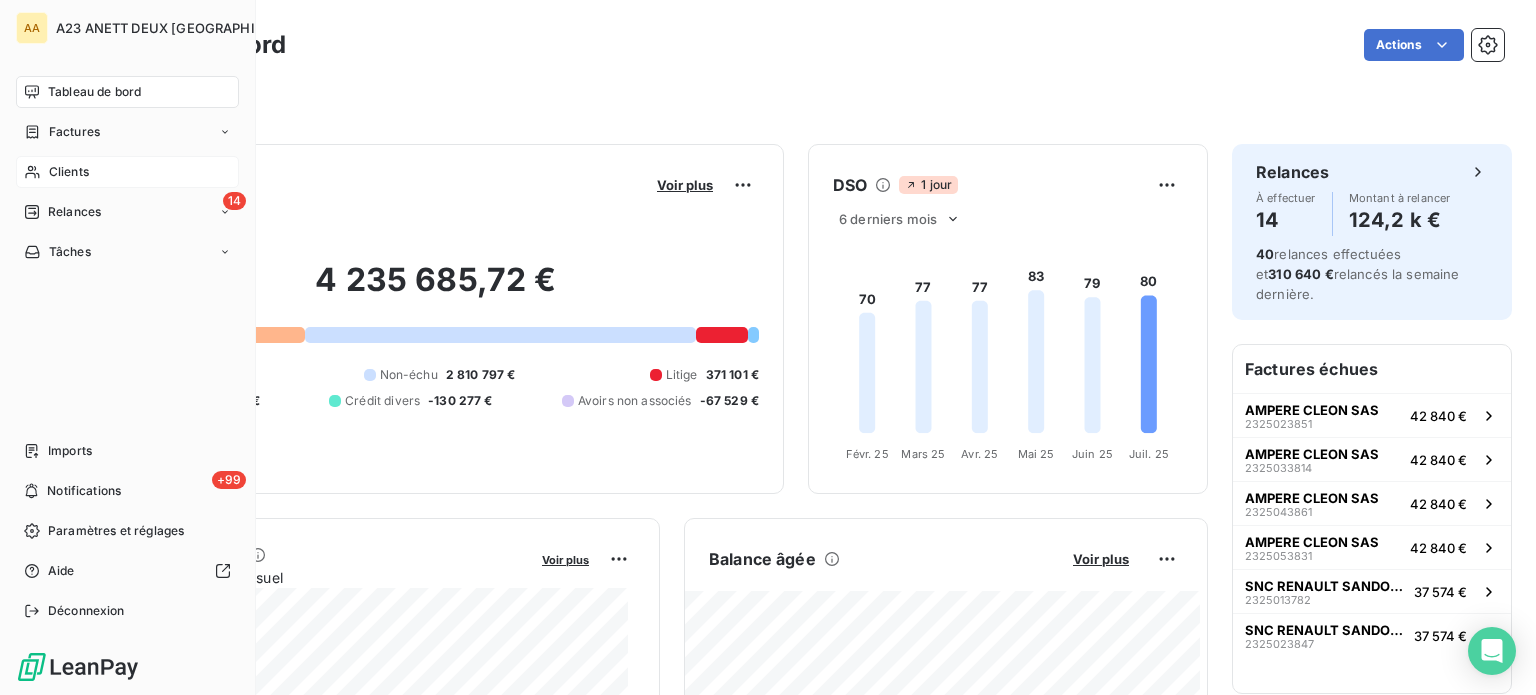 click on "Clients" at bounding box center [69, 172] 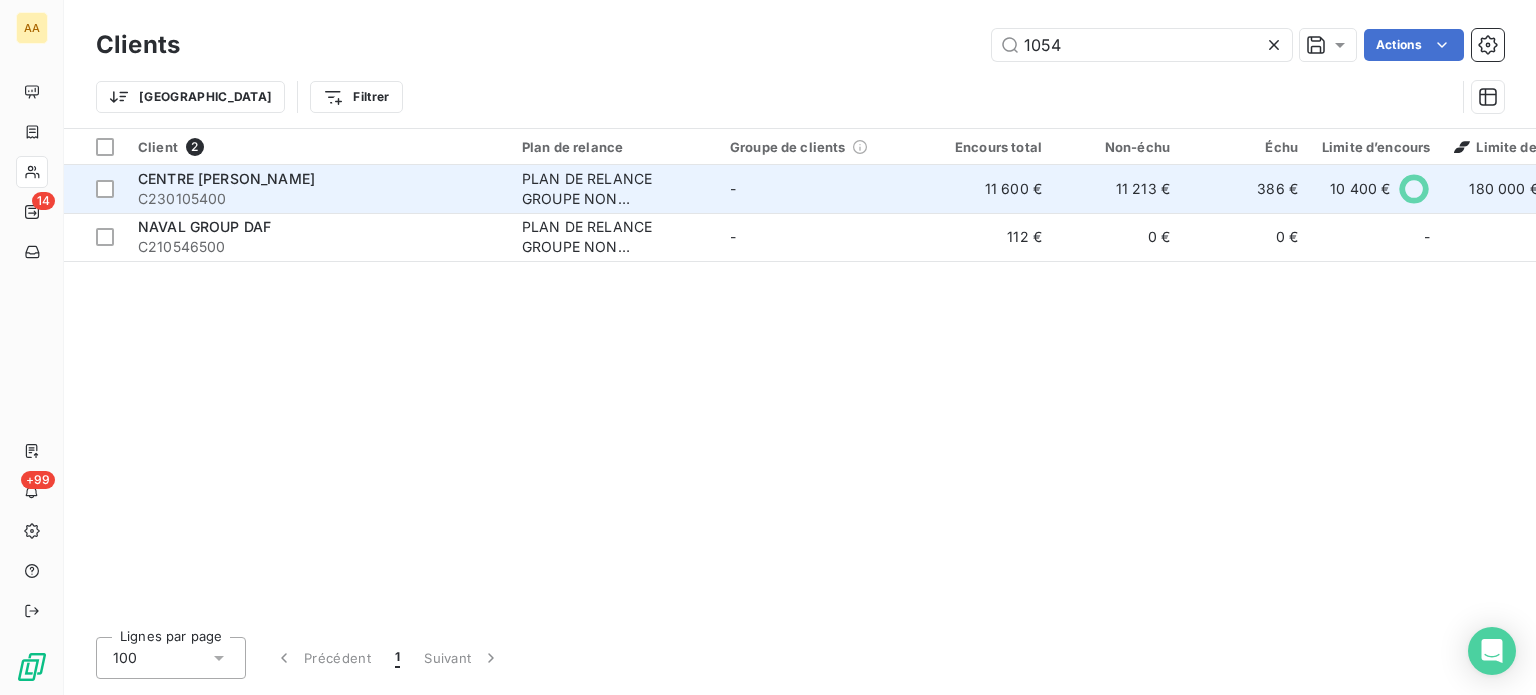 type on "1054" 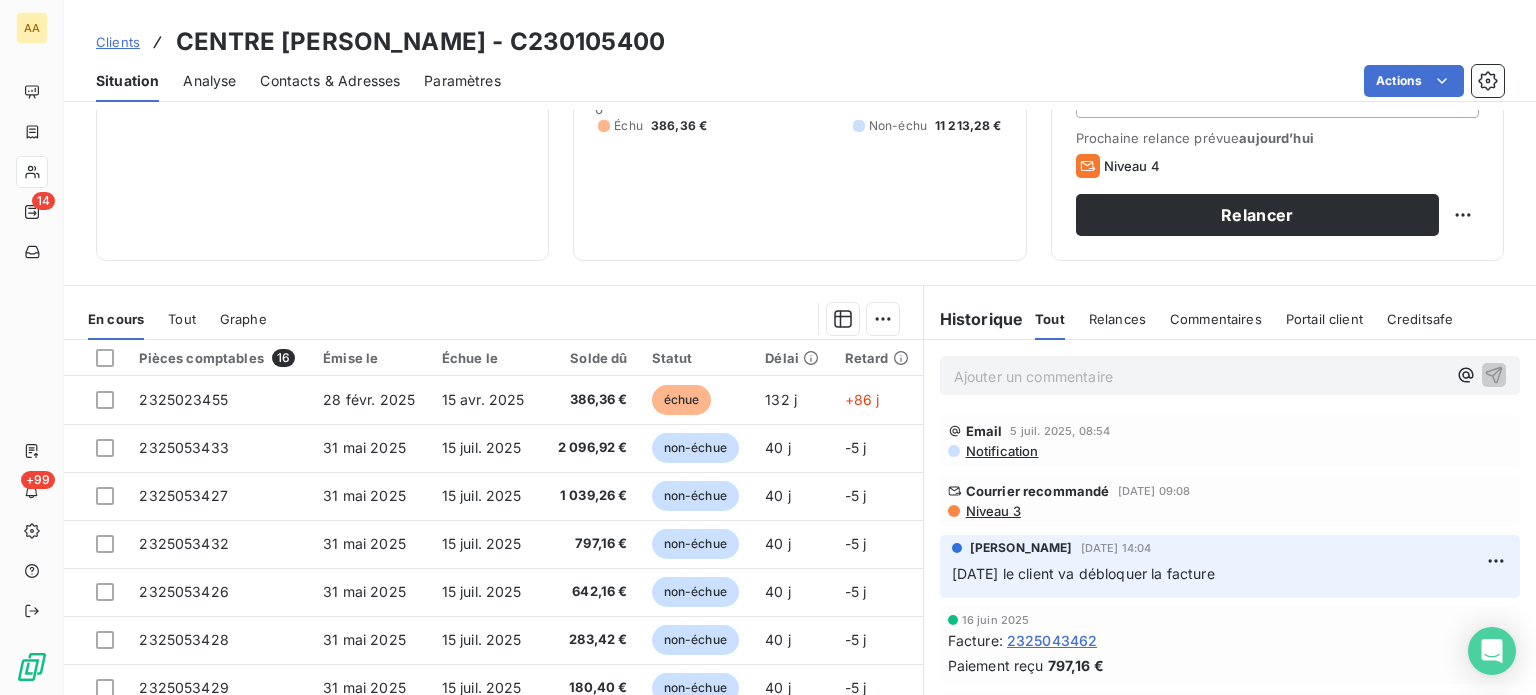 scroll, scrollTop: 300, scrollLeft: 0, axis: vertical 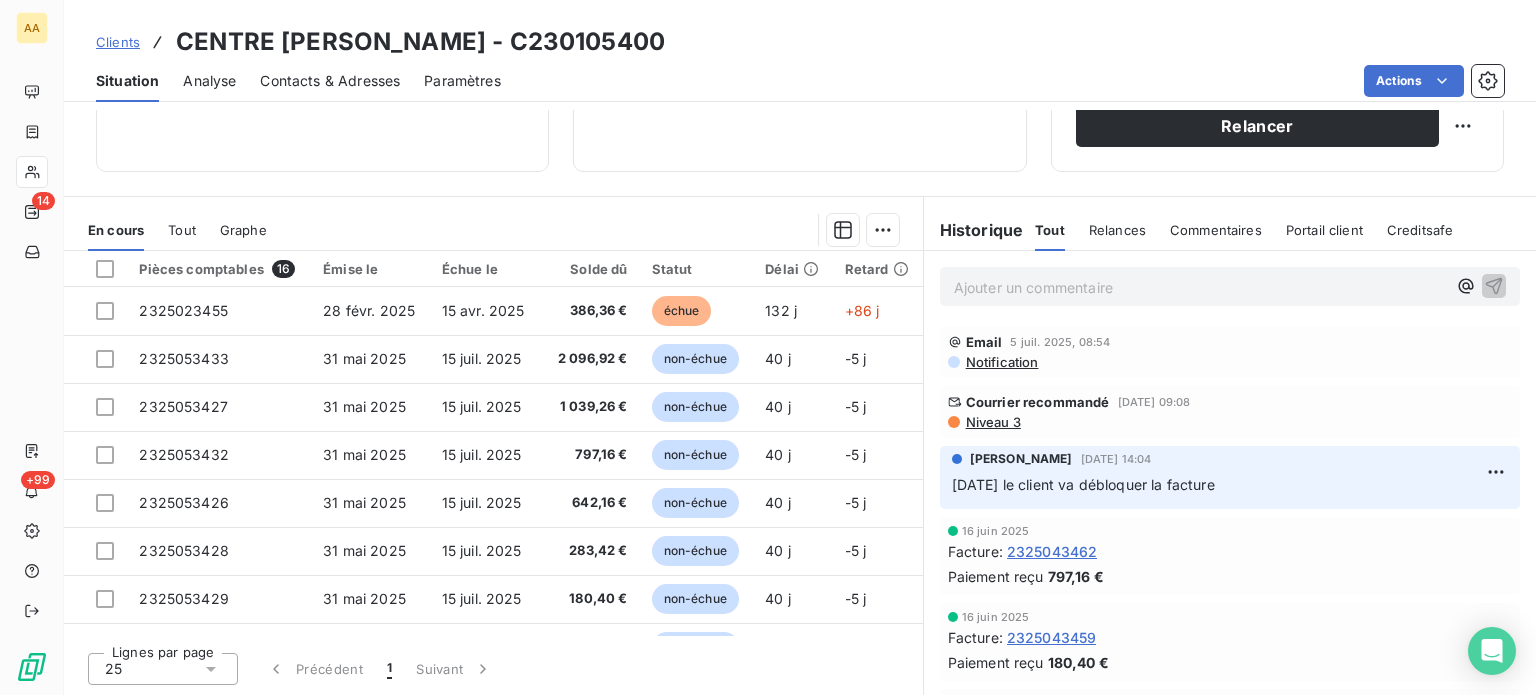 click on "Ajouter un commentaire ﻿" at bounding box center (1200, 287) 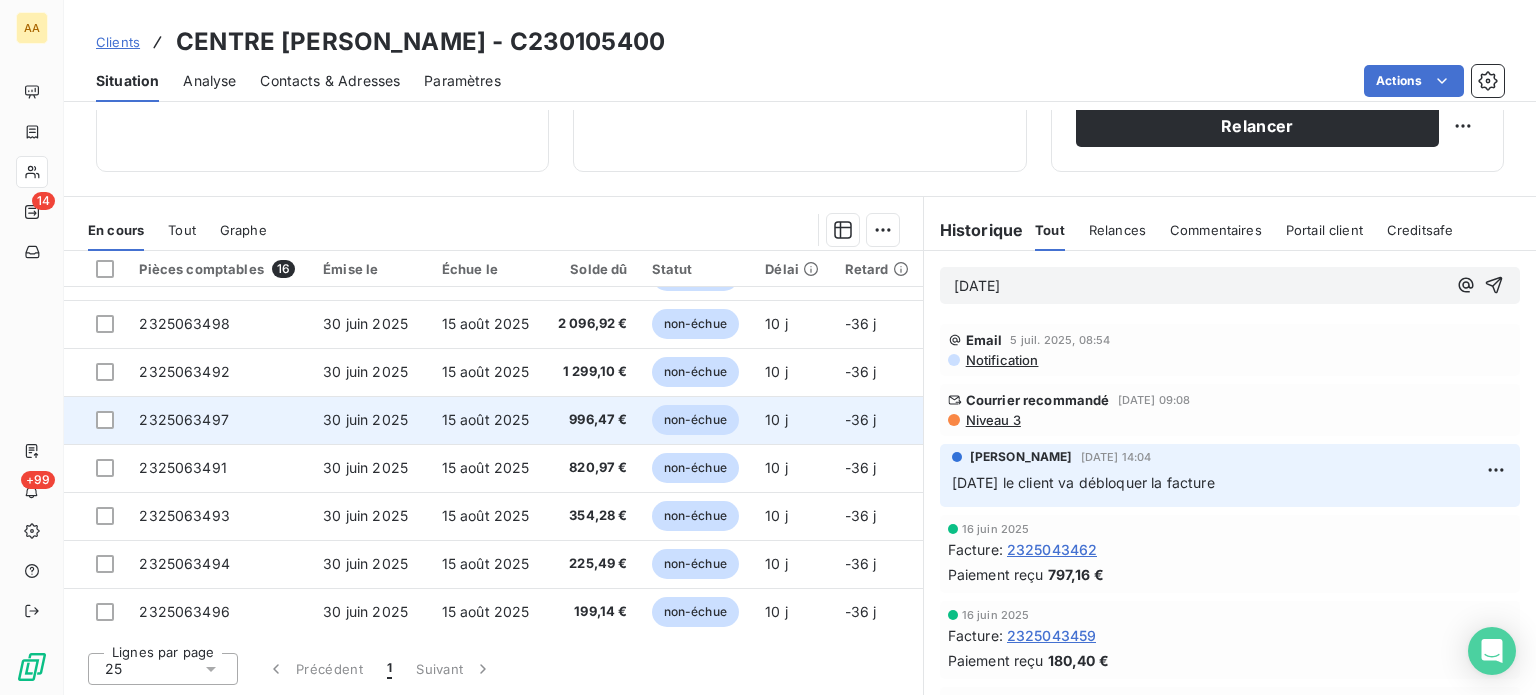 scroll, scrollTop: 0, scrollLeft: 0, axis: both 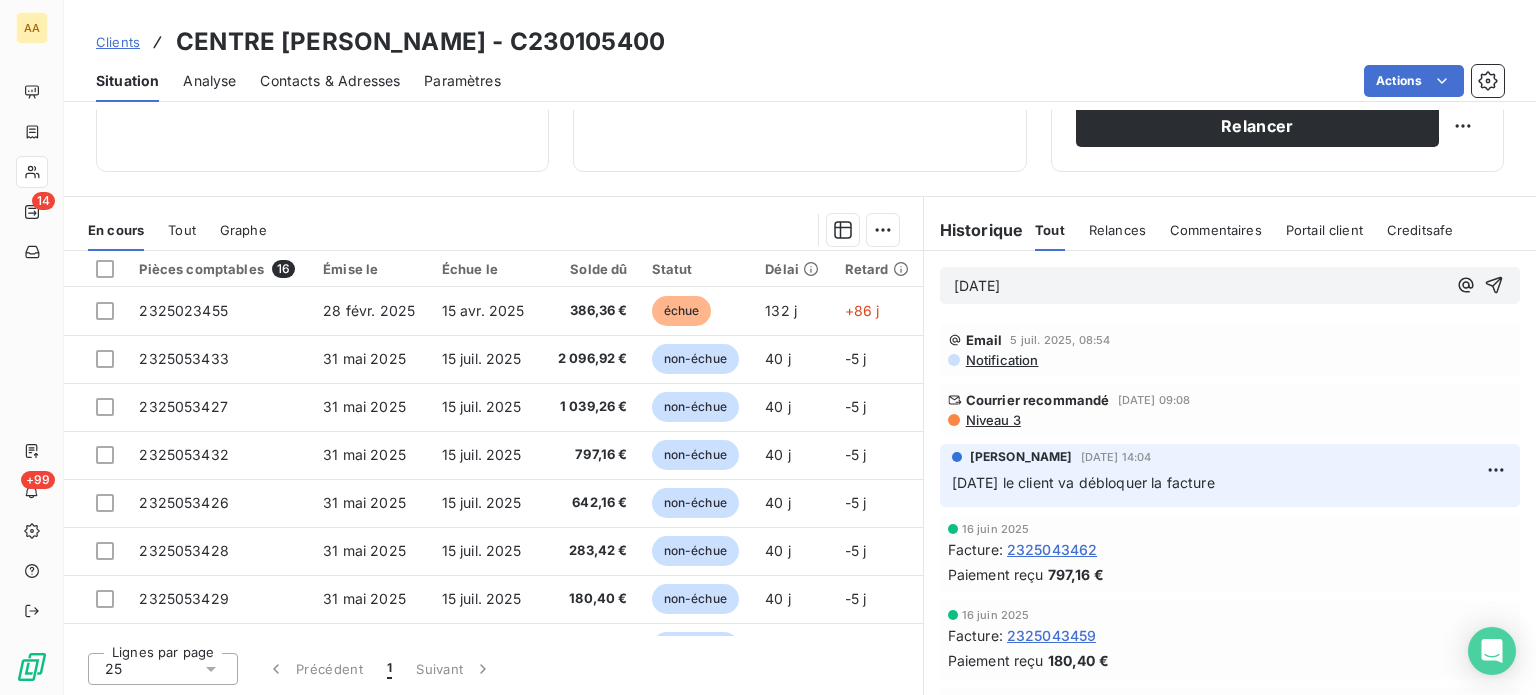 click on "[DATE]" at bounding box center (1200, 286) 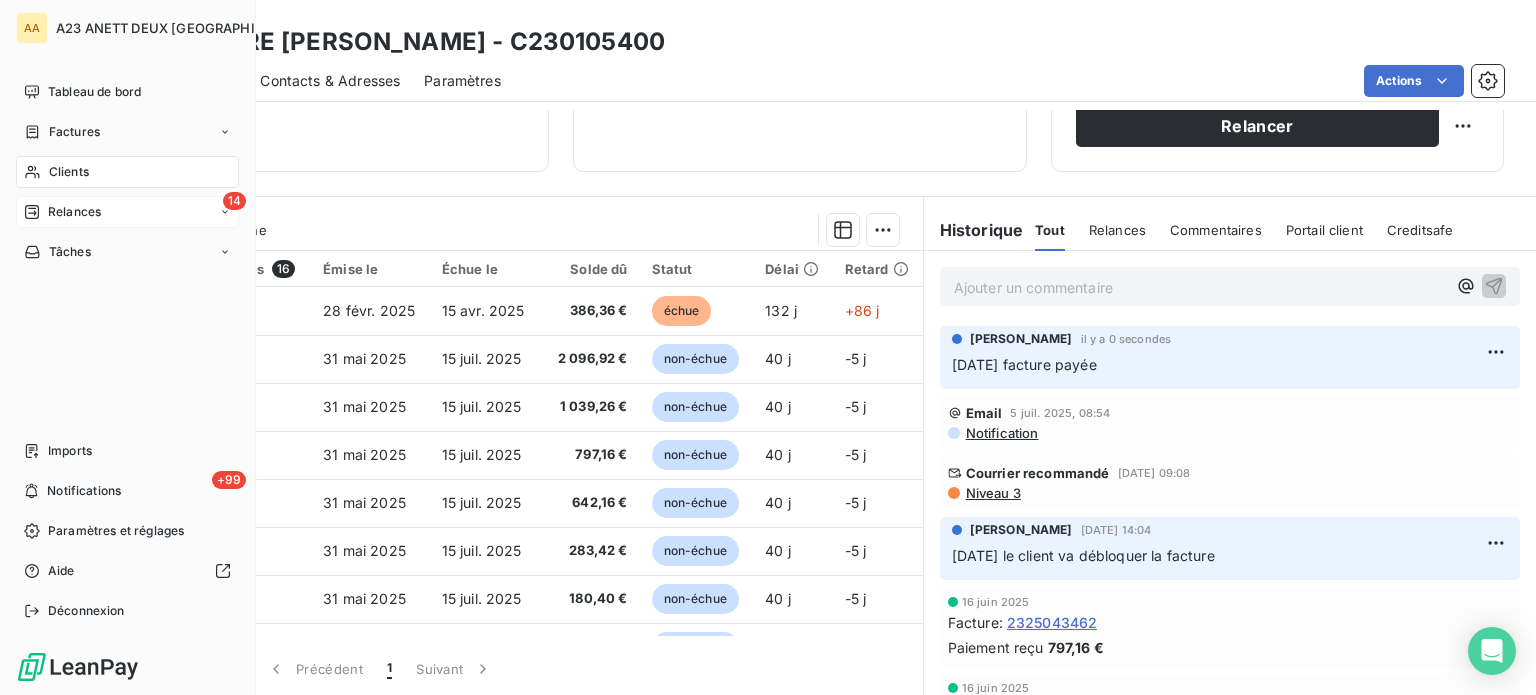 click on "Relances" at bounding box center [74, 212] 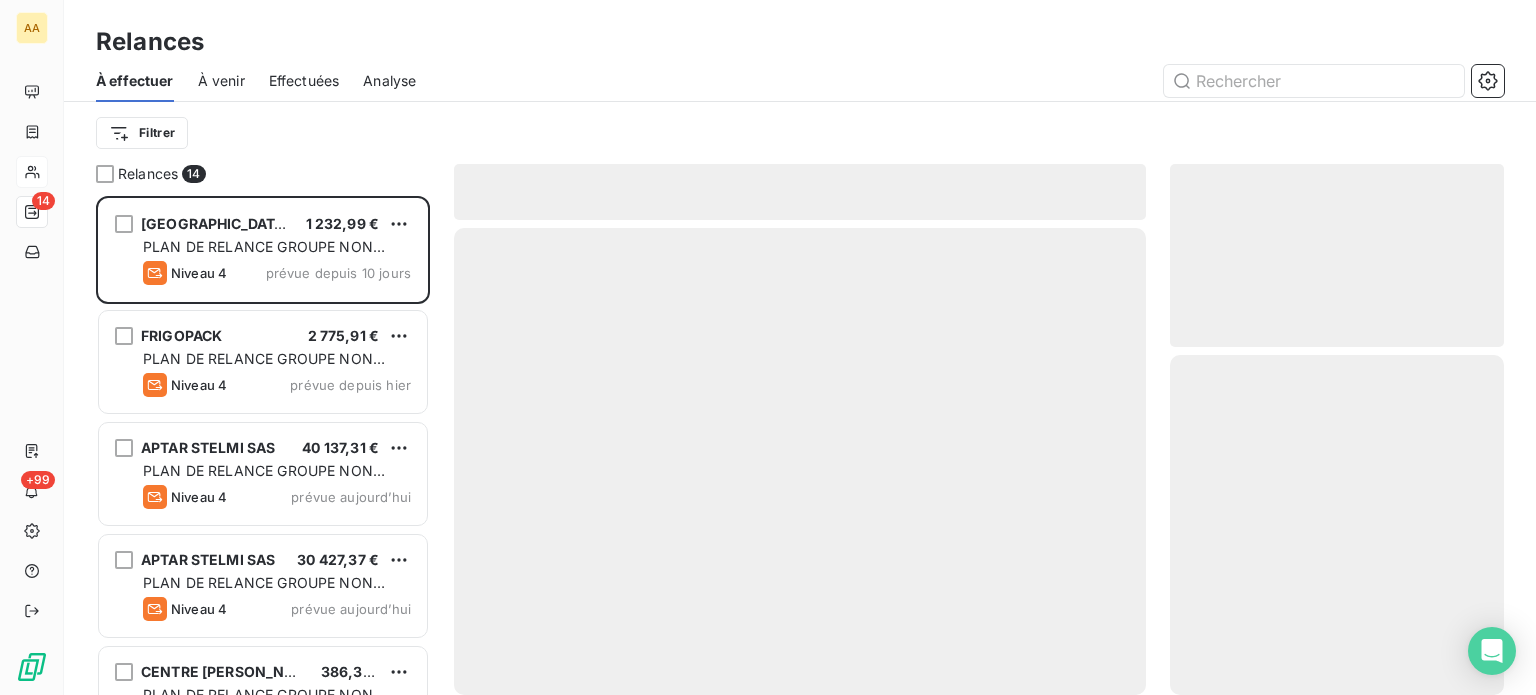 scroll, scrollTop: 16, scrollLeft: 16, axis: both 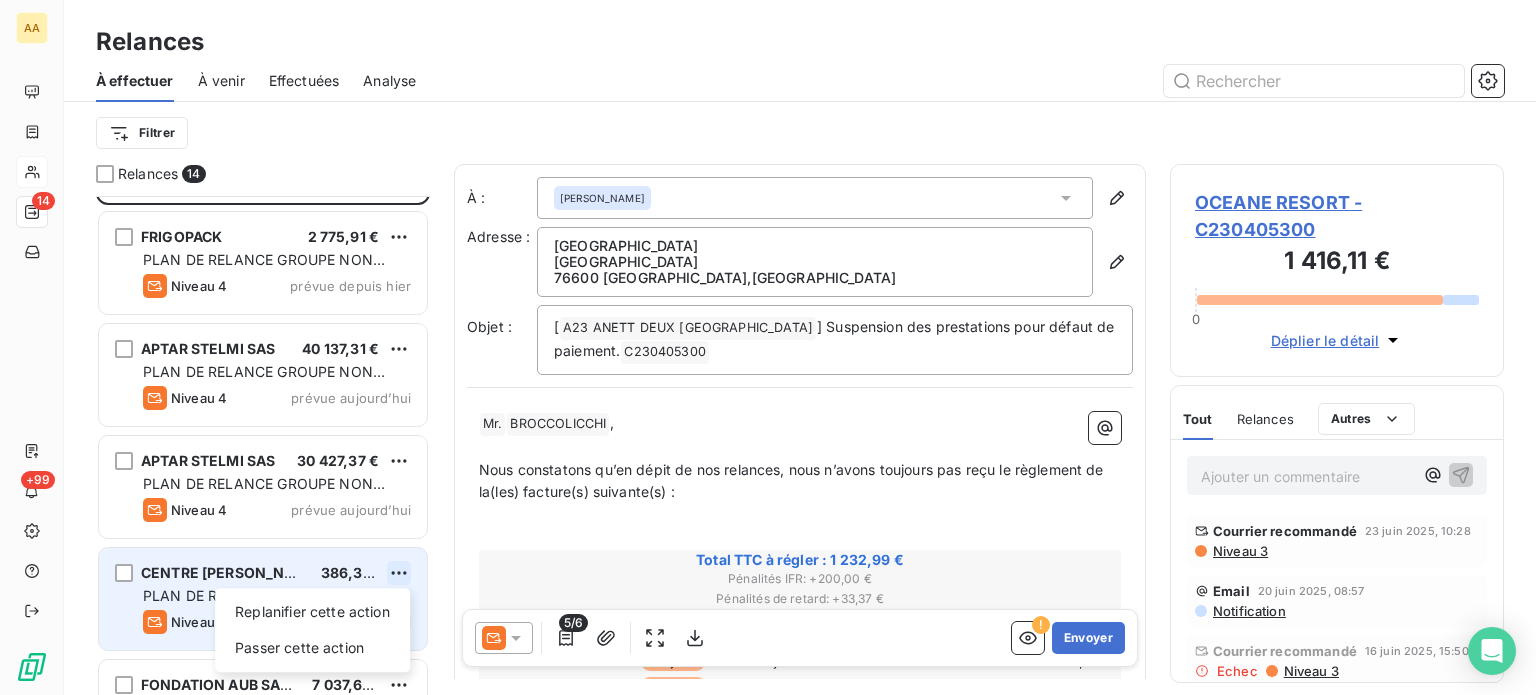 click on "AA 14 +99 Relances À effectuer À venir Effectuées Analyse Filtrer Relances 14 OCEANE RESORT 1 232,99 € PLAN DE RELANCE GROUPE NON AUTOMATIQUE Niveau 4 prévue depuis 10 jours FRIGOPACK 2 775,91 € PLAN DE RELANCE GROUPE NON AUTOMATIQUE Niveau 4 prévue depuis [DATE] APTAR STELMI SAS 40 137,31 € PLAN DE RELANCE GROUPE NON AUTOMATIQUE Niveau 4 prévue [DATE] APTAR STELMI SAS 30 427,37 € PLAN DE RELANCE GROUPE NON AUTOMATIQUE Niveau 4 prévue [DATE] CENTRE [PERSON_NAME] 386,36 € Replanifier cette action Passer cette action PLAN DE RELANCE GROUPE NON AUTOMATIQUE Niveau 4 prévue [DATE] FONDATION AUB SANTE 7 037,64 € PLAN DE RELANCE GROUPE NON AUTOMATIQUE Niveau 4 prévue [DATE] SEGAFREDO ZANETTI France SAS 1 152,13 € PLAN DE RELANCE GROUPE NON AUTOMATIQUE Niveau 4 prévue [DATE] HOTHACAP 4 279,27 € PLAN DE RELANCE GROUPE NON AUTOMATIQUE Niveau 4 prévue [DATE] SELARL ANESTHESIE 281,58 € PLAN DE RELANCE GROUPE NON AUTOMATIQUE" at bounding box center [768, 347] 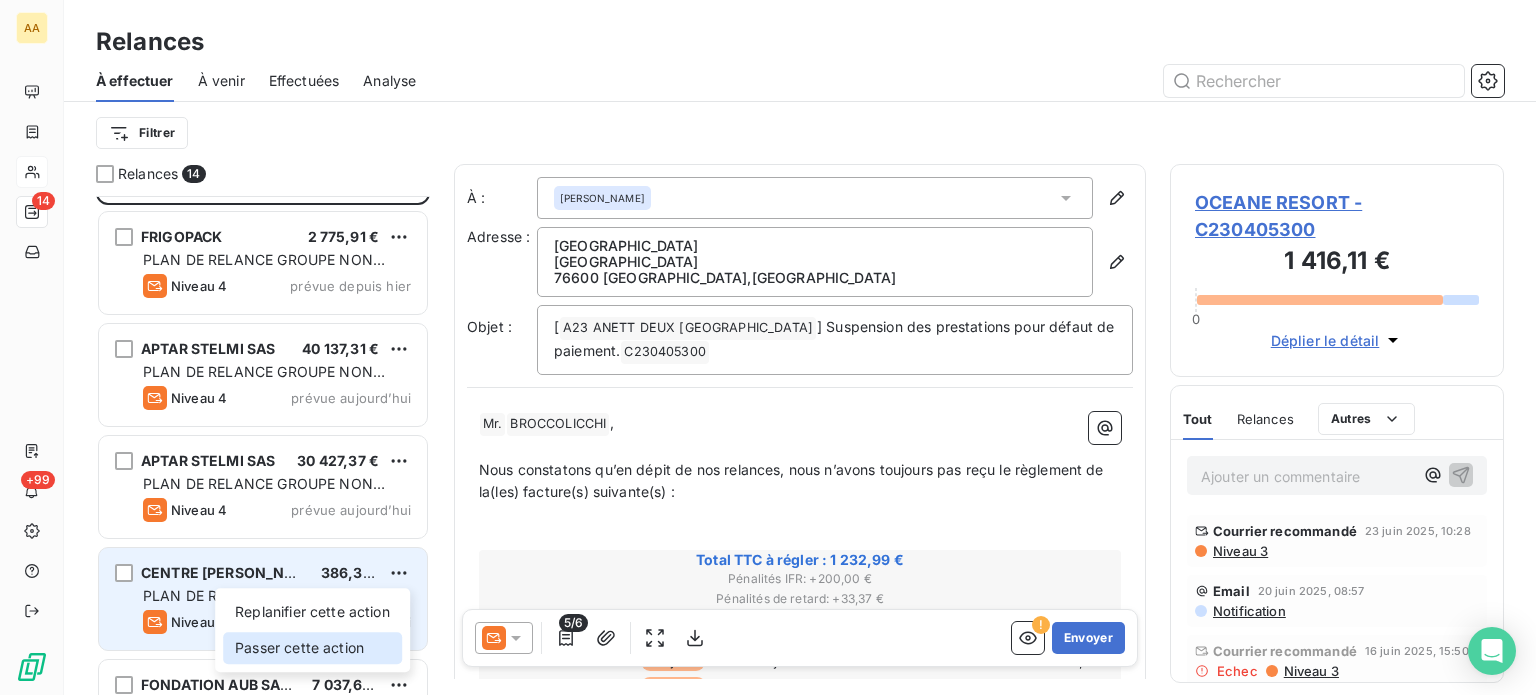 click on "Passer cette action" at bounding box center [312, 648] 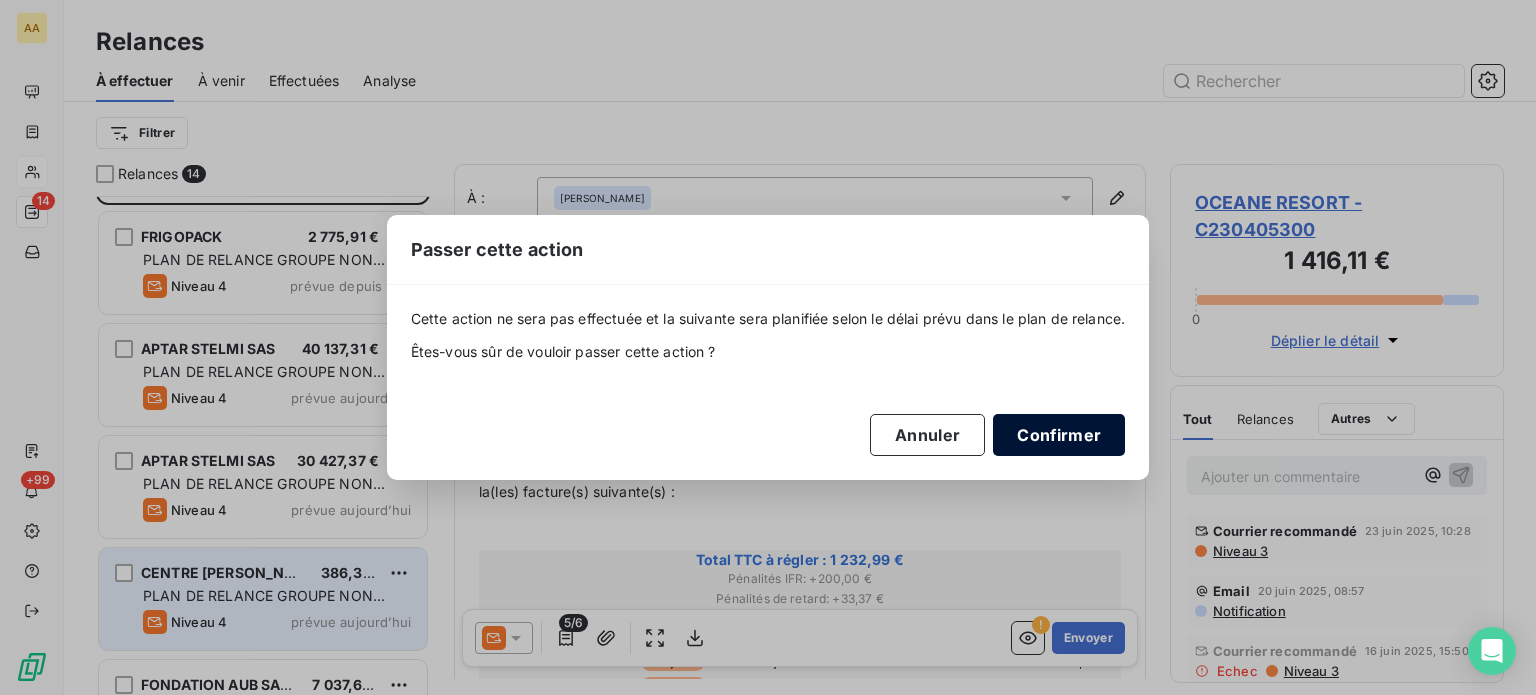 click on "Confirmer" at bounding box center [1059, 435] 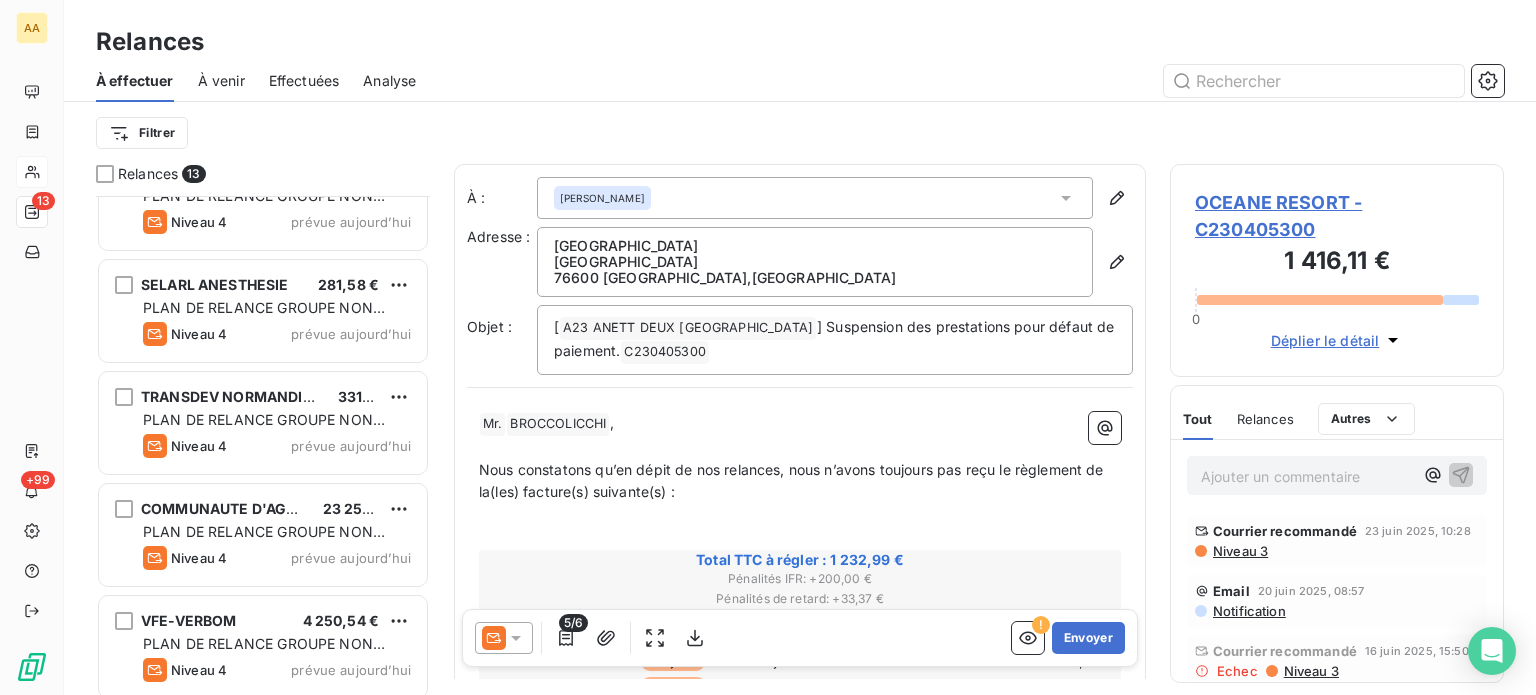 scroll, scrollTop: 957, scrollLeft: 0, axis: vertical 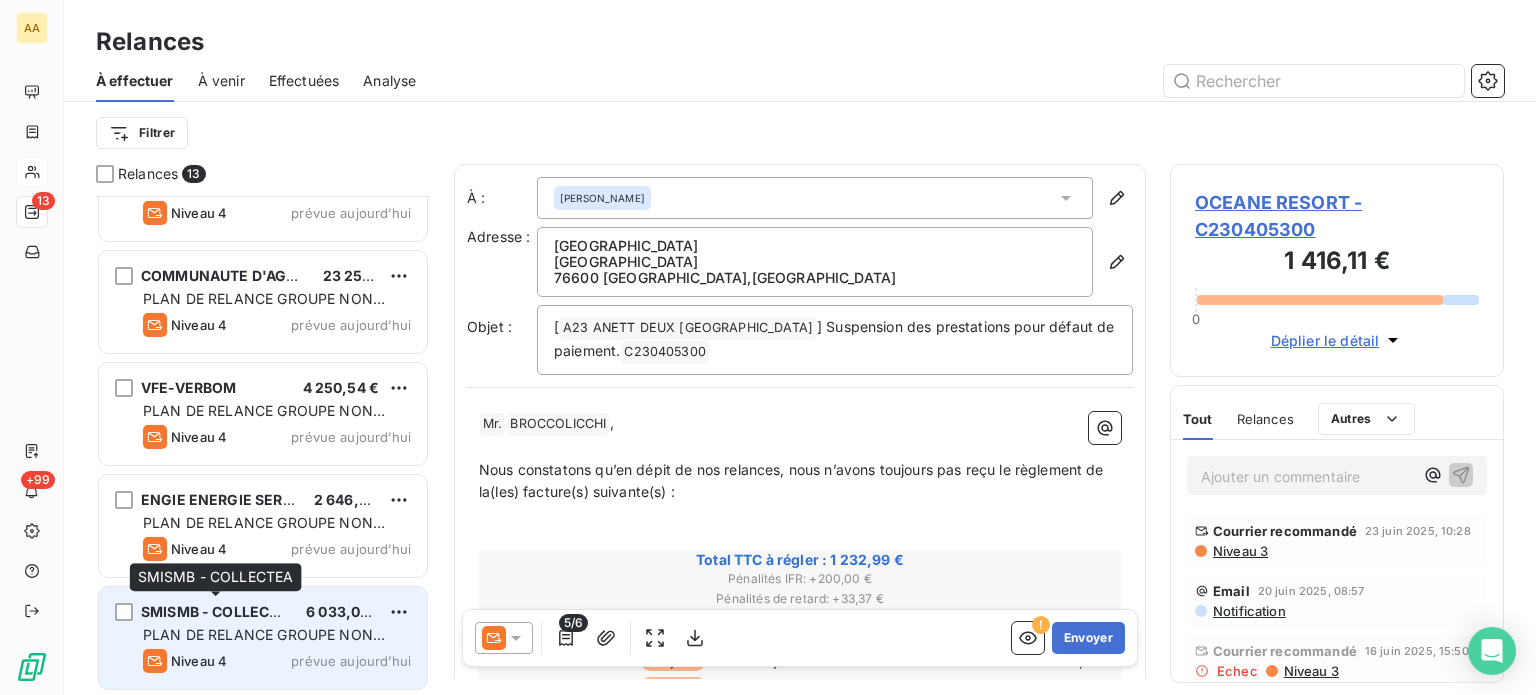 click on "SMISMB - COLLECTEA" at bounding box center (219, 611) 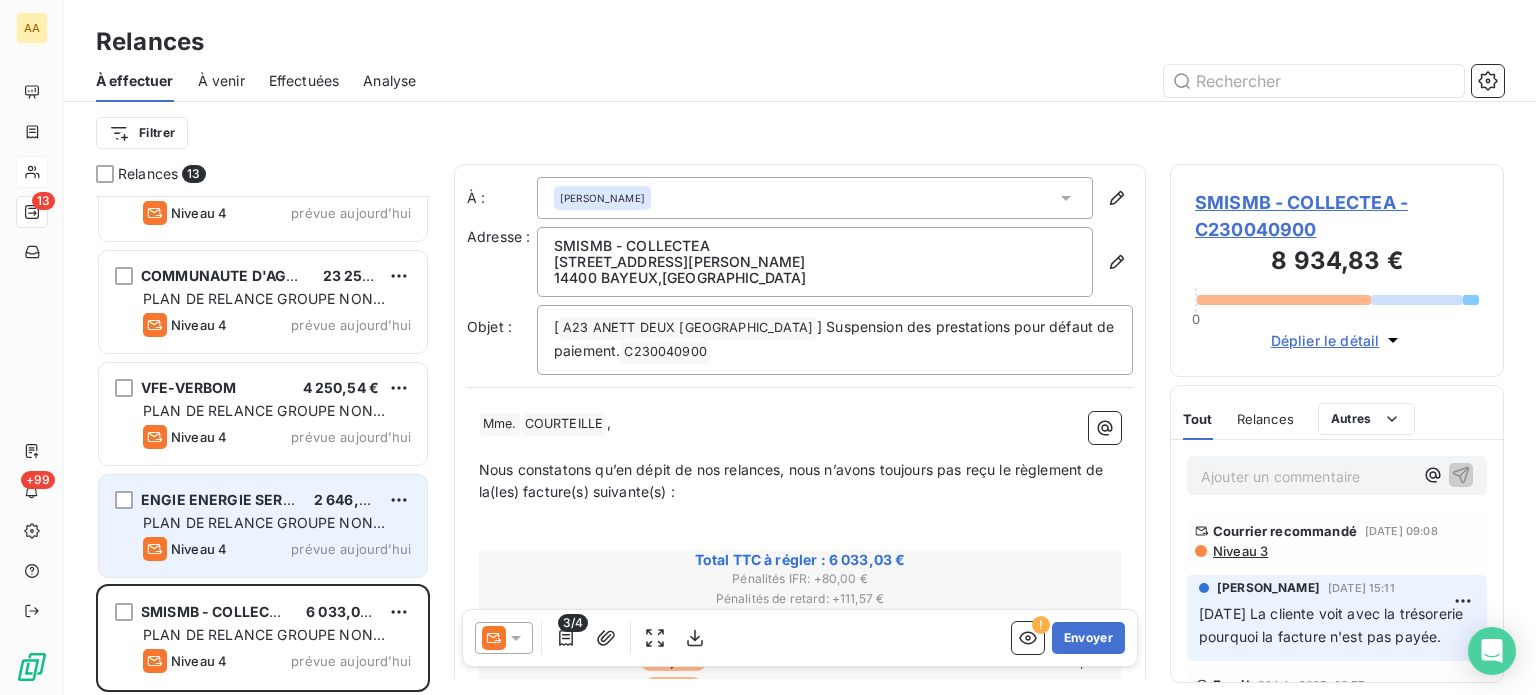 click on "PLAN DE RELANCE GROUPE NON AUTOMATIQUE" at bounding box center [264, 532] 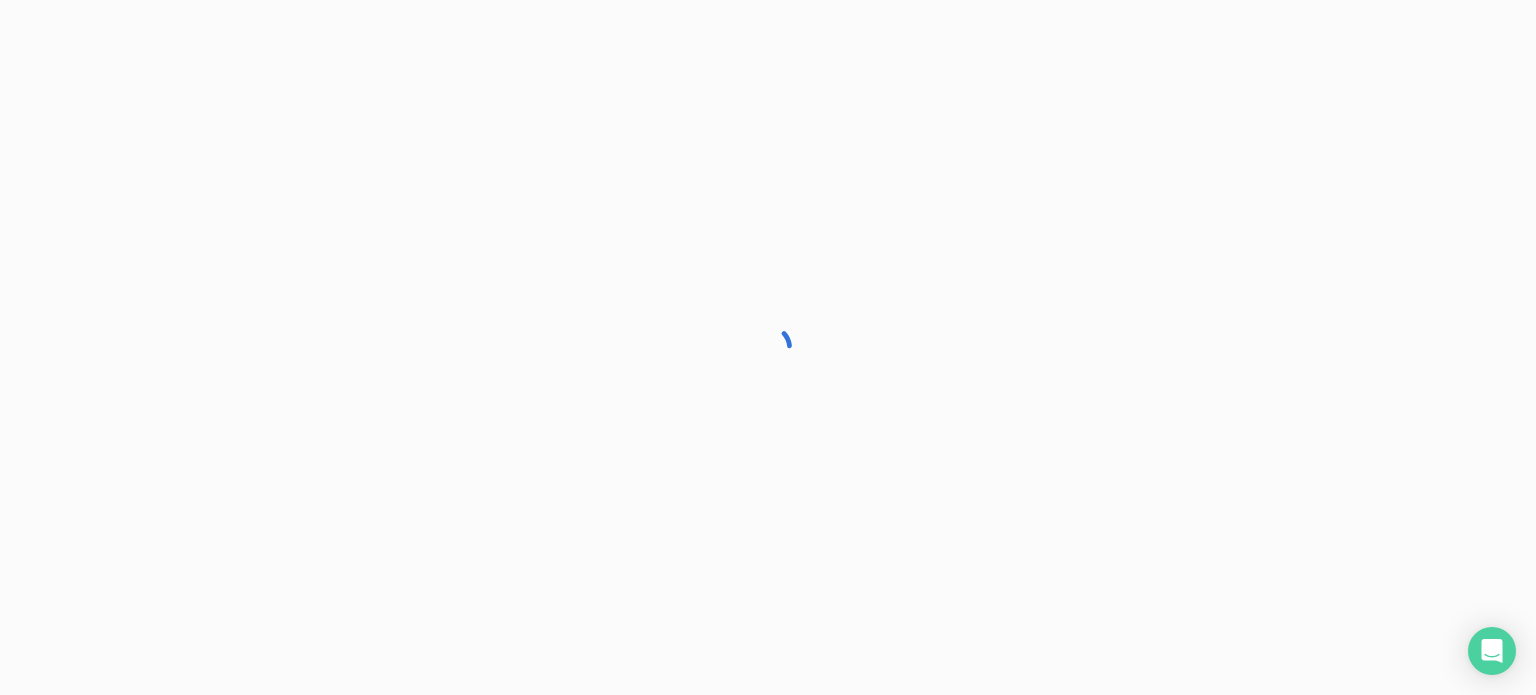 scroll, scrollTop: 957, scrollLeft: 0, axis: vertical 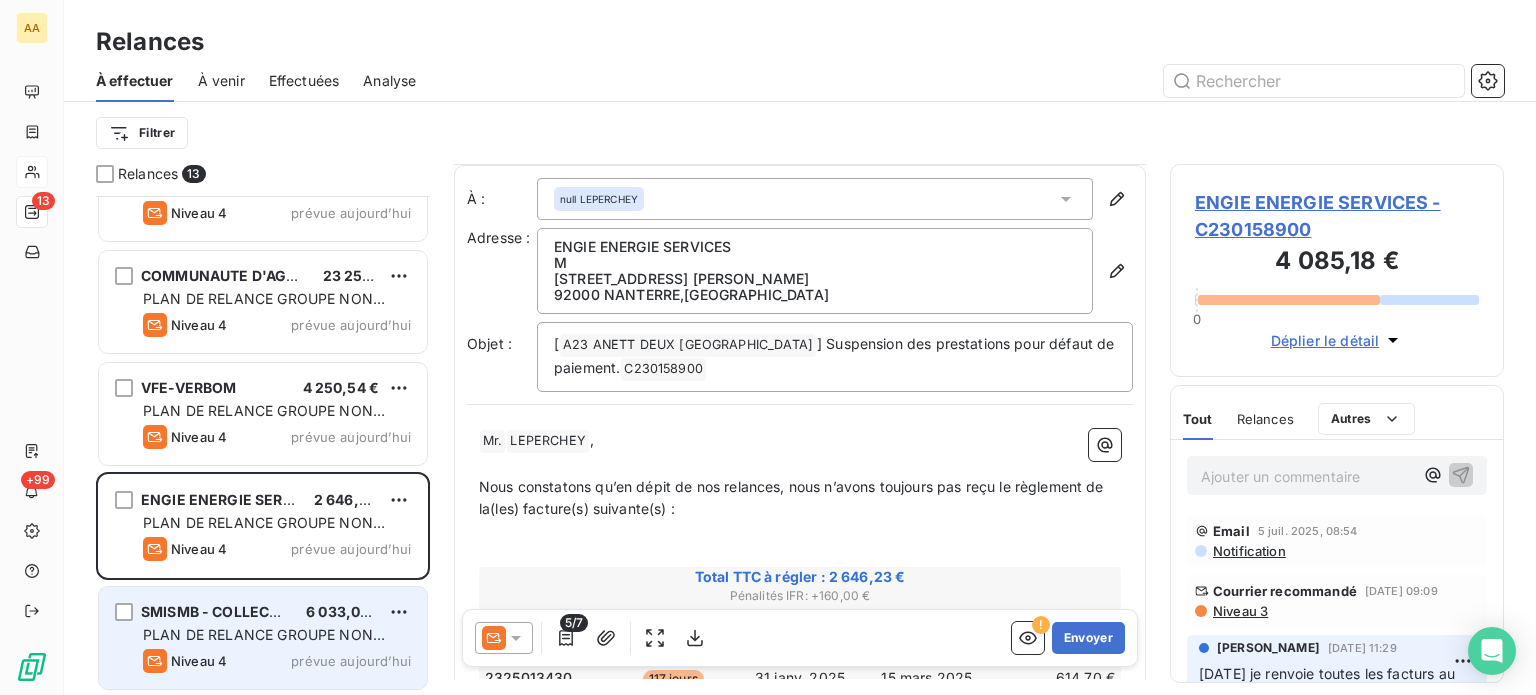 click on "SMISMB - COLLECTEA" at bounding box center (219, 611) 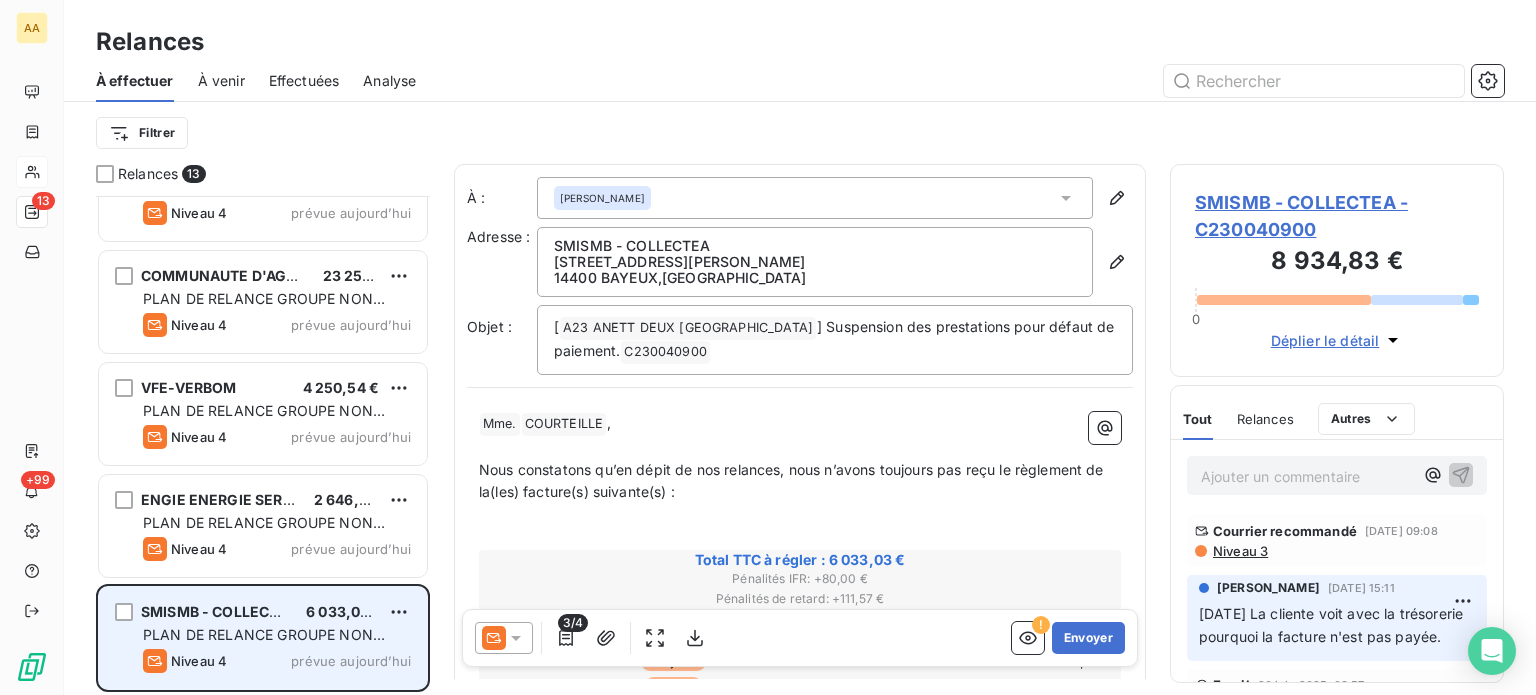 scroll, scrollTop: 0, scrollLeft: 0, axis: both 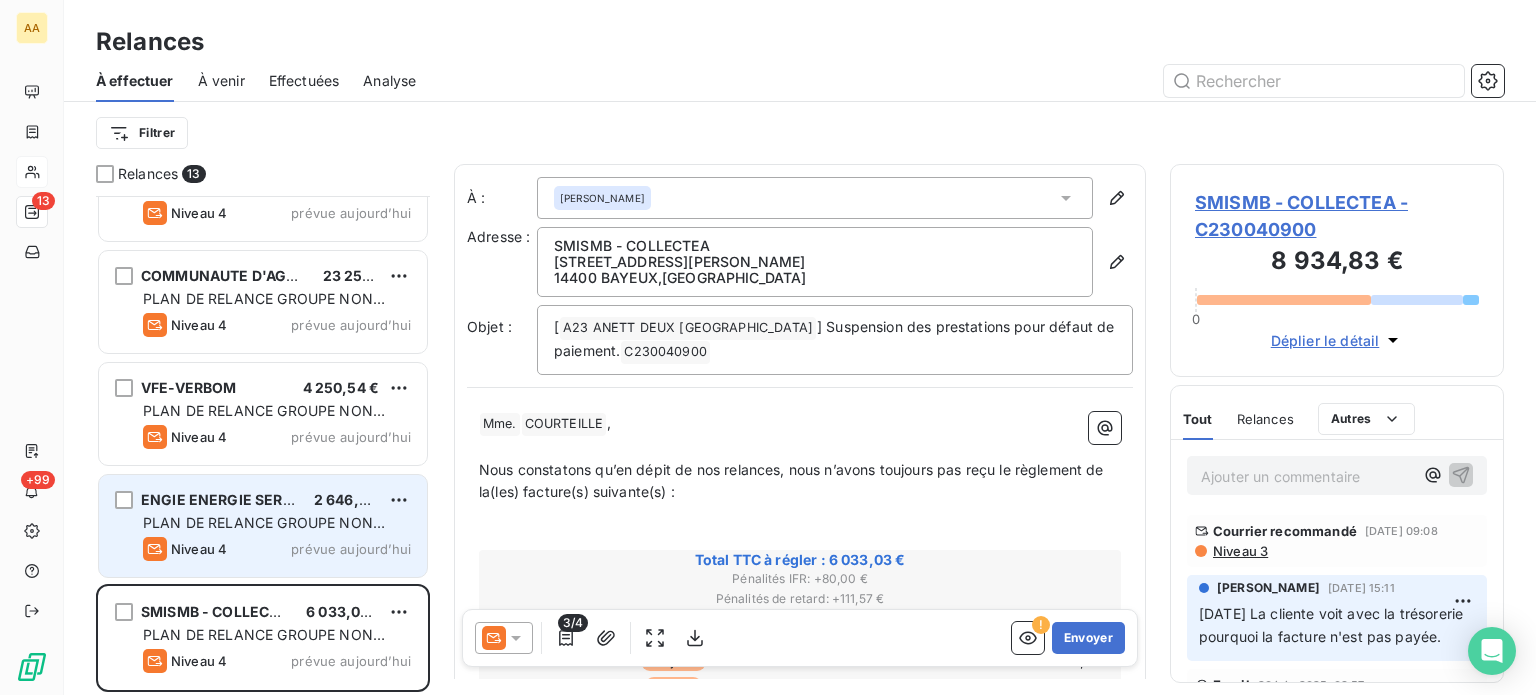 click on "Niveau 4 prévue aujourd’hui" at bounding box center [277, 549] 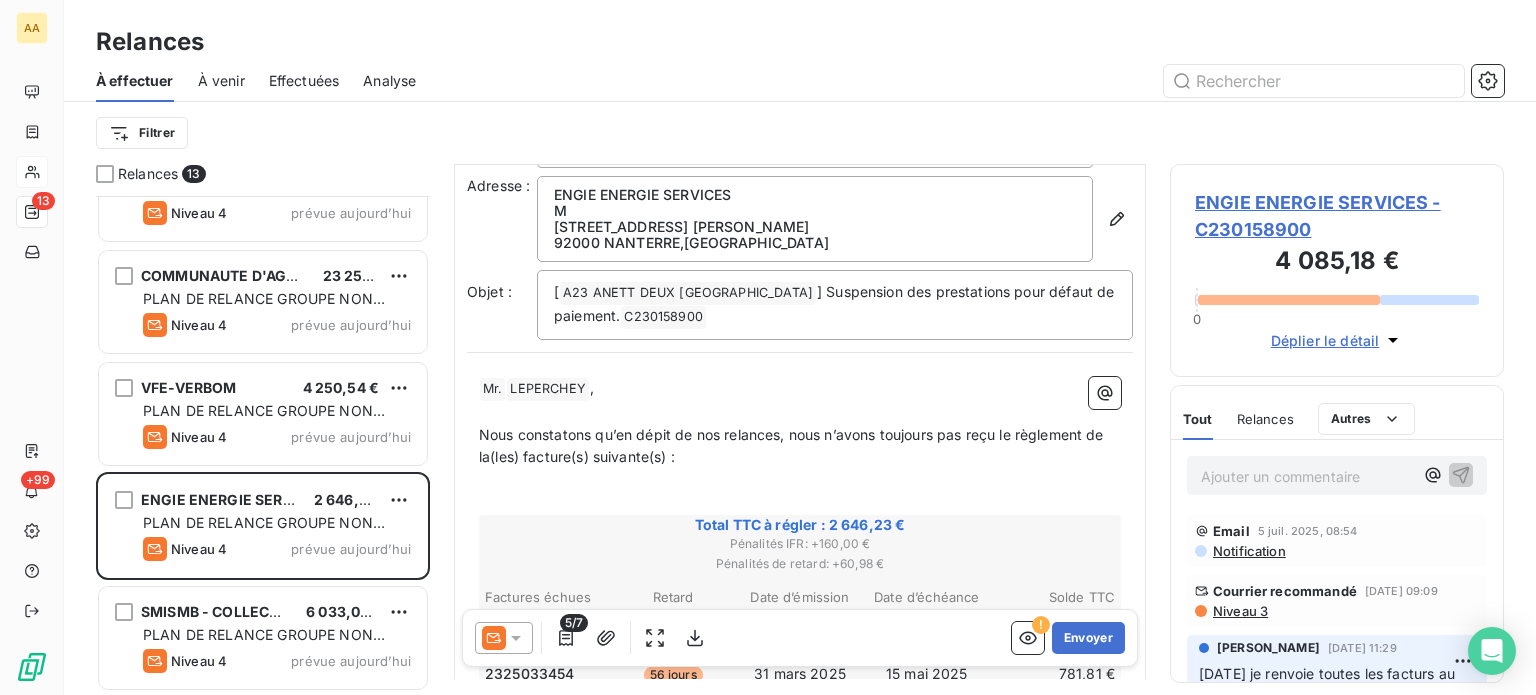 scroll, scrollTop: 100, scrollLeft: 0, axis: vertical 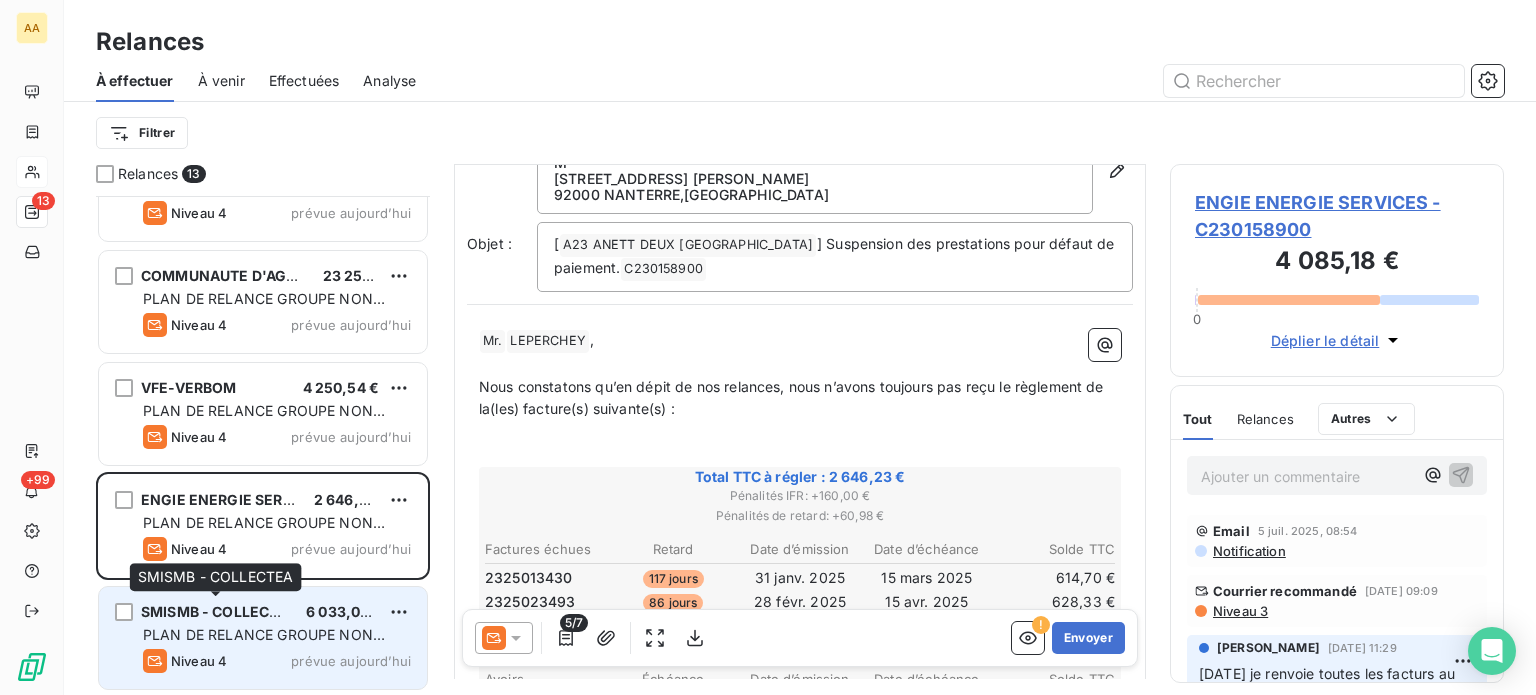 click on "SMISMB - COLLECTEA" at bounding box center (215, 612) 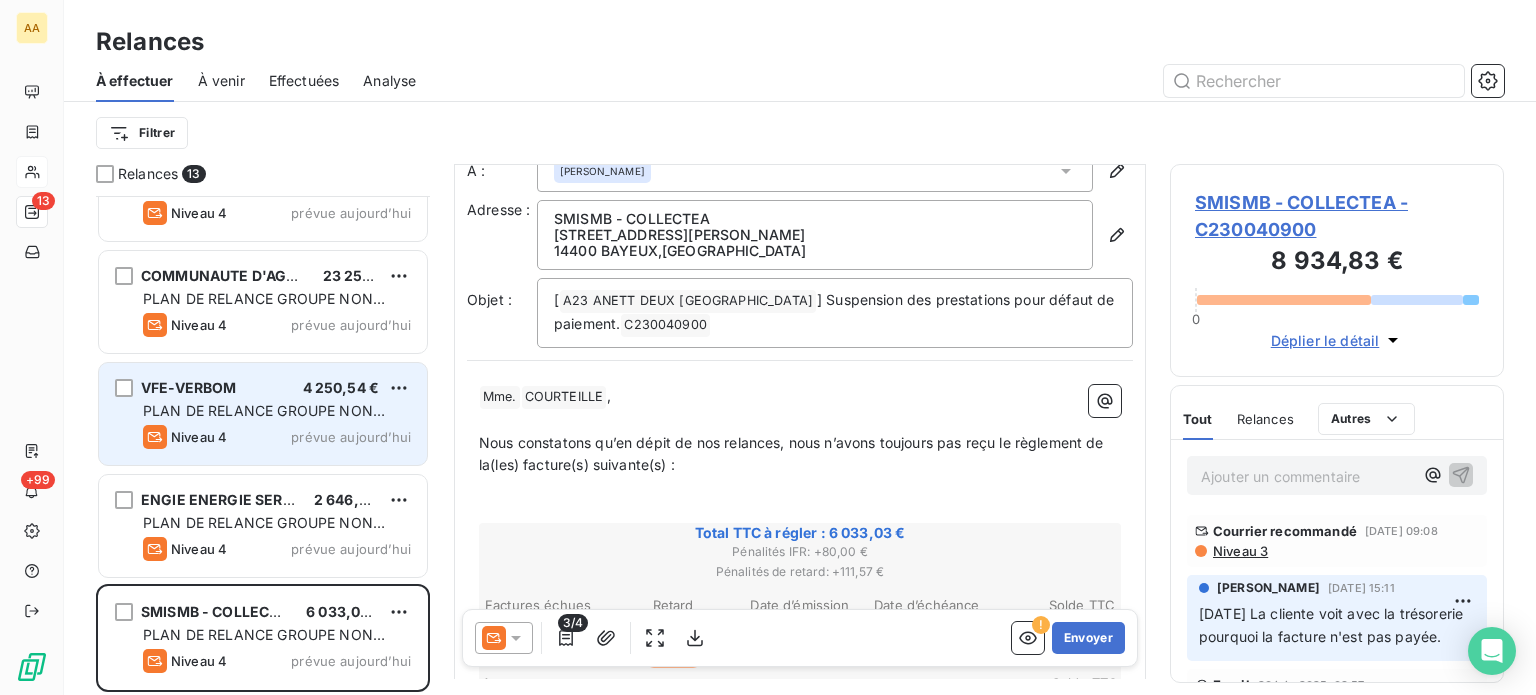 click on "PLAN DE RELANCE GROUPE NON AUTOMATIQUE" at bounding box center [264, 420] 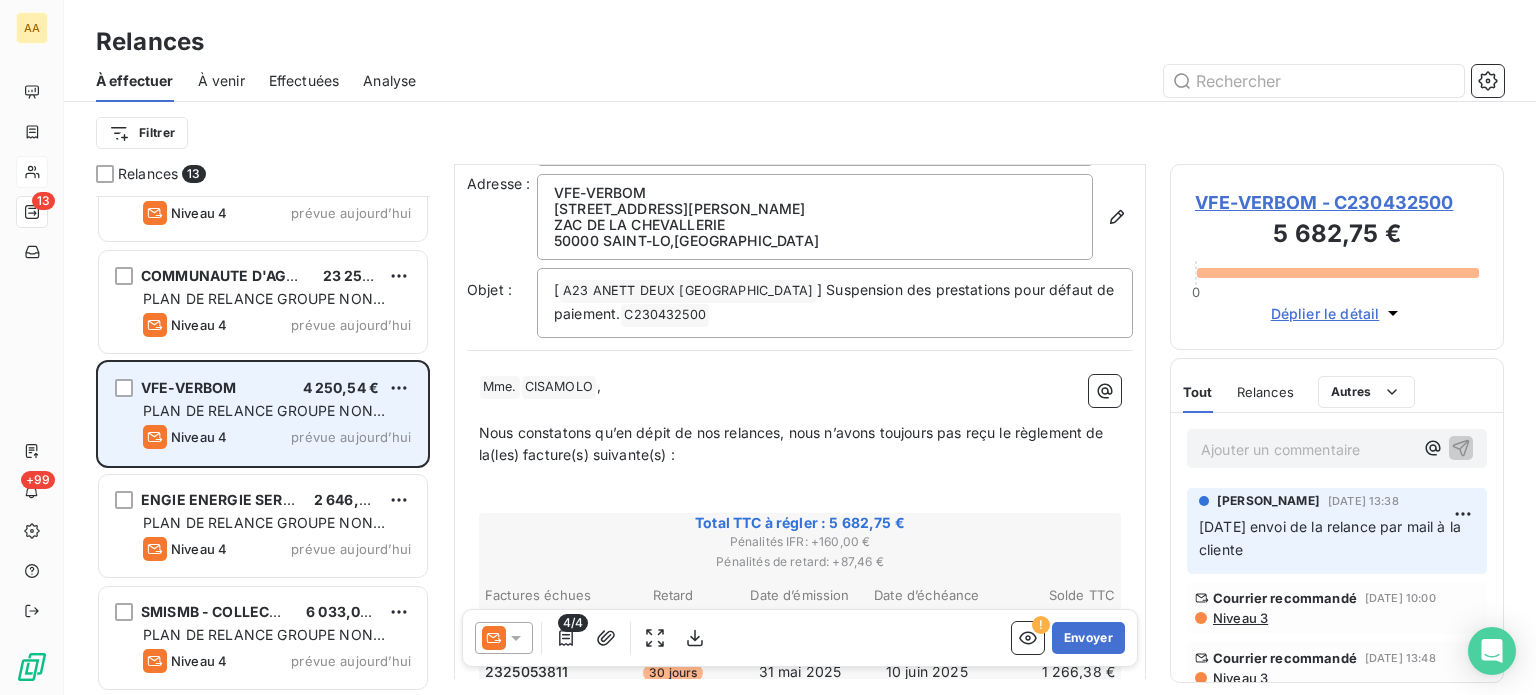 scroll, scrollTop: 0, scrollLeft: 0, axis: both 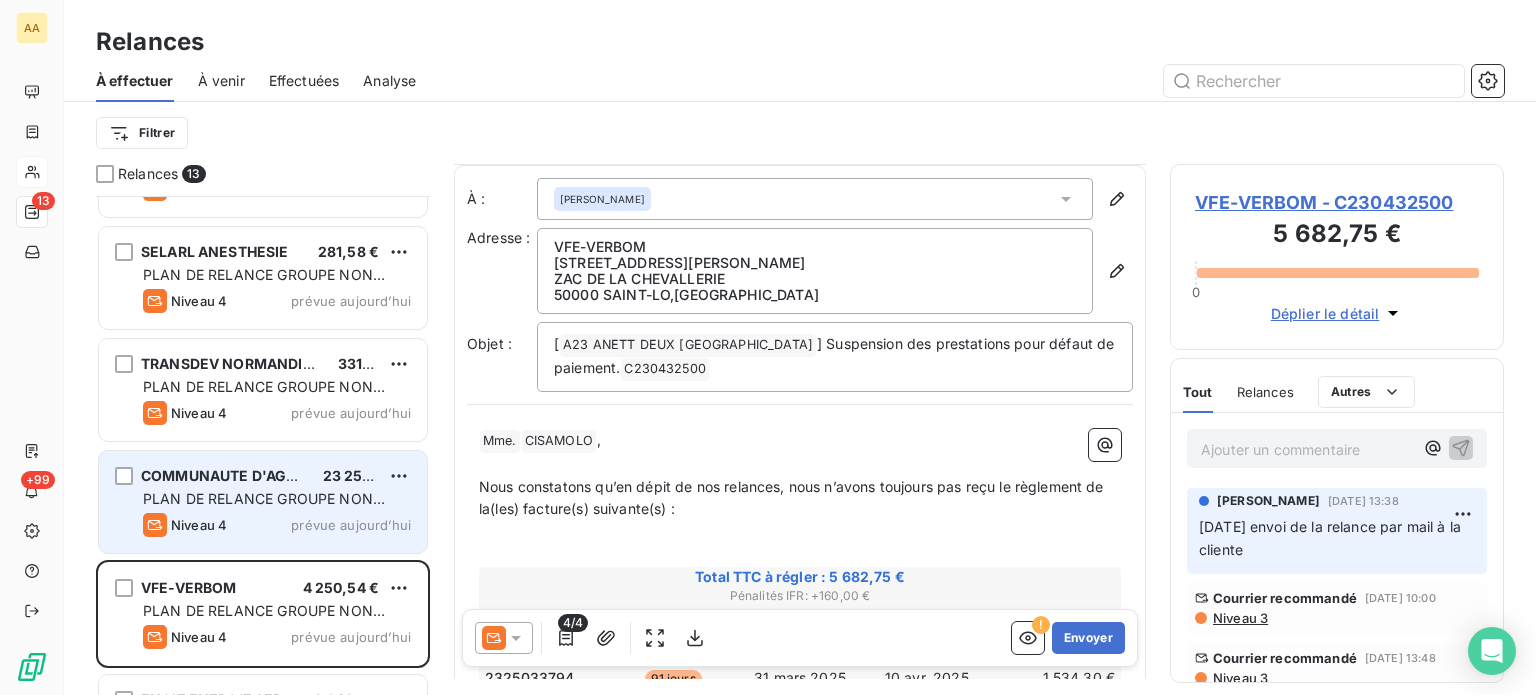 click on "PLAN DE RELANCE GROUPE NON AUTOMATIQUE" at bounding box center (264, 508) 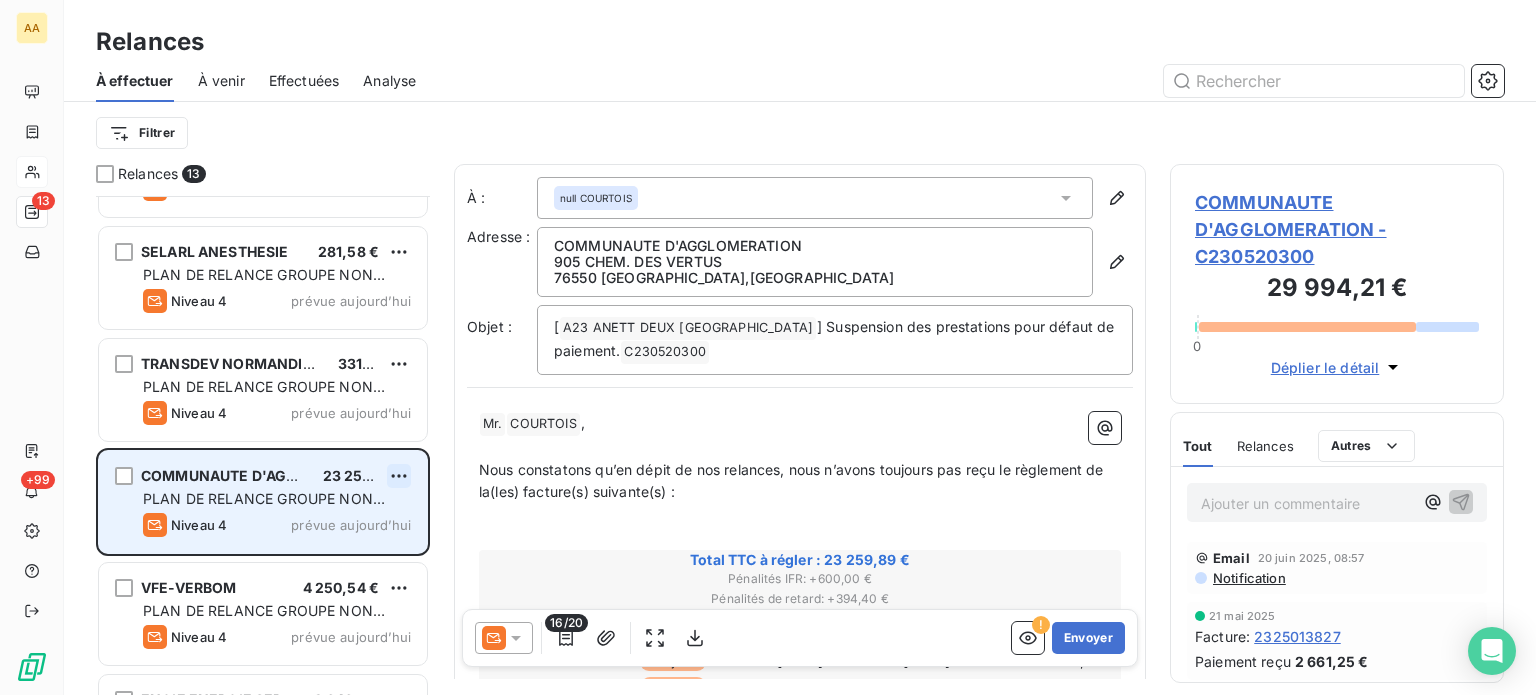 click on "AA 13 +99 Relances À effectuer À venir Effectuées Analyse Filtrer Relances 13 OCEANE RESORT 1 232,99 € PLAN DE RELANCE GROUPE NON AUTOMATIQUE Niveau 4 prévue depuis 10 jours FRIGOPACK 2 775,91 € PLAN DE RELANCE GROUPE NON AUTOMATIQUE Niveau 4 prévue depuis [DATE] APTAR STELMI SAS 40 137,31 € PLAN DE RELANCE GROUPE NON AUTOMATIQUE Niveau 4 prévue [DATE] APTAR STELMI SAS 30 427,37 € PLAN DE RELANCE GROUPE NON AUTOMATIQUE Niveau 4 prévue [DATE] FONDATION AUB SANTE 7 037,64 € PLAN DE RELANCE GROUPE NON AUTOMATIQUE Niveau 4 prévue [DATE] SEGAFREDO ZANETTI France SAS 1 152,13 € PLAN DE RELANCE GROUPE NON AUTOMATIQUE Niveau 4 prévue [DATE] HOTHACAP 4 279,27 € PLAN DE RELANCE GROUPE NON AUTOMATIQUE Niveau 4 prévue [DATE] SELARL ANESTHESIE 281,58 € PLAN DE RELANCE GROUPE NON AUTOMATIQUE Niveau 4 prévue [DATE] TRANSDEV NORMANDIE INTERURBAIN 331,22 € PLAN DE RELANCE GROUPE NON AUTOMATIQUE Niveau 4 prévue [DATE]" at bounding box center (768, 347) 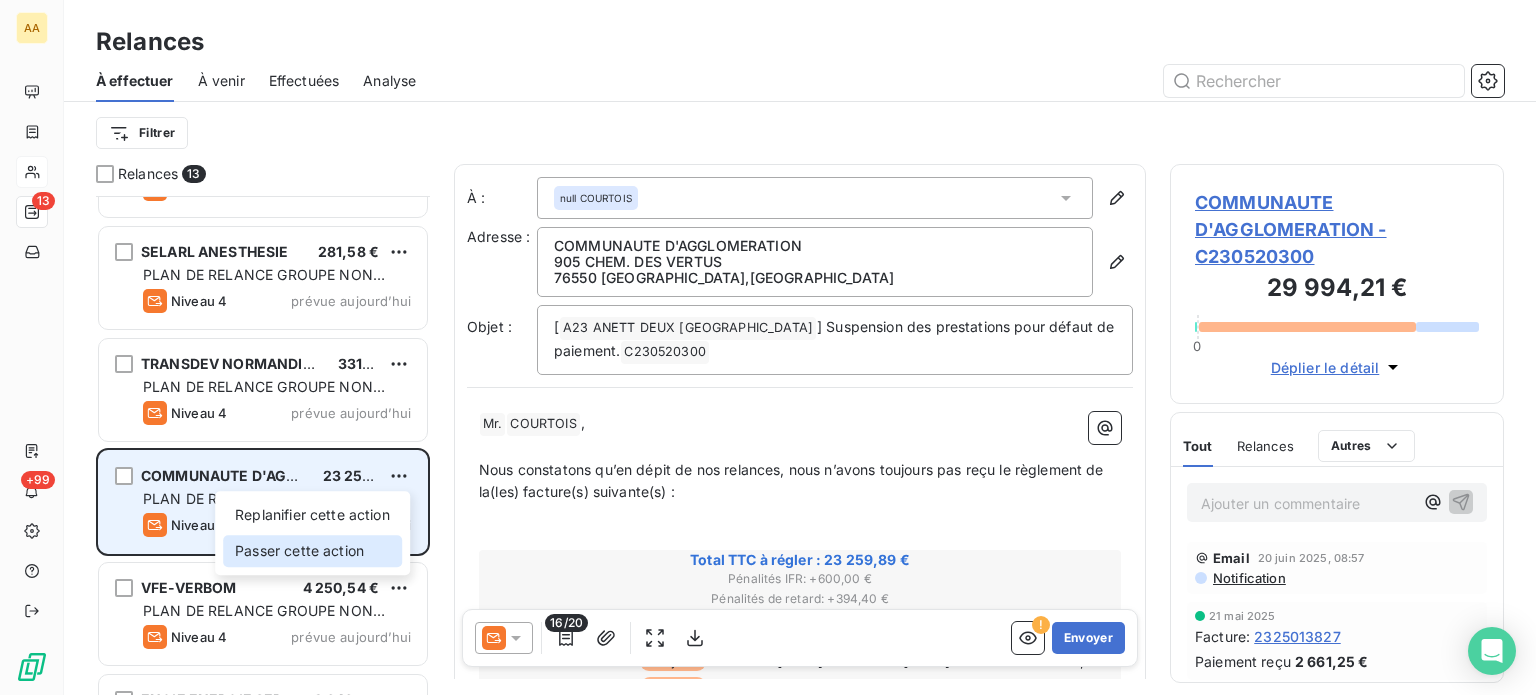 click on "Passer cette action" at bounding box center (312, 551) 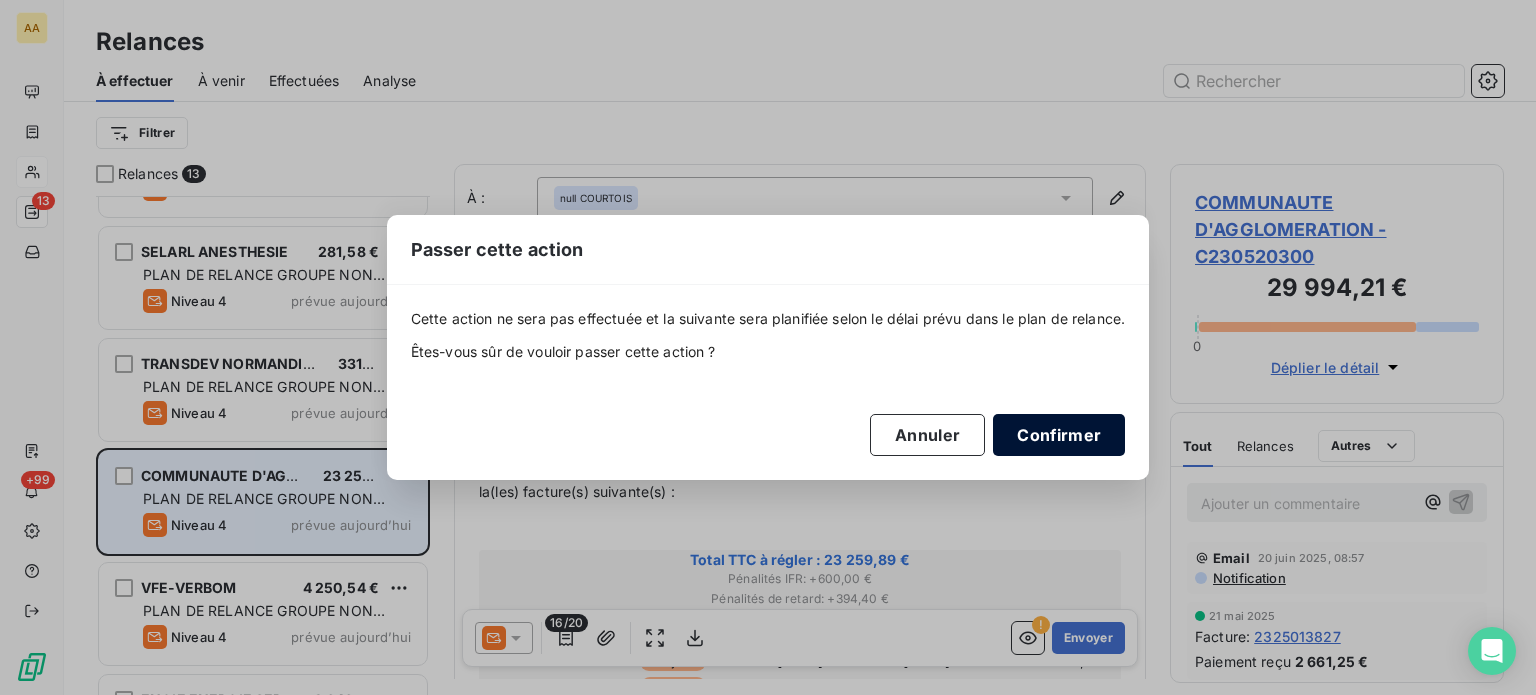click on "Confirmer" at bounding box center [1059, 435] 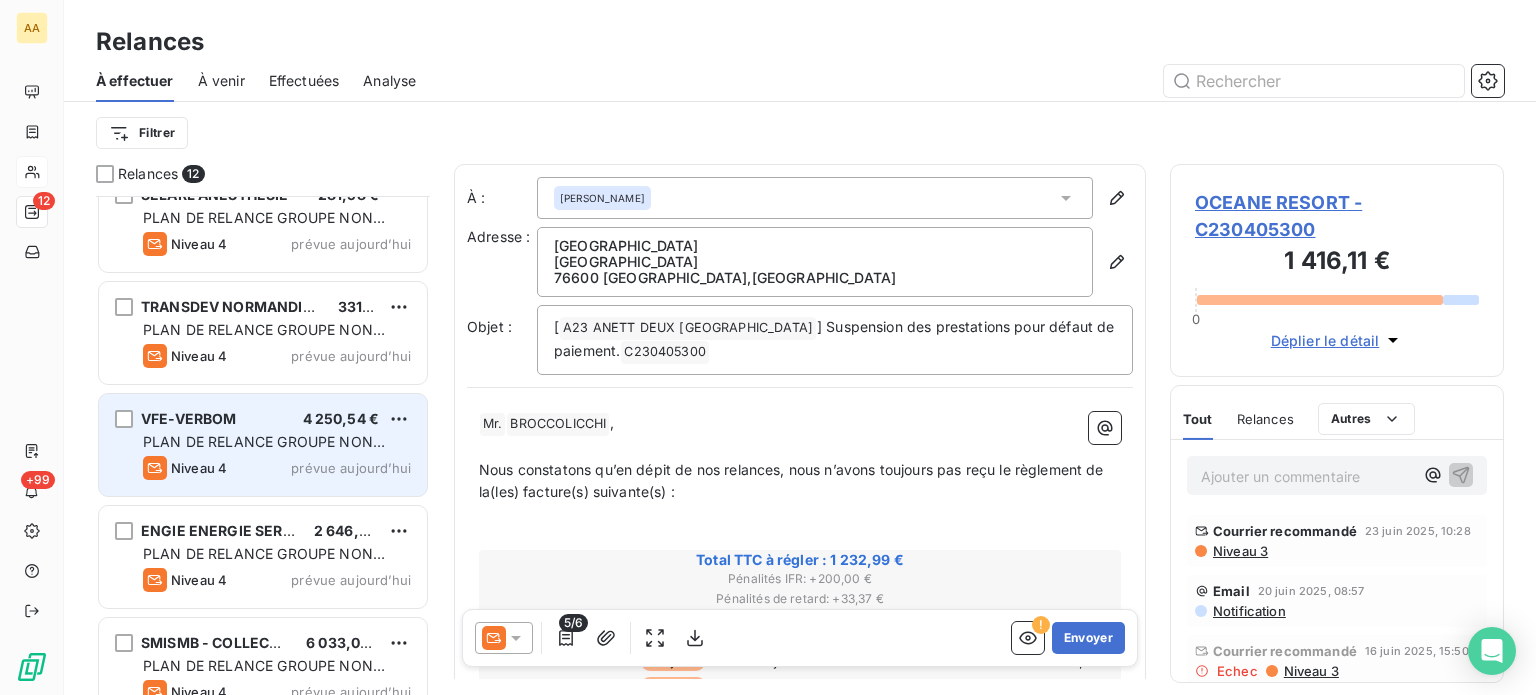 scroll, scrollTop: 845, scrollLeft: 0, axis: vertical 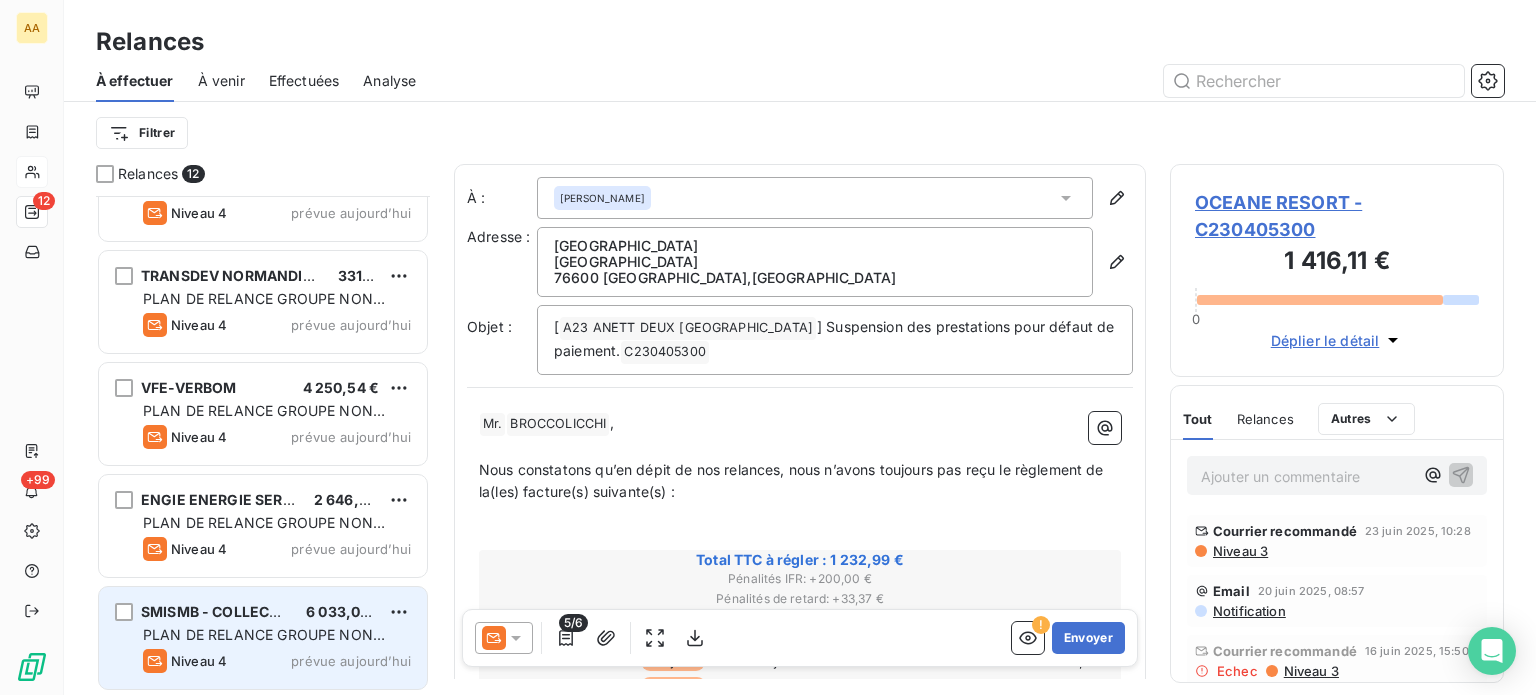 click on "PLAN DE RELANCE GROUPE NON AUTOMATIQUE" at bounding box center (264, 644) 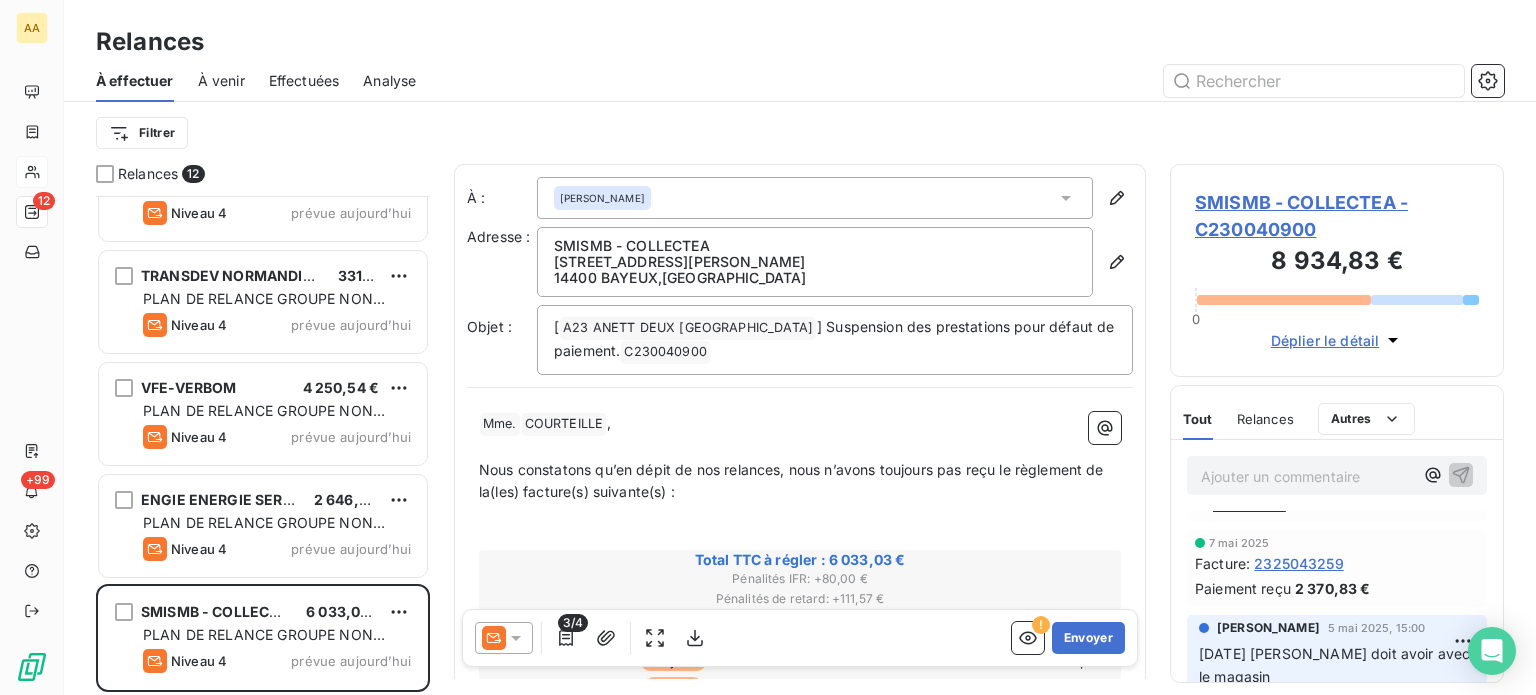 scroll, scrollTop: 0, scrollLeft: 0, axis: both 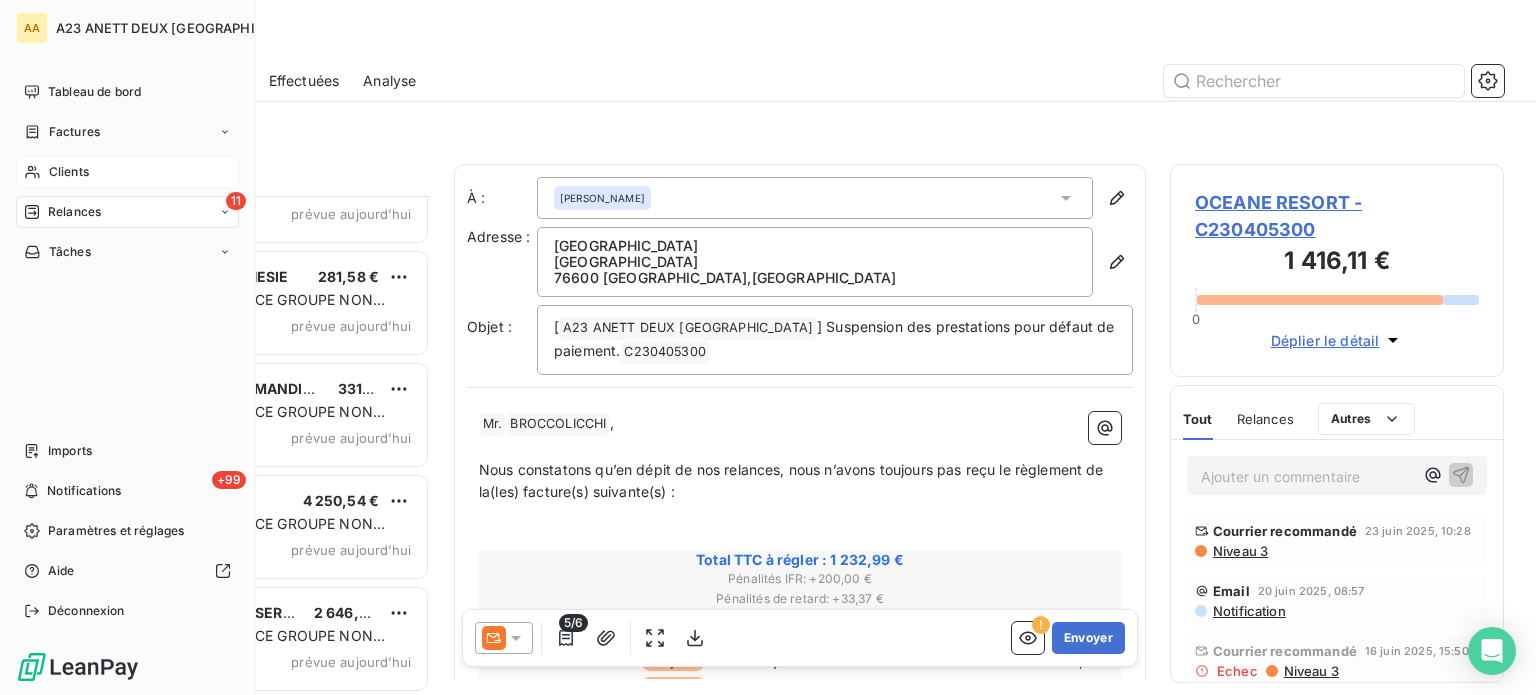 click on "Clients" at bounding box center (69, 172) 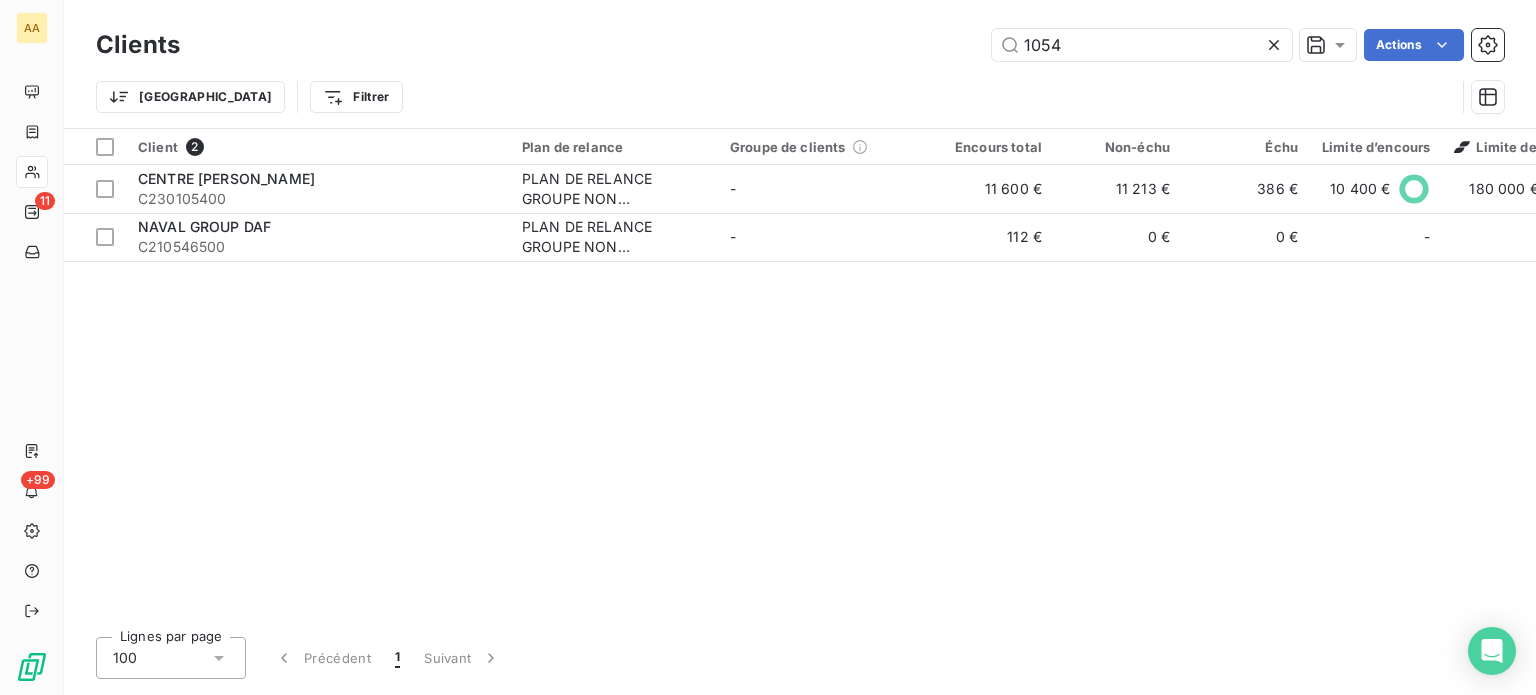 drag, startPoint x: 1106, startPoint y: 51, endPoint x: 807, endPoint y: 67, distance: 299.4278 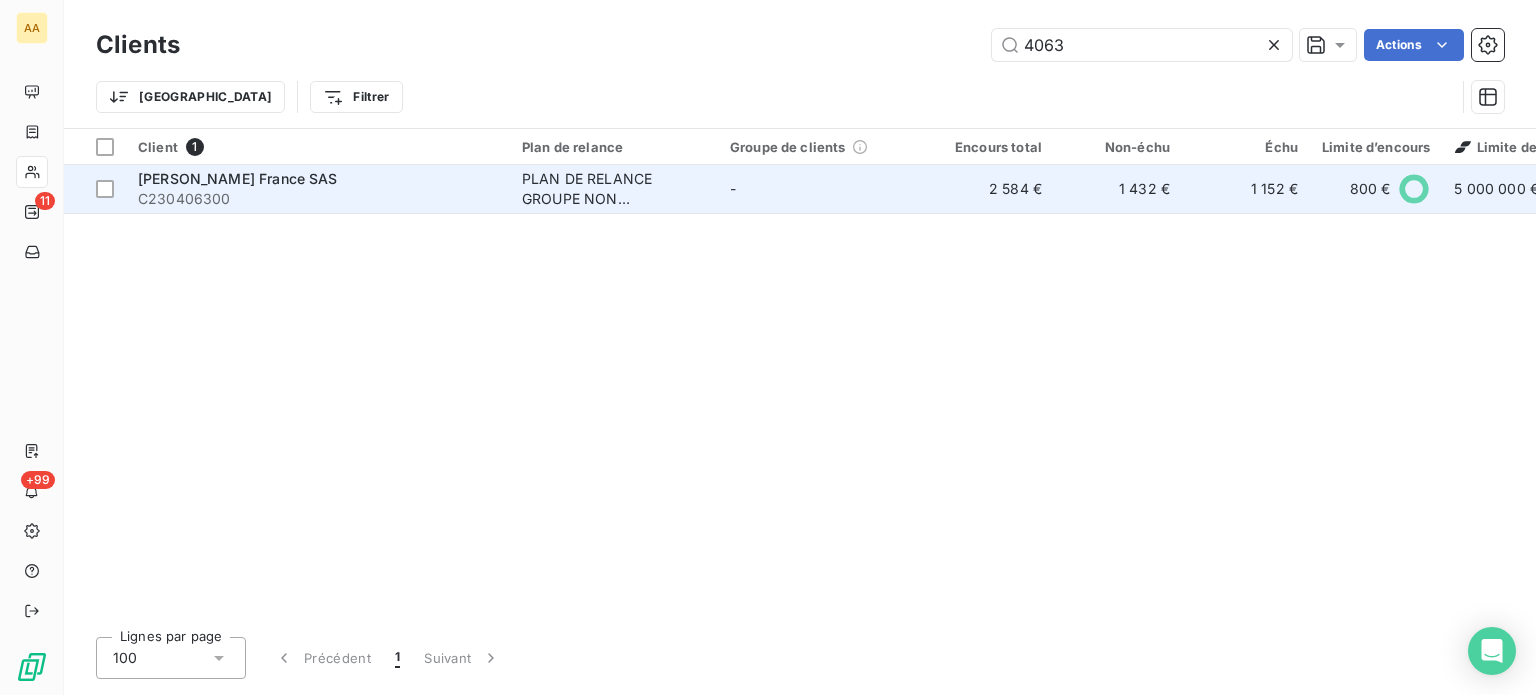 type on "4063" 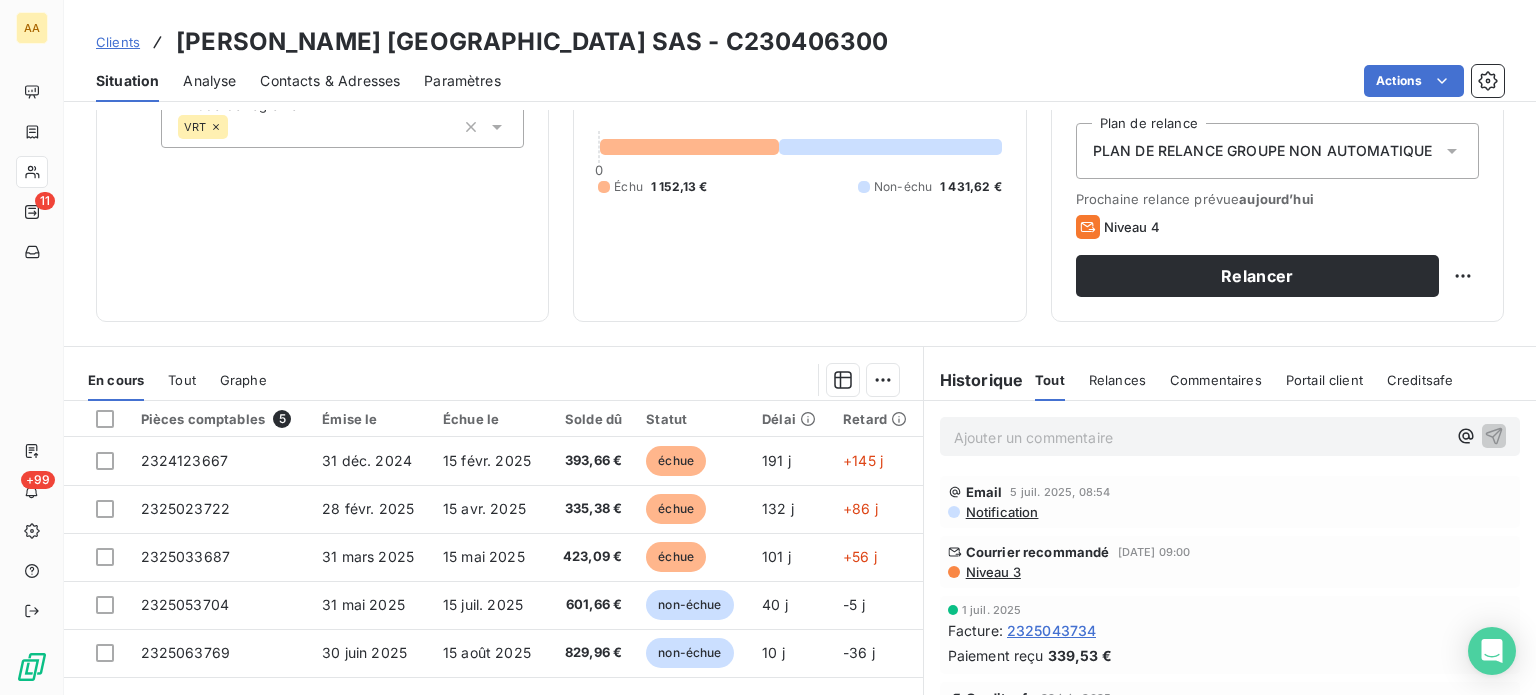 scroll, scrollTop: 300, scrollLeft: 0, axis: vertical 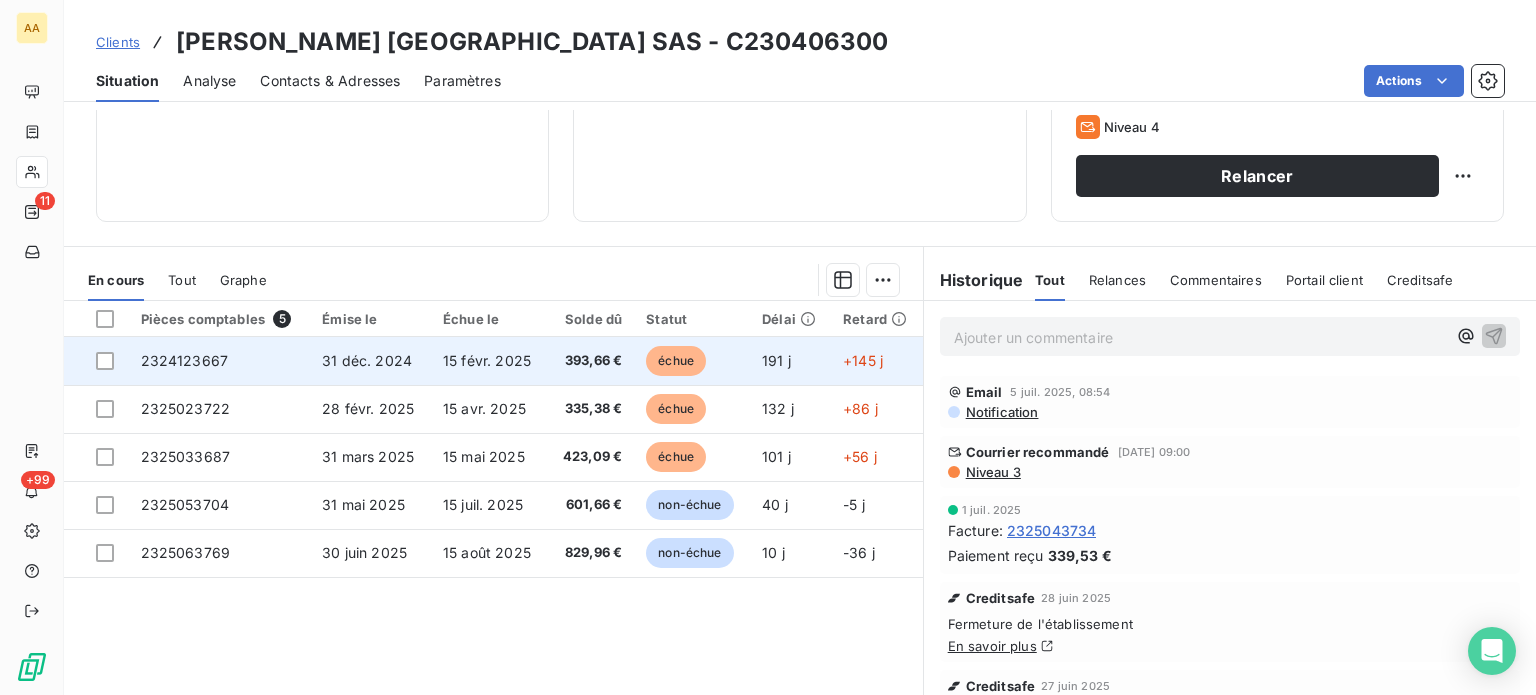 click on "2324123667" at bounding box center [185, 360] 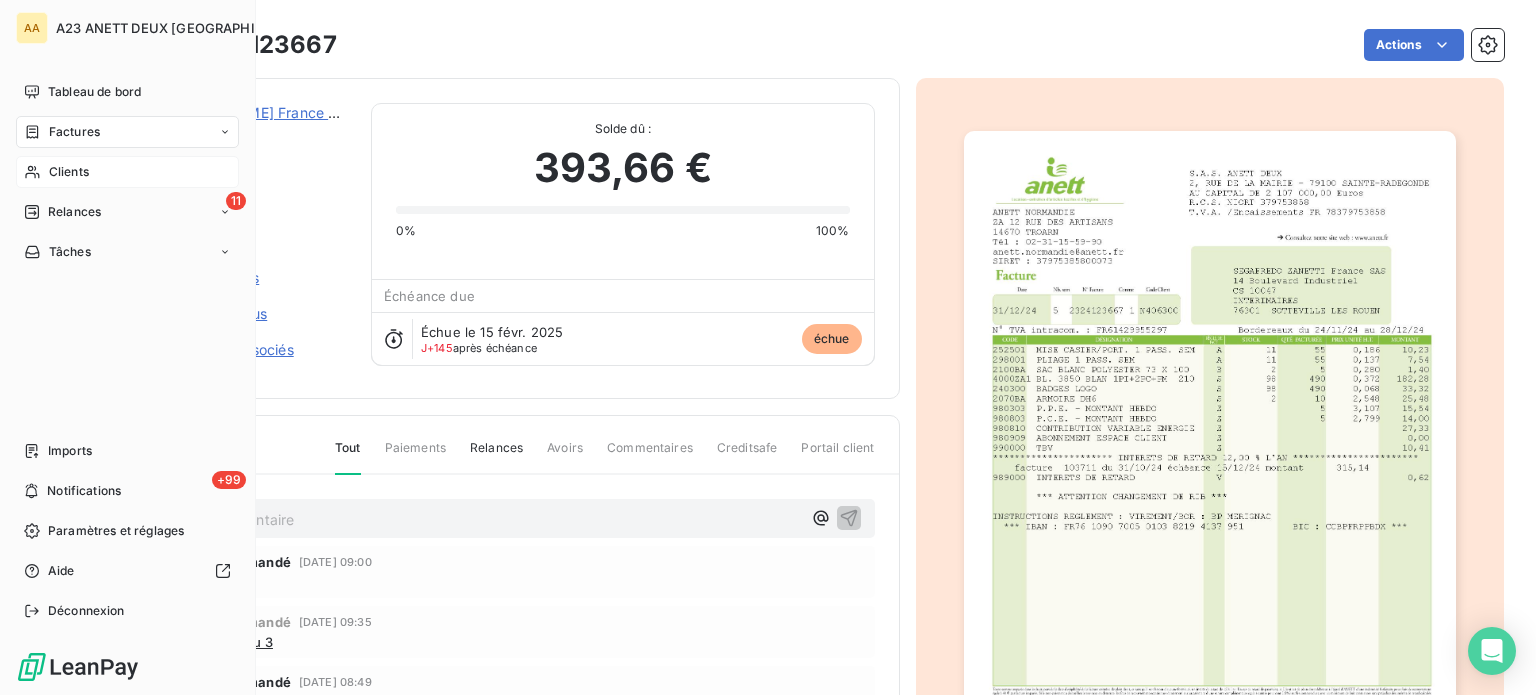 click on "Clients" at bounding box center [127, 172] 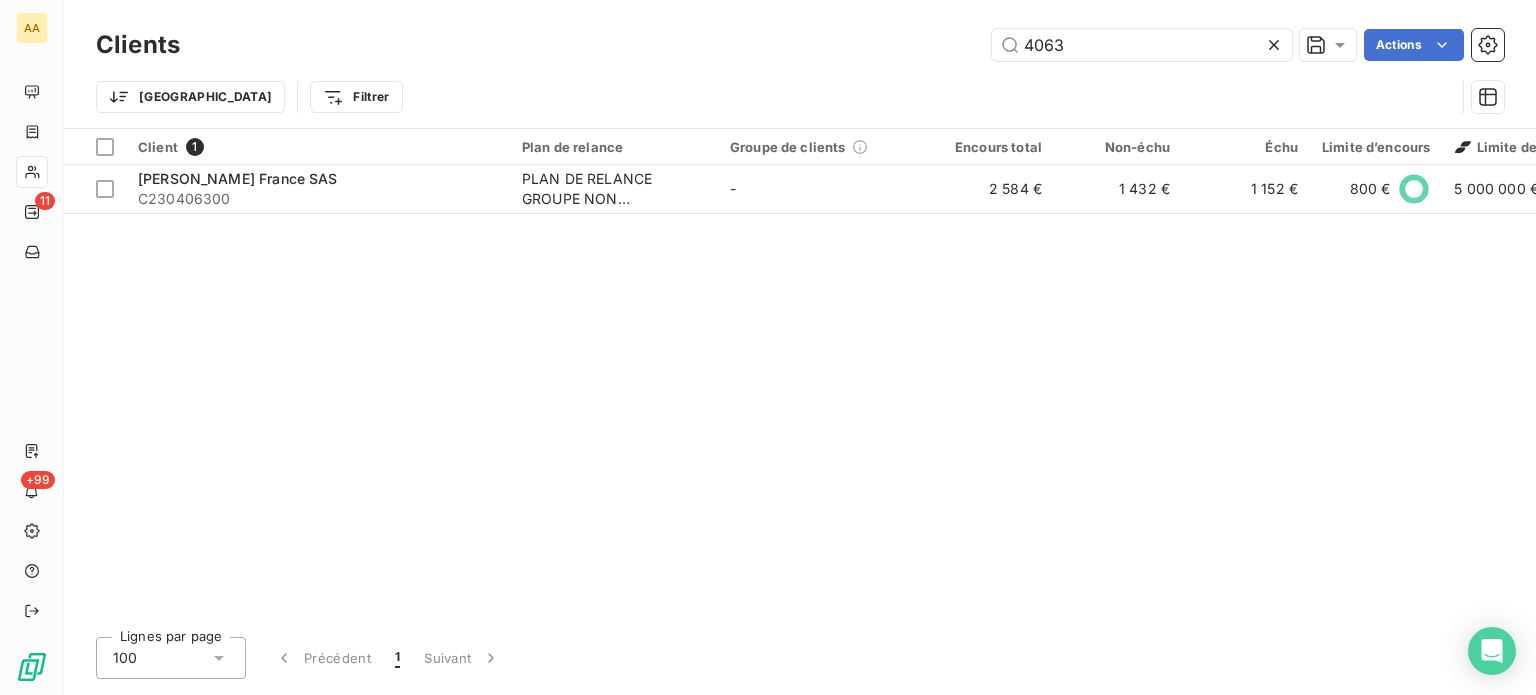 drag, startPoint x: 1125, startPoint y: 51, endPoint x: 808, endPoint y: 39, distance: 317.22705 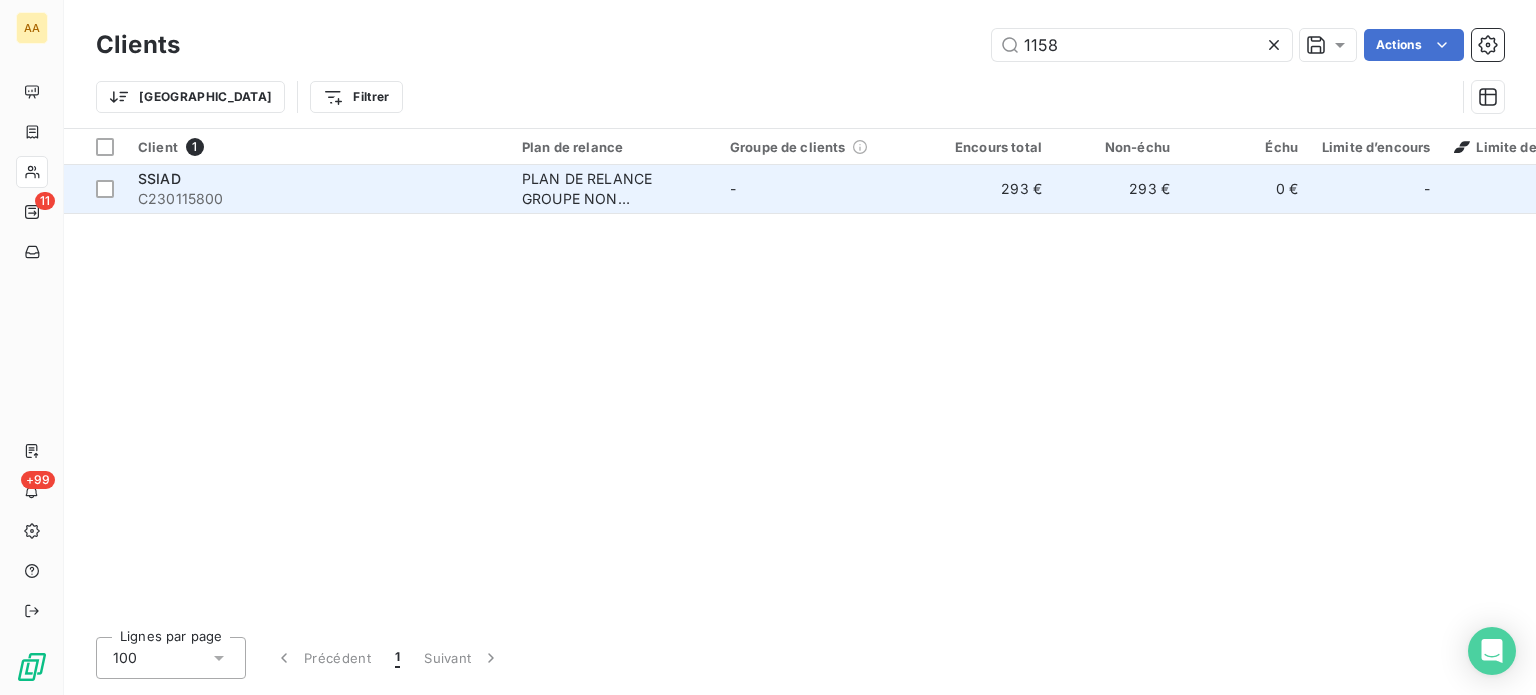 type on "1158" 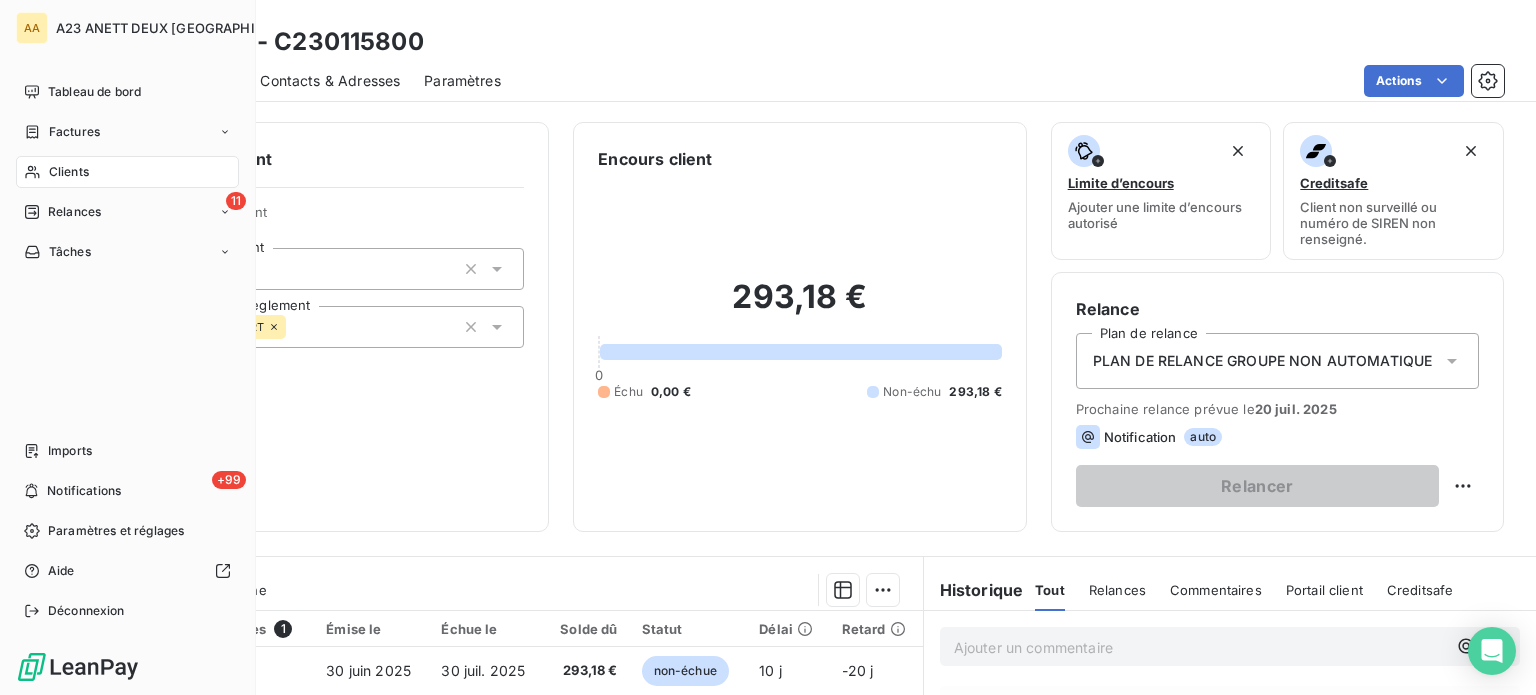 click on "Clients" at bounding box center (69, 172) 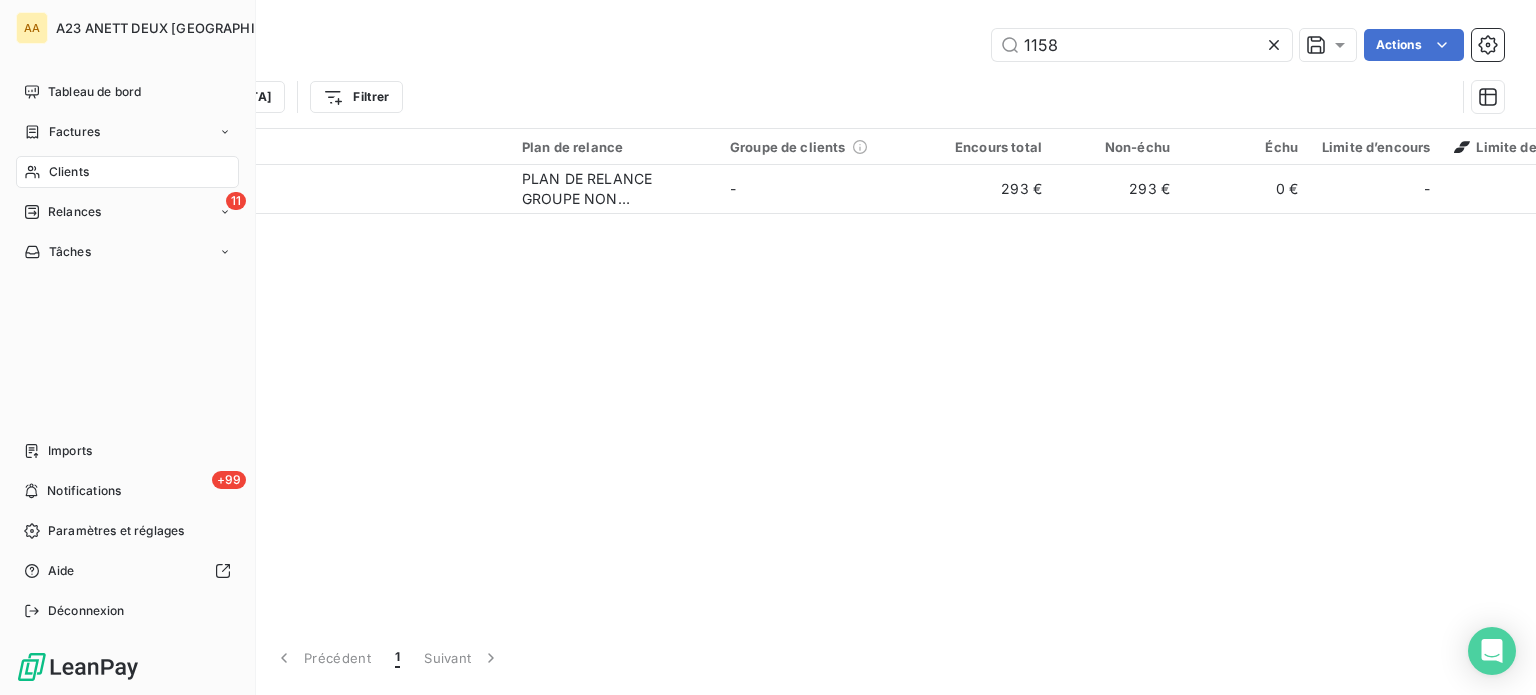 click on "Clients" at bounding box center [127, 172] 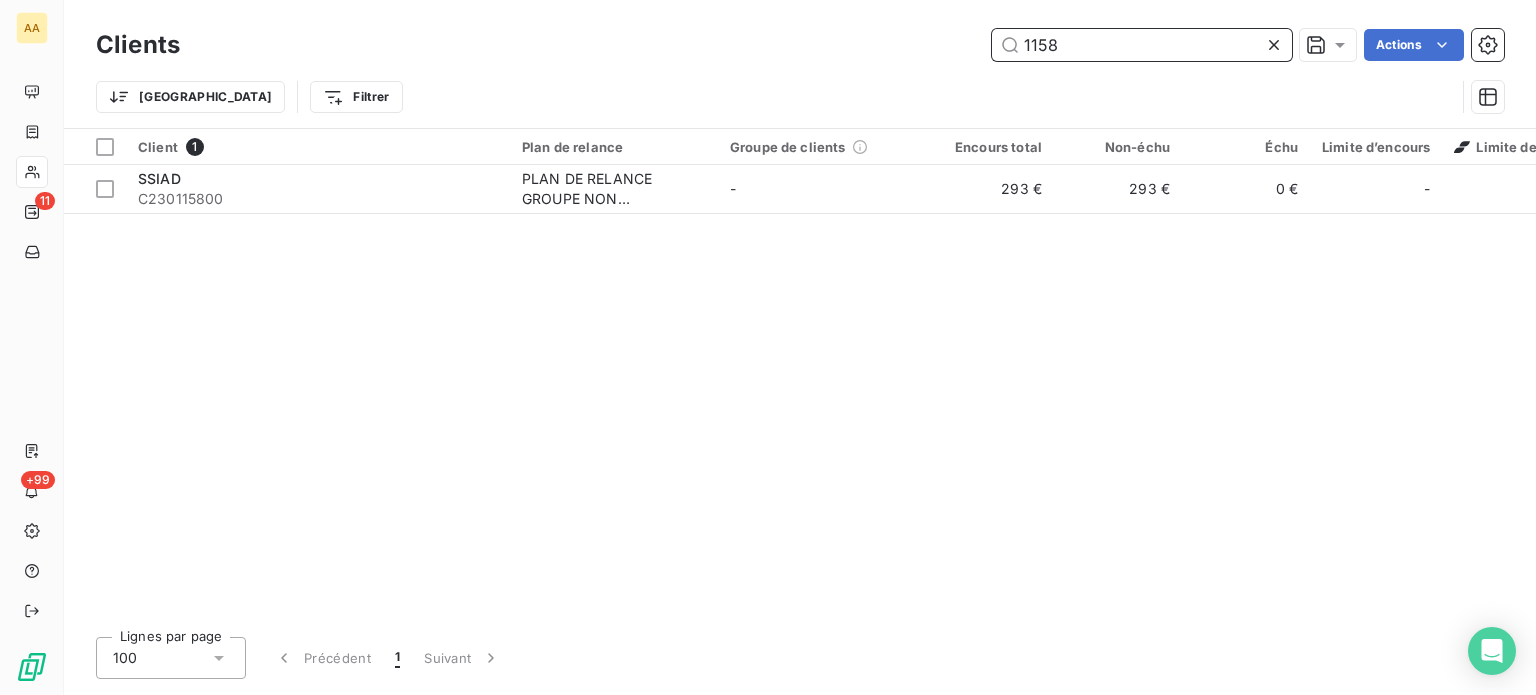 drag, startPoint x: 1060, startPoint y: 45, endPoint x: 792, endPoint y: 18, distance: 269.35663 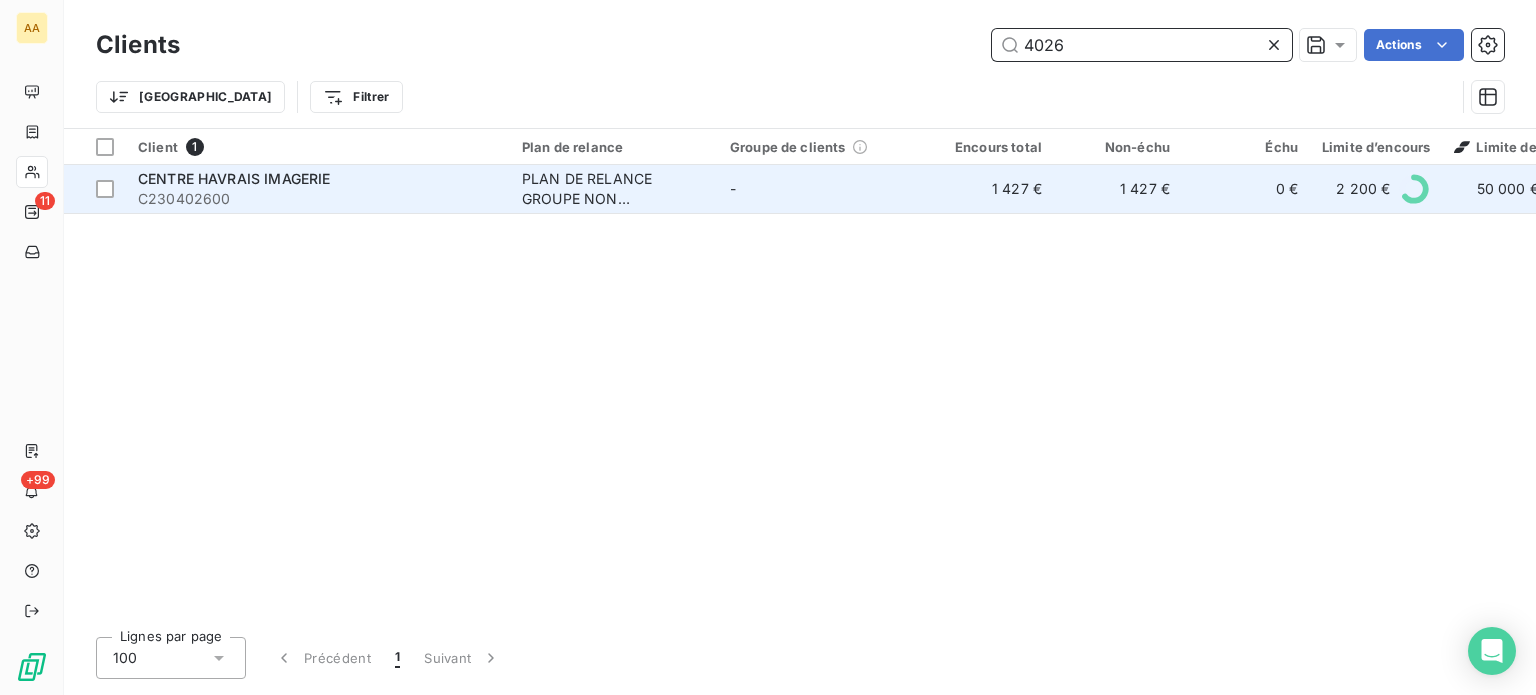 type on "4026" 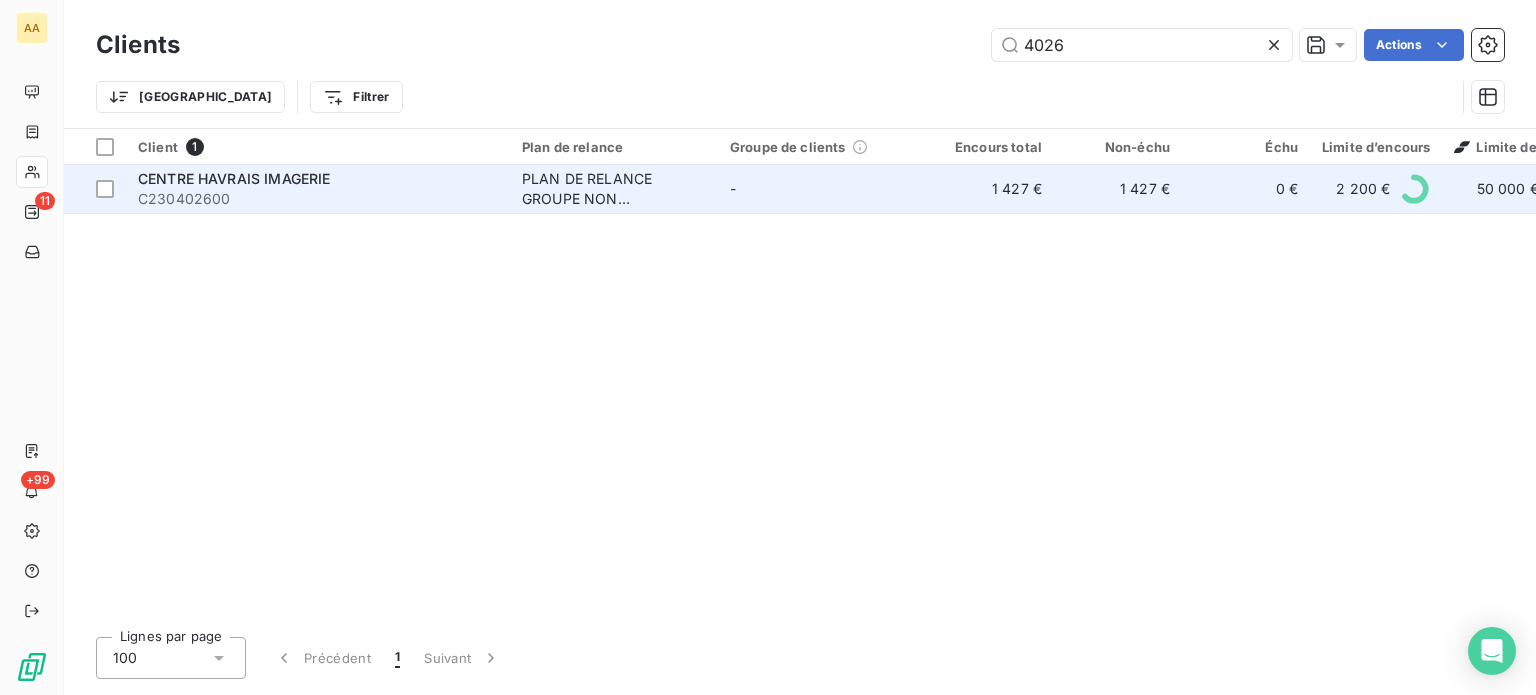 click on "CENTRE HAVRAIS IMAGERIE C230402600" at bounding box center (318, 189) 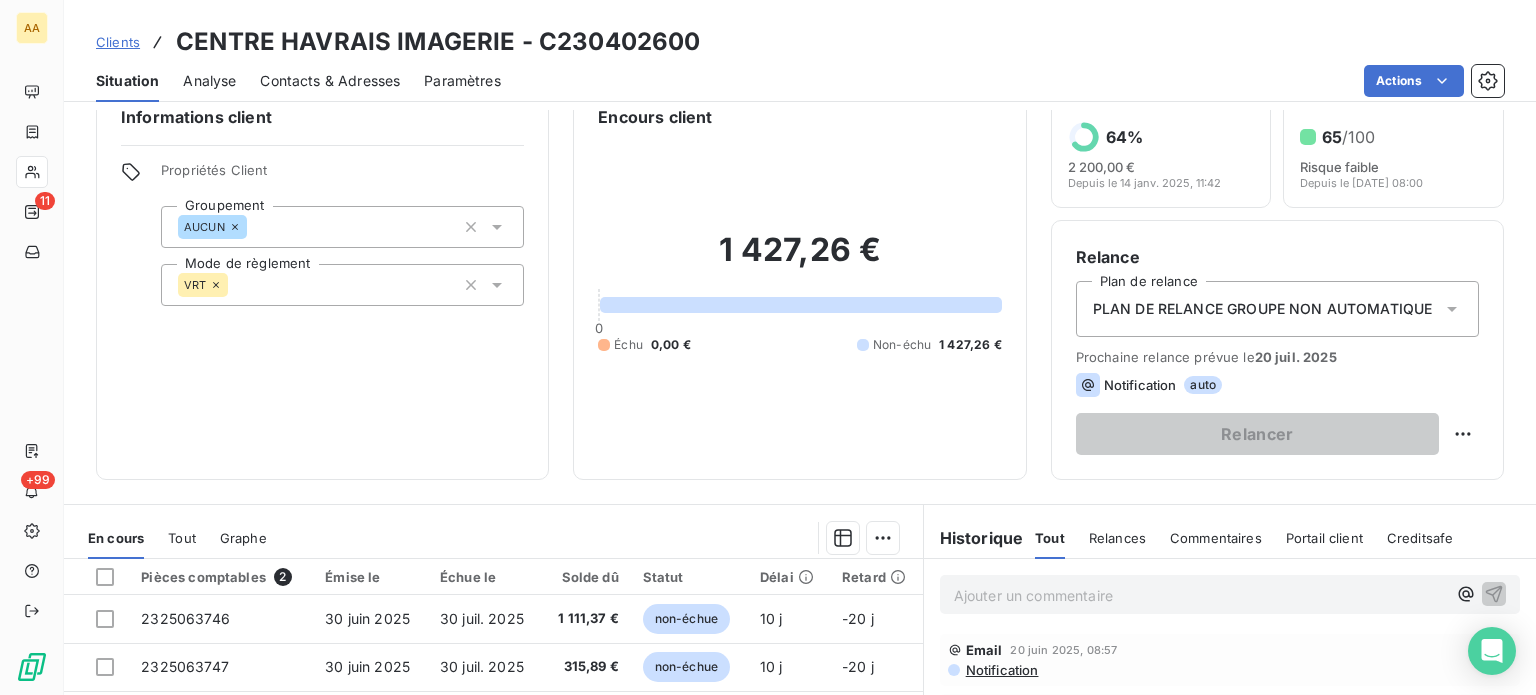 scroll, scrollTop: 0, scrollLeft: 0, axis: both 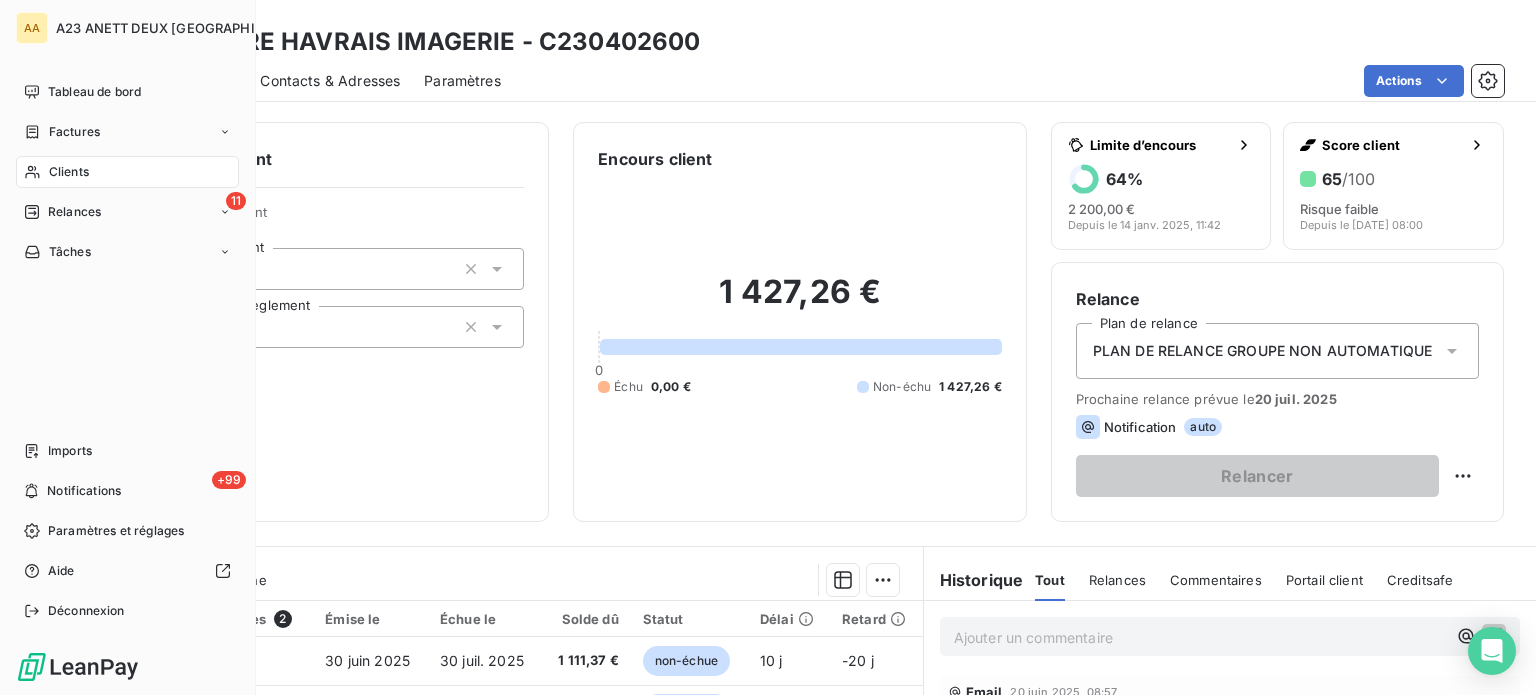 click on "Clients" at bounding box center [69, 172] 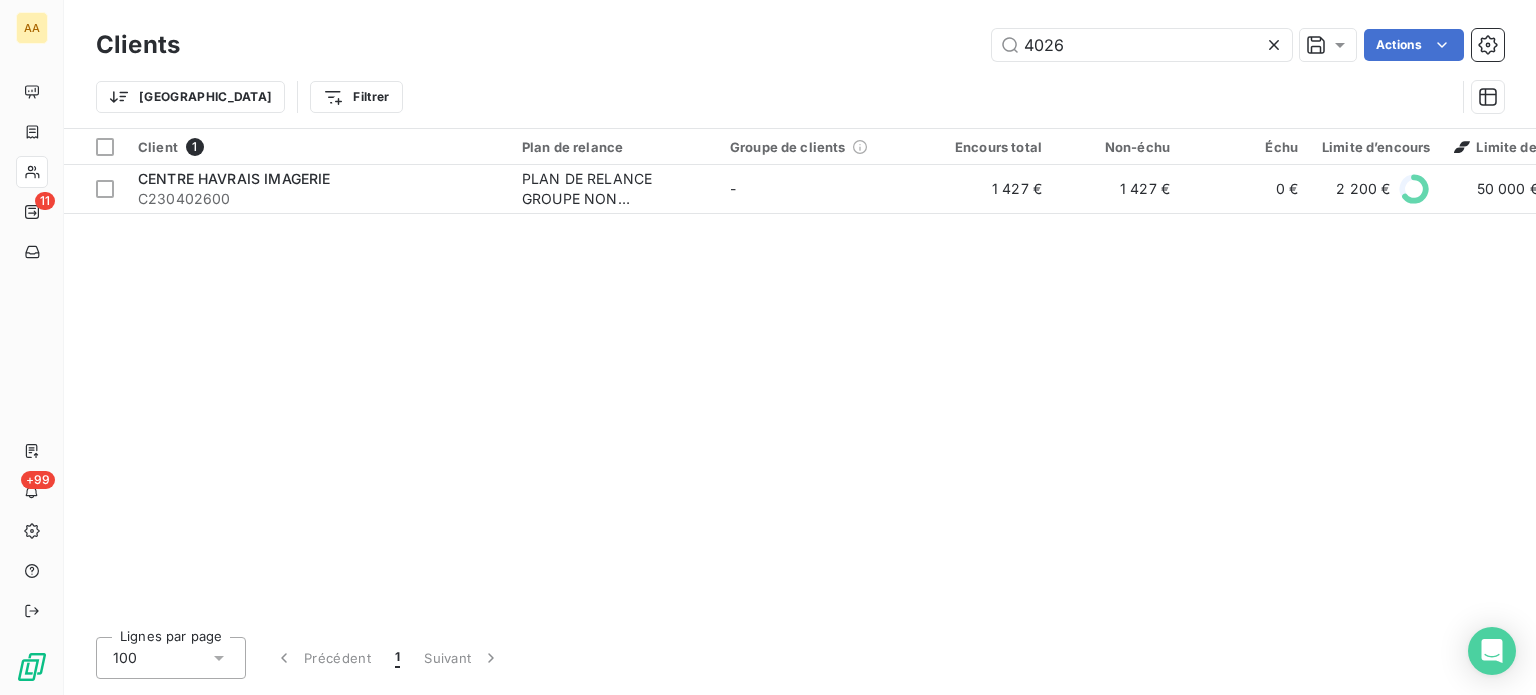 drag, startPoint x: 1124, startPoint y: 51, endPoint x: 596, endPoint y: 27, distance: 528.54517 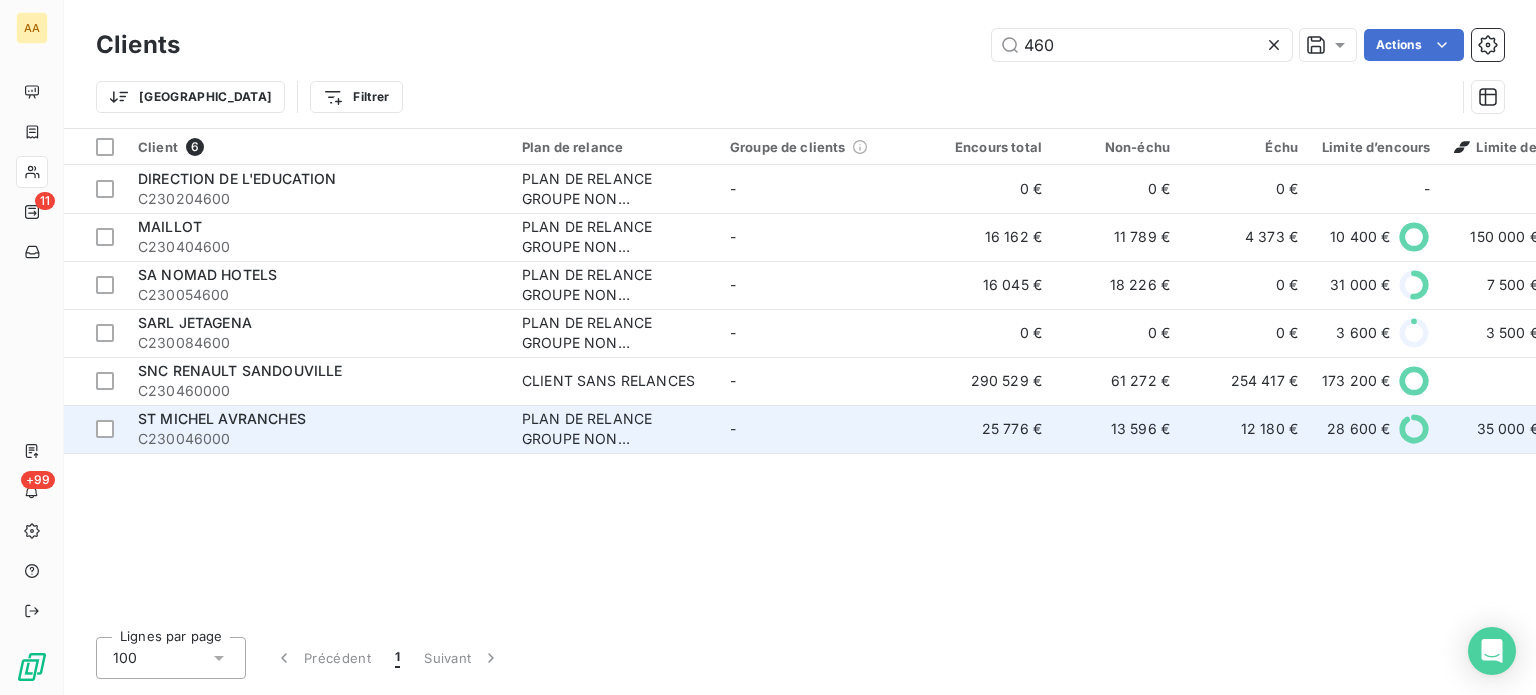 type on "460" 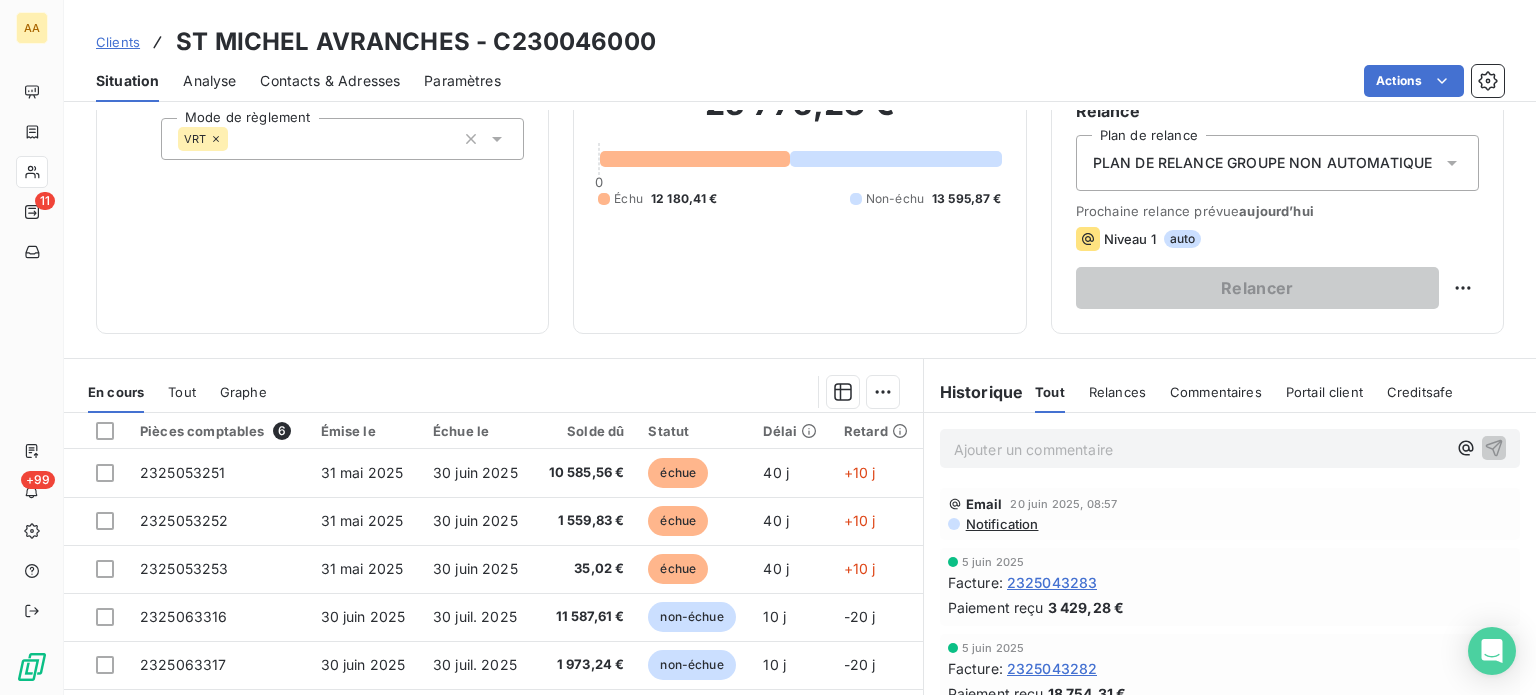 scroll, scrollTop: 200, scrollLeft: 0, axis: vertical 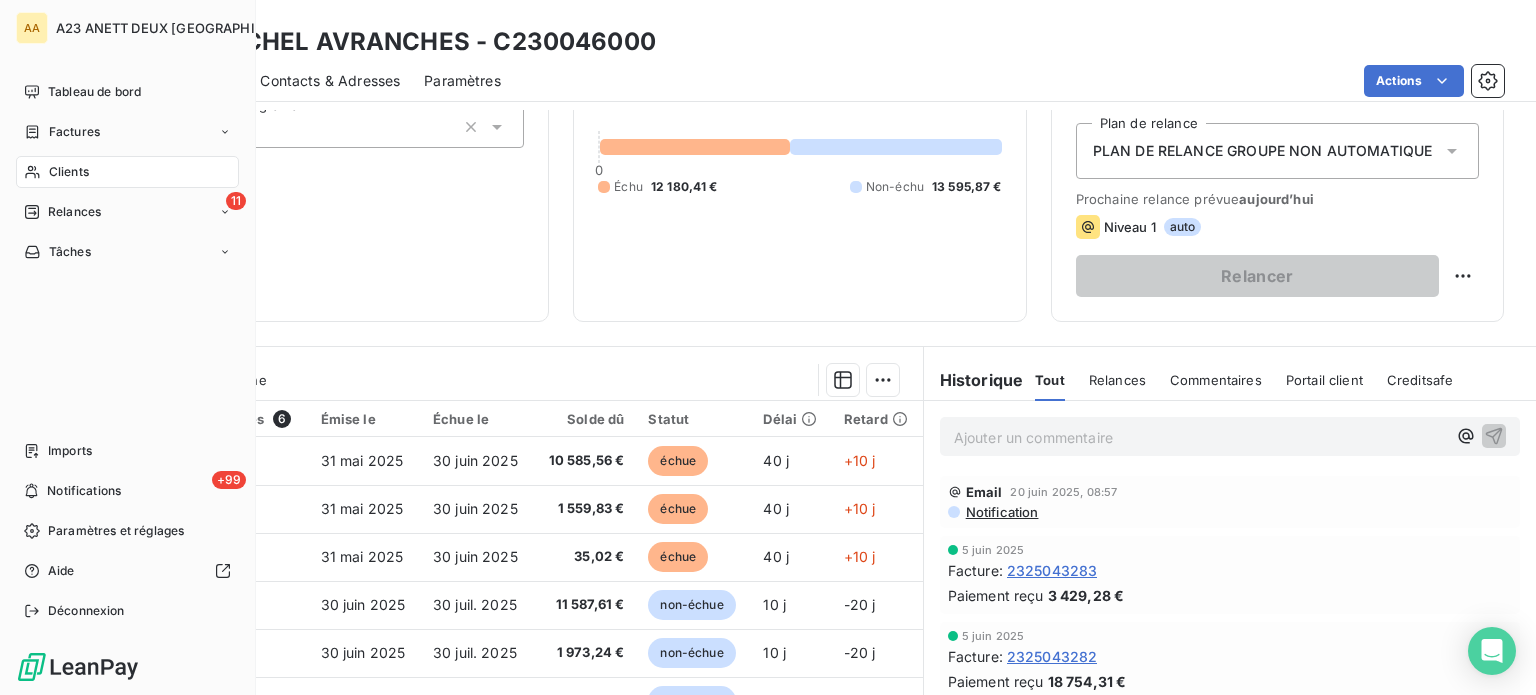 click on "Clients" at bounding box center (69, 172) 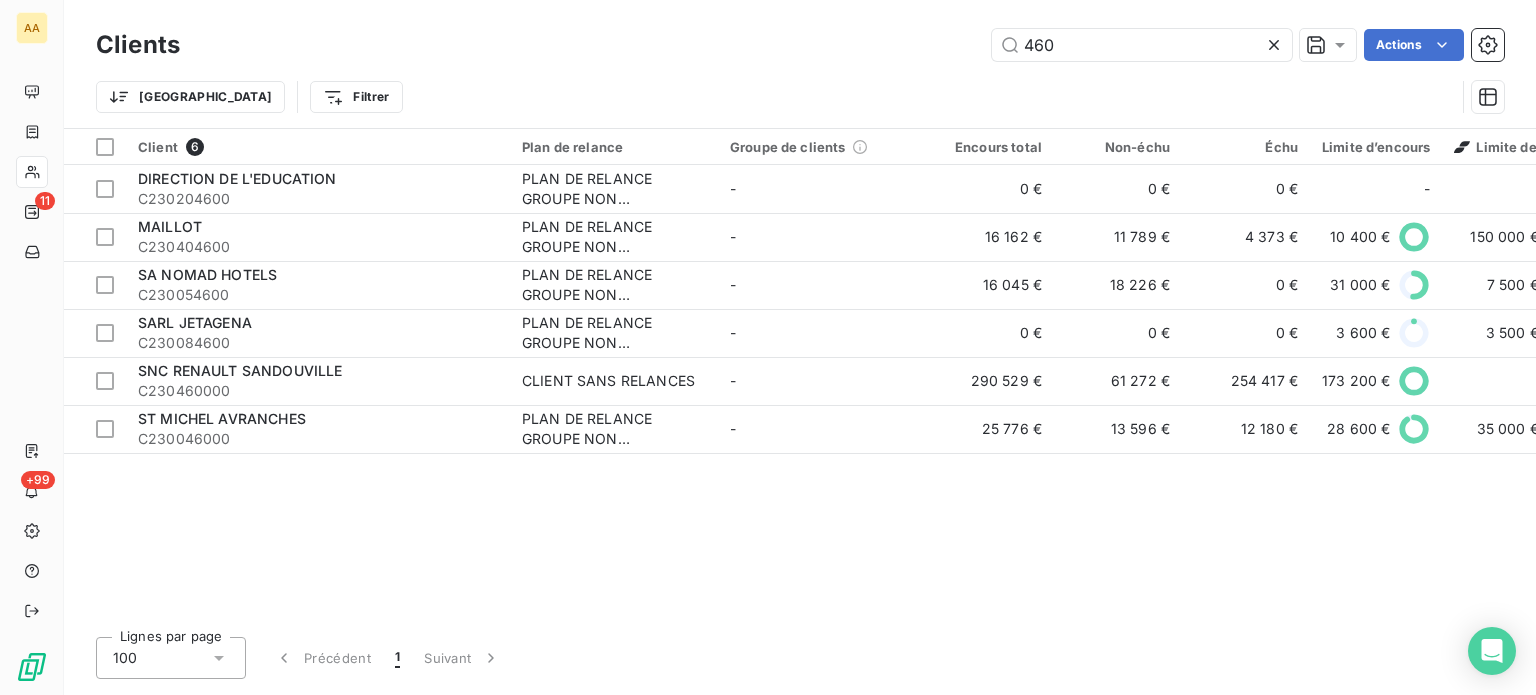 drag, startPoint x: 1006, startPoint y: 54, endPoint x: 619, endPoint y: 47, distance: 387.0633 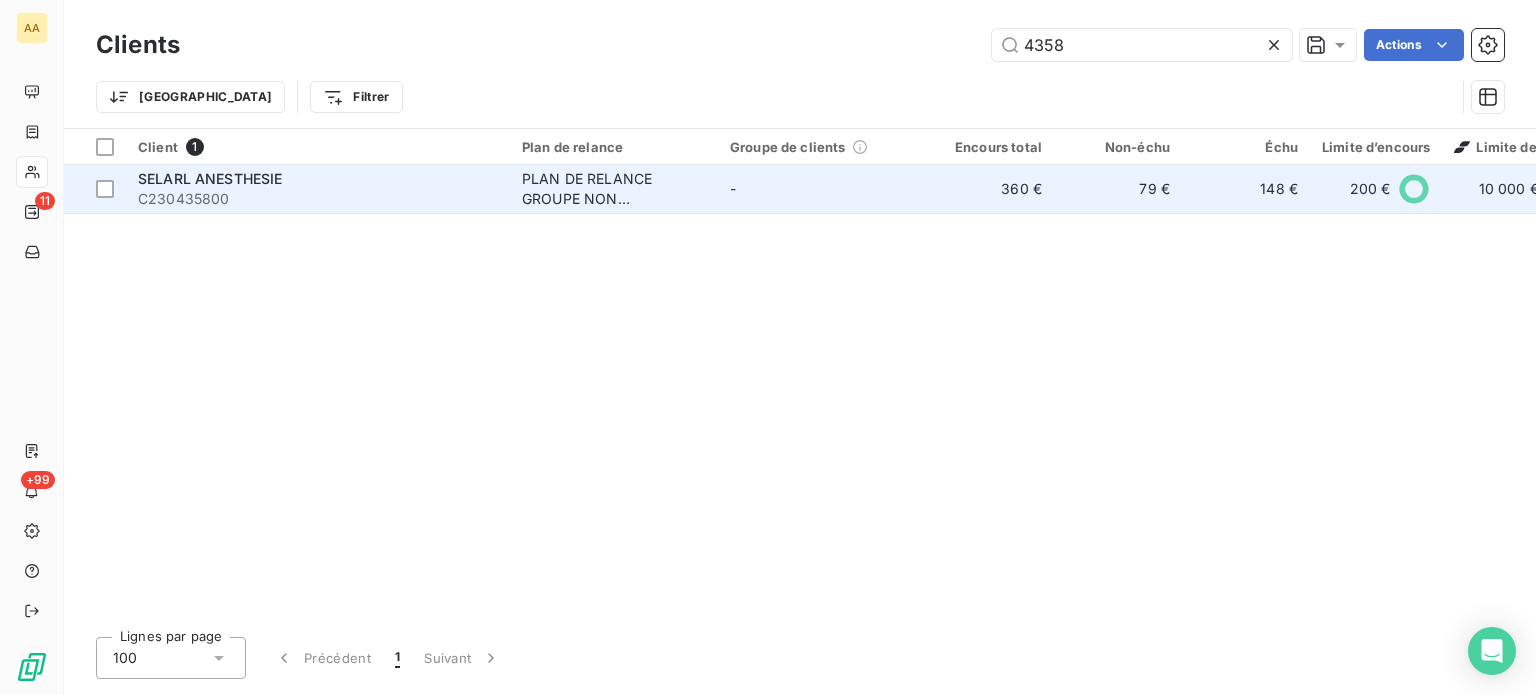 type on "4358" 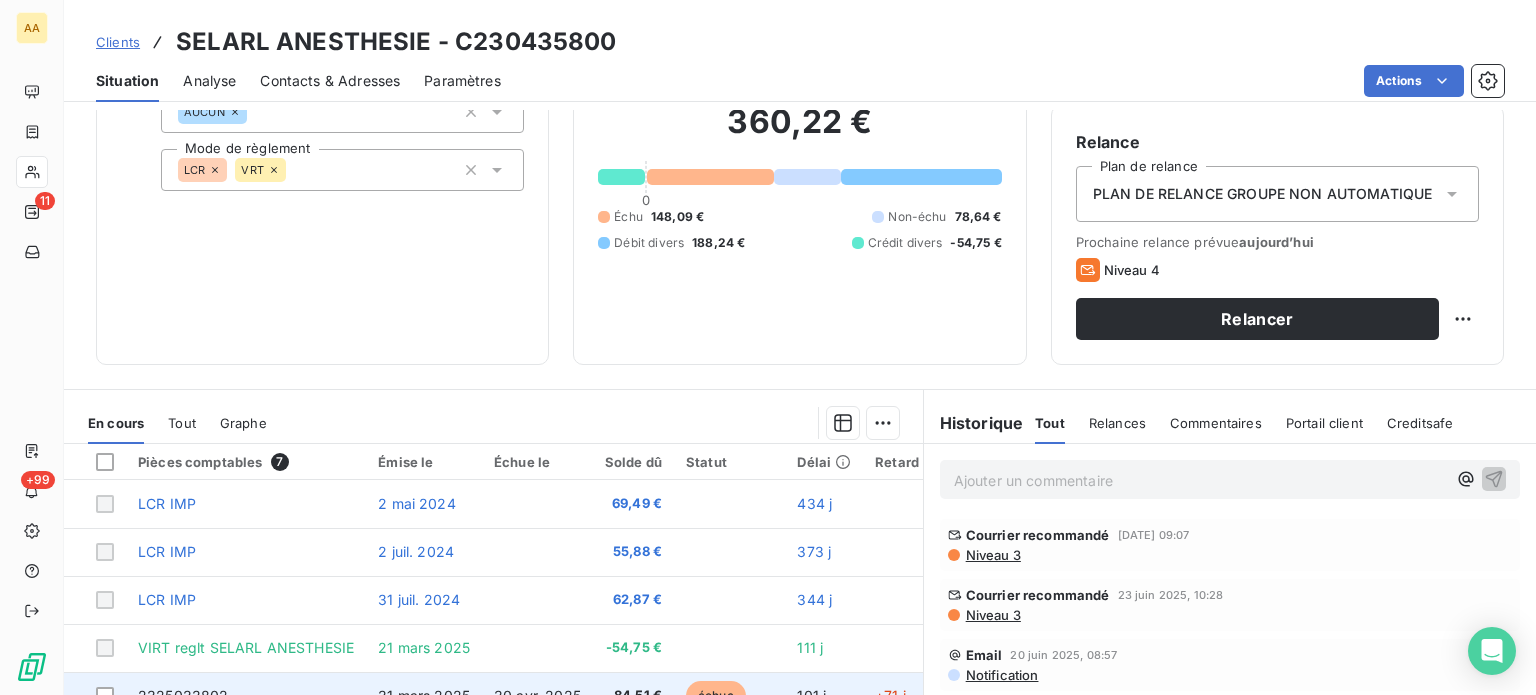 scroll, scrollTop: 150, scrollLeft: 0, axis: vertical 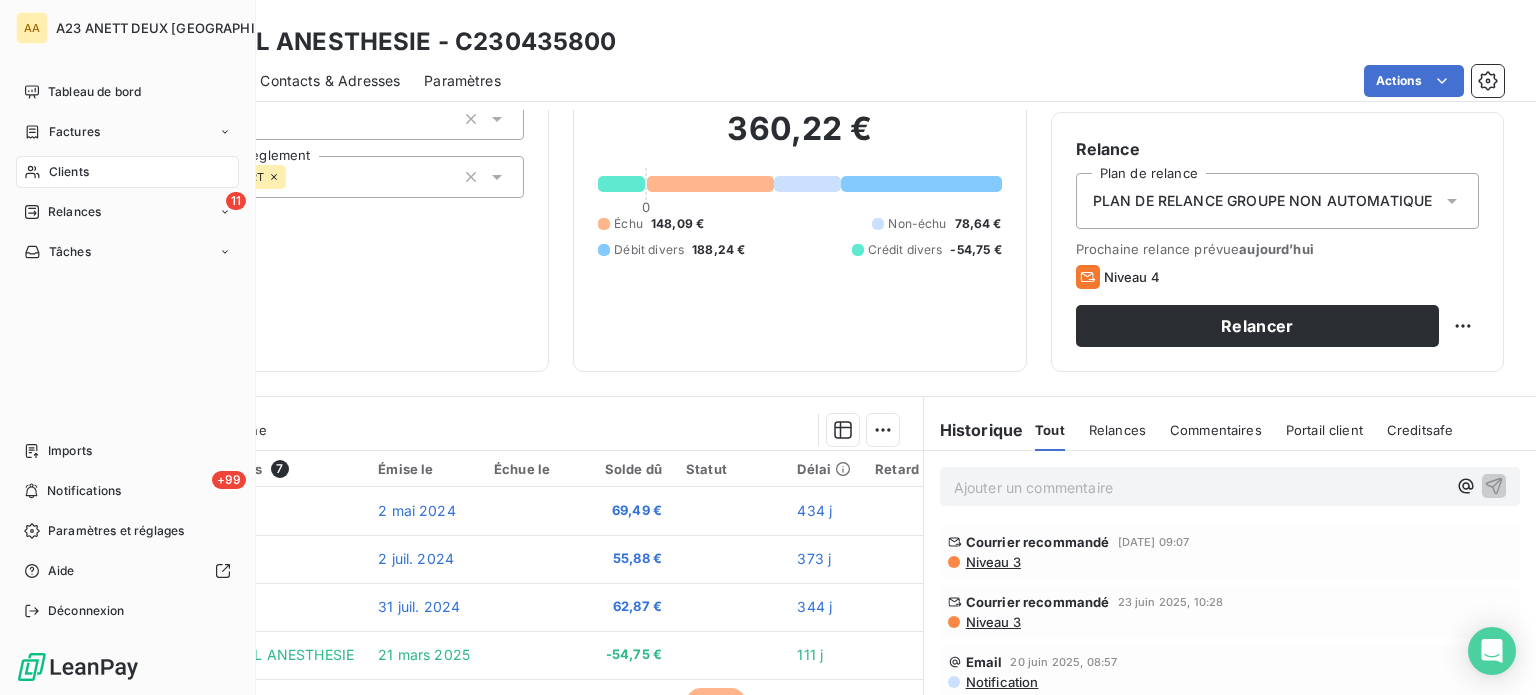 click on "Clients" at bounding box center [127, 172] 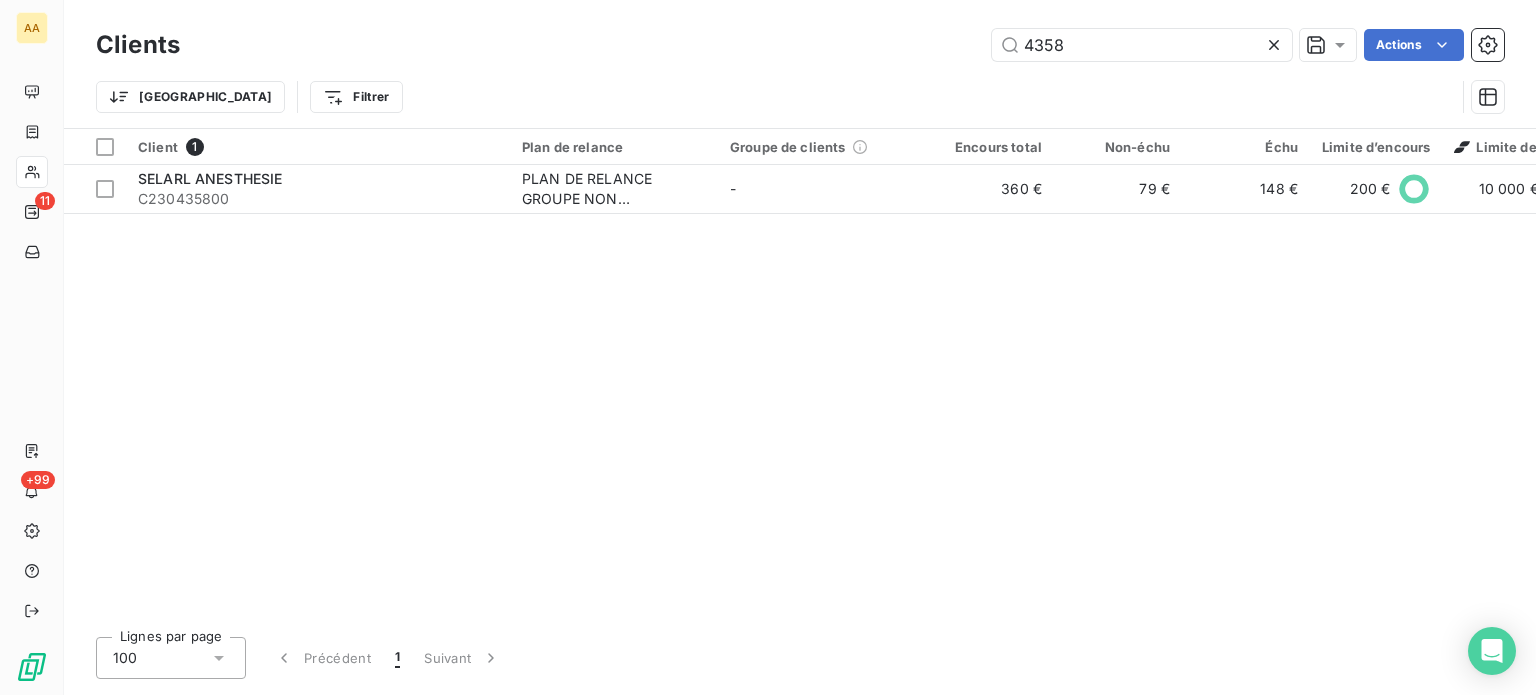drag, startPoint x: 1068, startPoint y: 52, endPoint x: 817, endPoint y: 75, distance: 252.05157 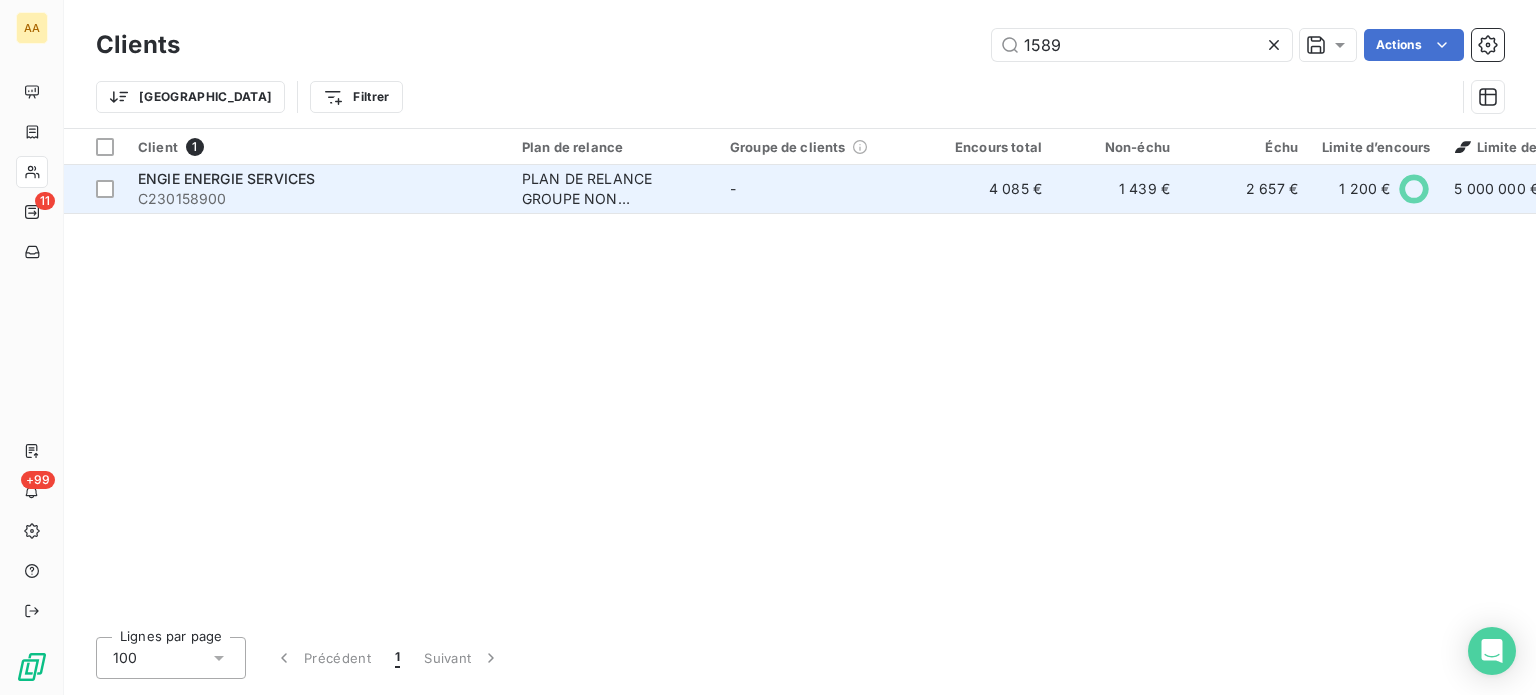 type on "1589" 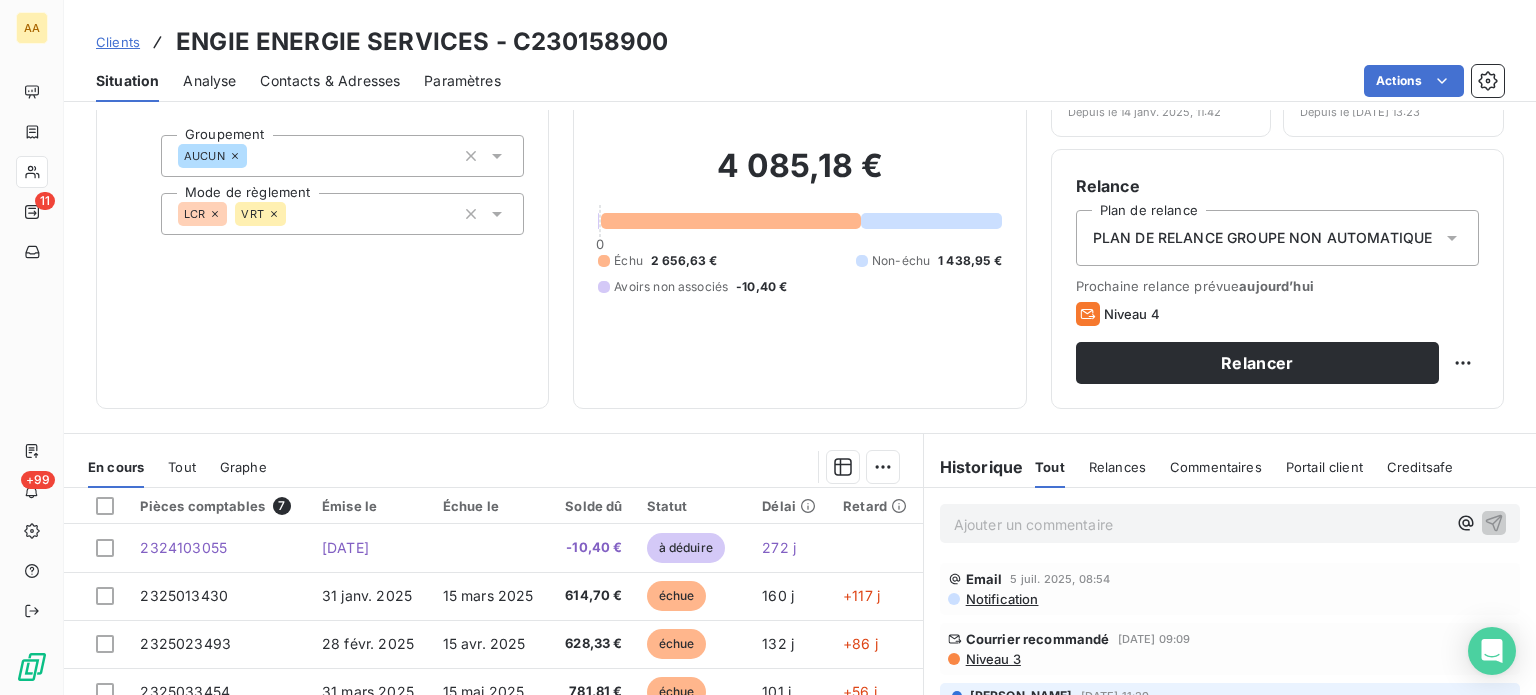 scroll, scrollTop: 50, scrollLeft: 0, axis: vertical 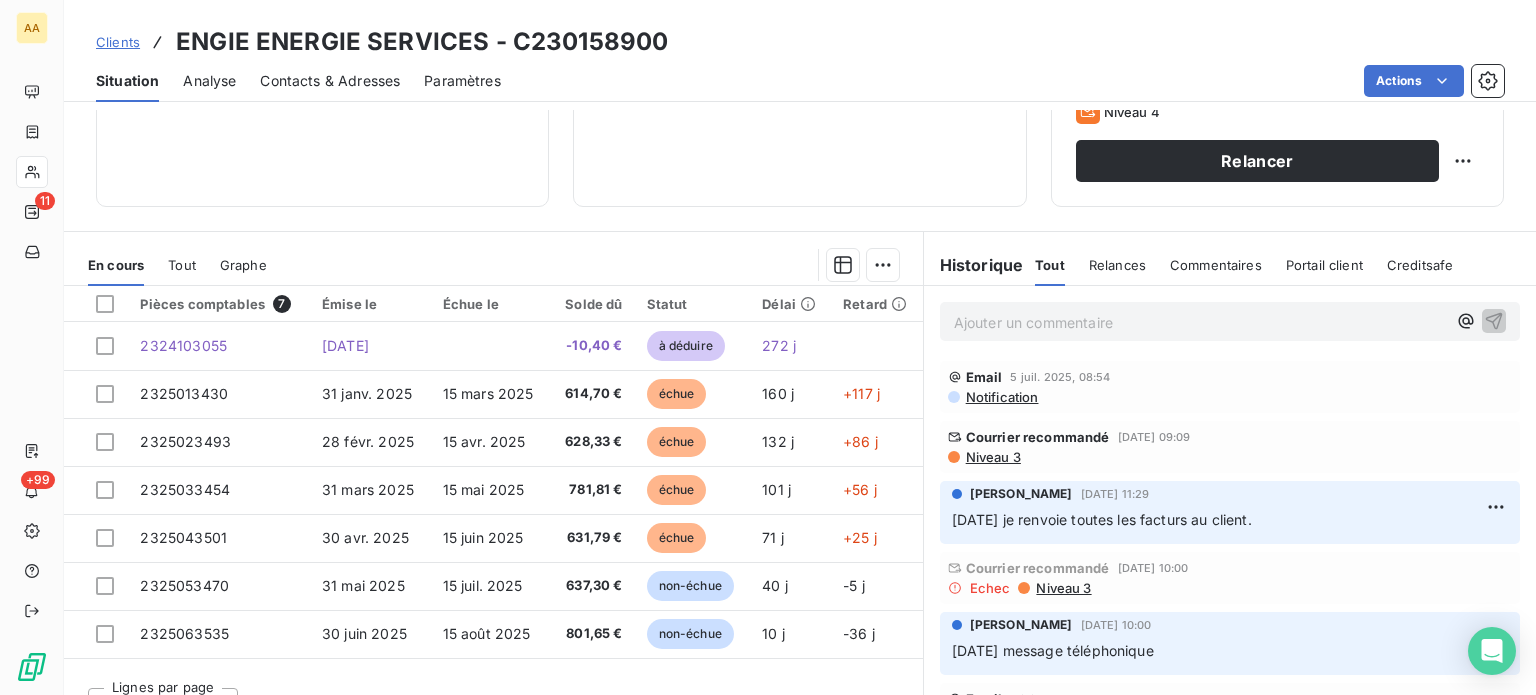 click on "Ajouter un commentaire ﻿" at bounding box center [1200, 322] 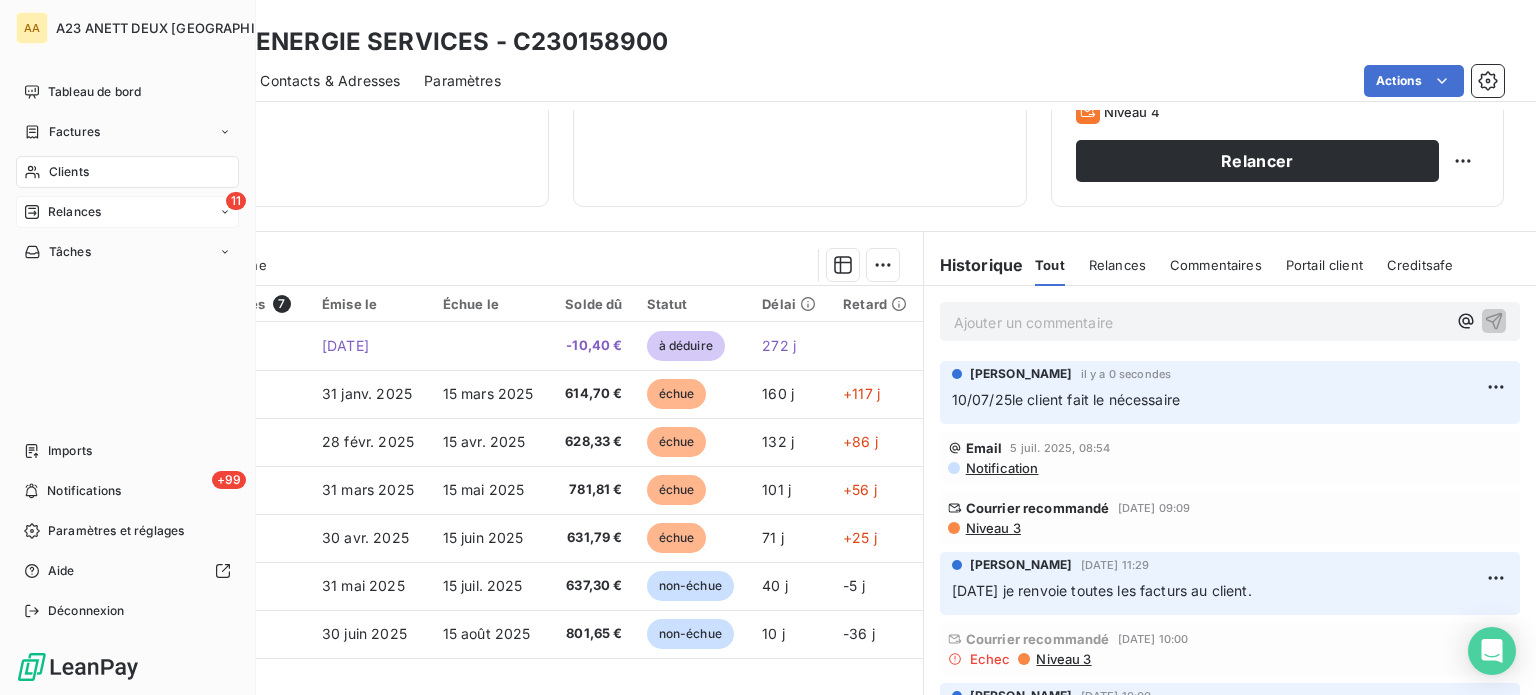 click on "Relances" at bounding box center [74, 212] 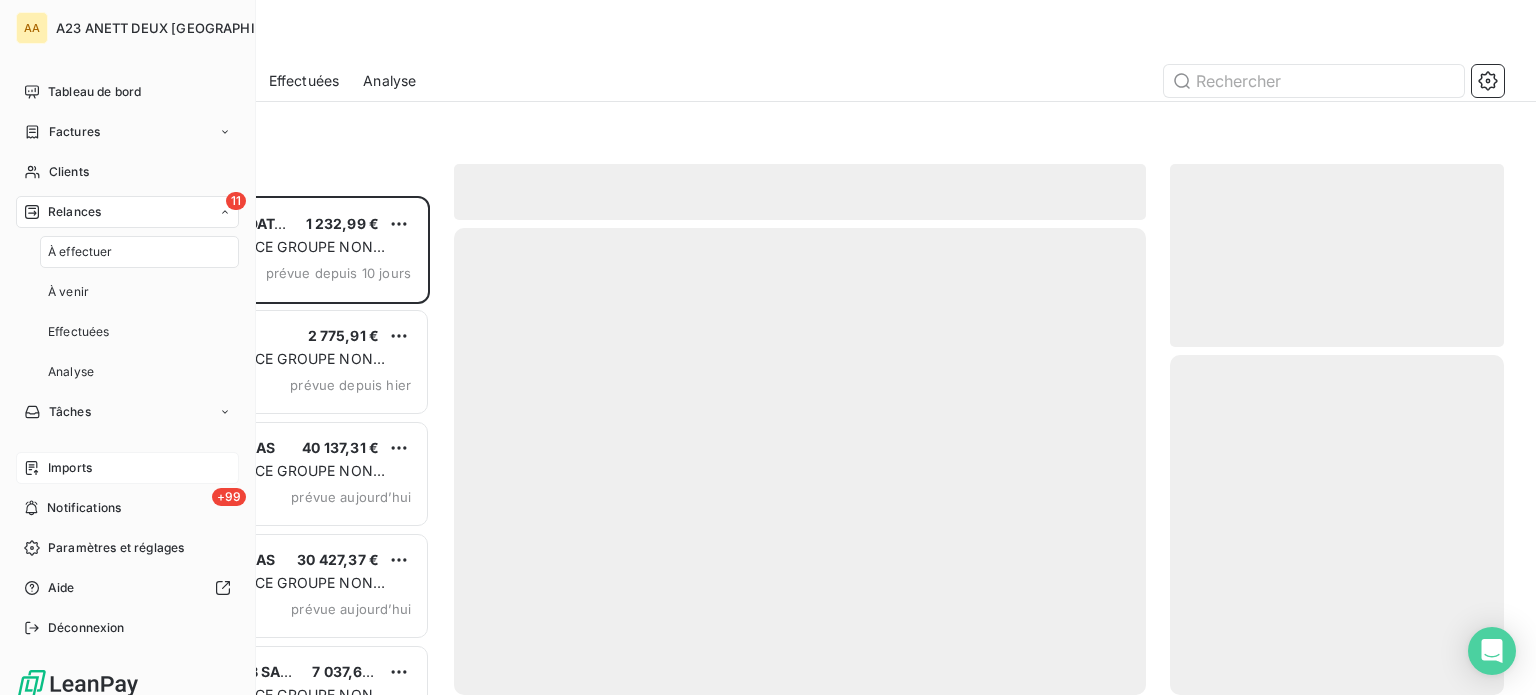 scroll, scrollTop: 16, scrollLeft: 16, axis: both 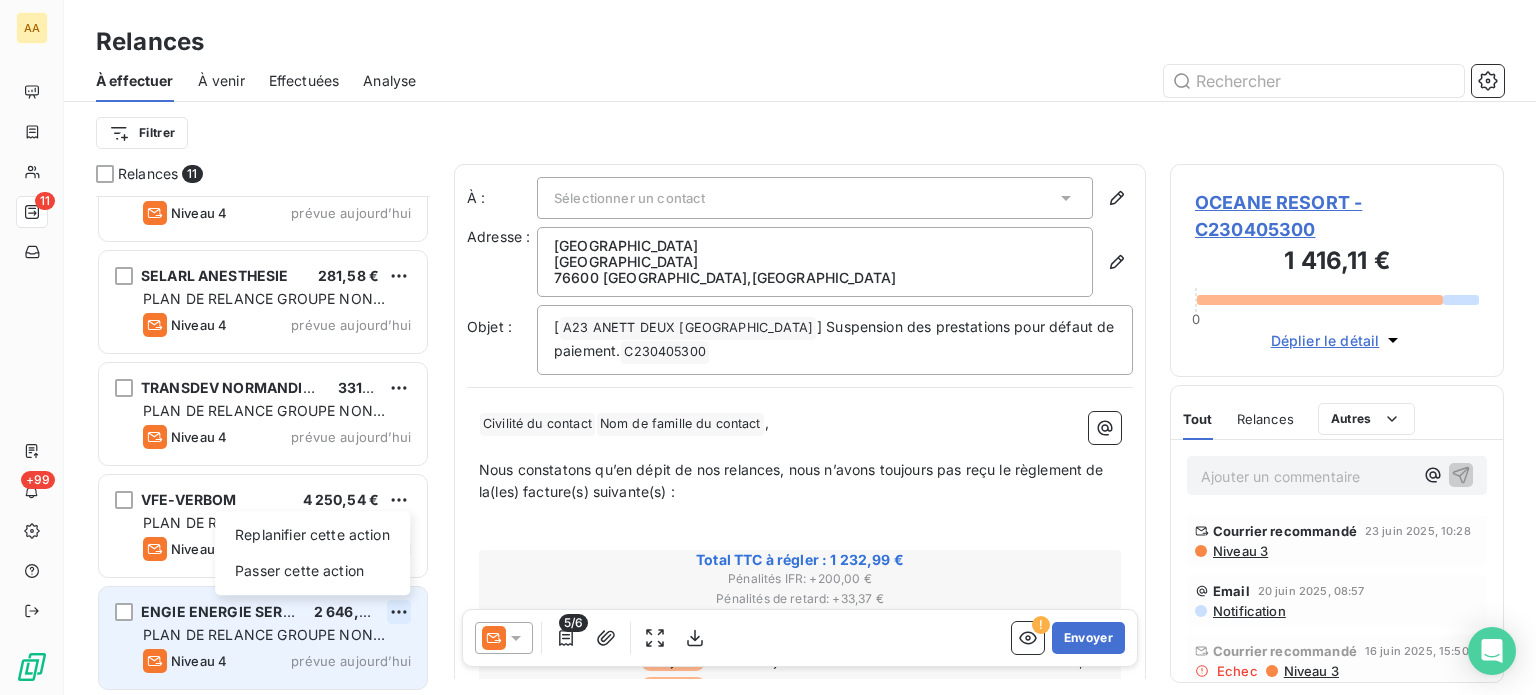 click on "AA 11 +99 Relances À effectuer À venir Effectuées Analyse Filtrer Relances 11 SEGAFREDO ZANETTI France SAS 1 152,13 € PLAN DE RELANCE GROUPE NON AUTOMATIQUE Niveau 4 prévue [DATE] HOTHACAP 4 279,27 € PLAN DE RELANCE GROUPE NON AUTOMATIQUE Niveau 4 prévue [DATE] SELARL ANESTHESIE 281,58 € PLAN DE RELANCE GROUPE NON AUTOMATIQUE Niveau 4 prévue [DATE] TRANSDEV NORMANDIE INTERURBAIN 331,22 € PLAN DE RELANCE GROUPE NON AUTOMATIQUE Niveau 4 prévue [DATE] VFE-VERBOM 4 250,54 € PLAN DE RELANCE GROUPE NON AUTOMATIQUE Niveau 4 prévue [DATE] ENGIE ENERGIE SERVICES 2 646,23 € Replanifier cette action Passer cette action PLAN DE RELANCE GROUPE NON AUTOMATIQUE Niveau 4 prévue [DATE] À : Sélectionner un contact Adresse : [GEOGRAPHIC_DATA] 76600   [GEOGRAPHIC_DATA] ,  [GEOGRAPHIC_DATA] Objet : [ A23 ANETT DEUX NORMANDIE ﻿ ] Suspension des prestations pour défaut de paiement.  C230405300 ﻿ ﻿ ﻿ Civilité du contact ﻿ ﻿ ﻿ ," at bounding box center [768, 347] 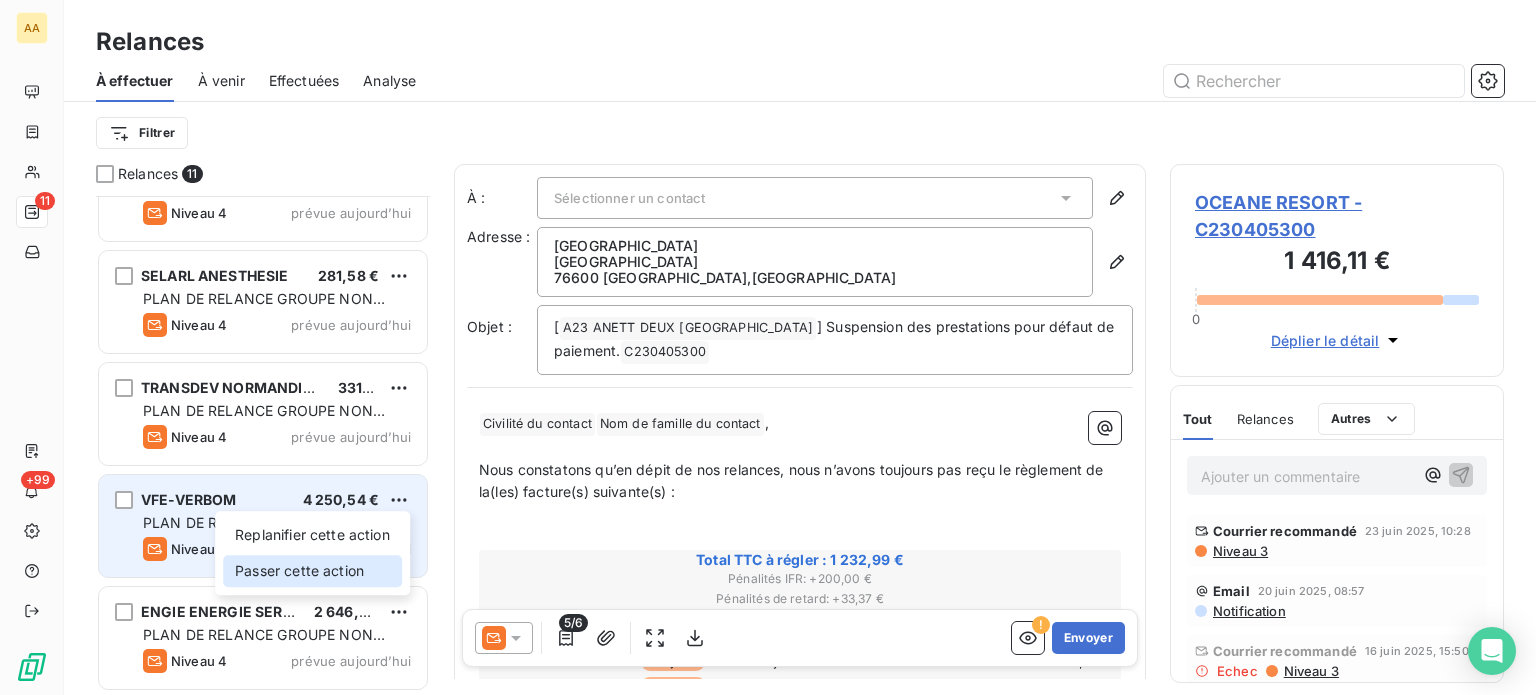 click on "Passer cette action" at bounding box center [312, 571] 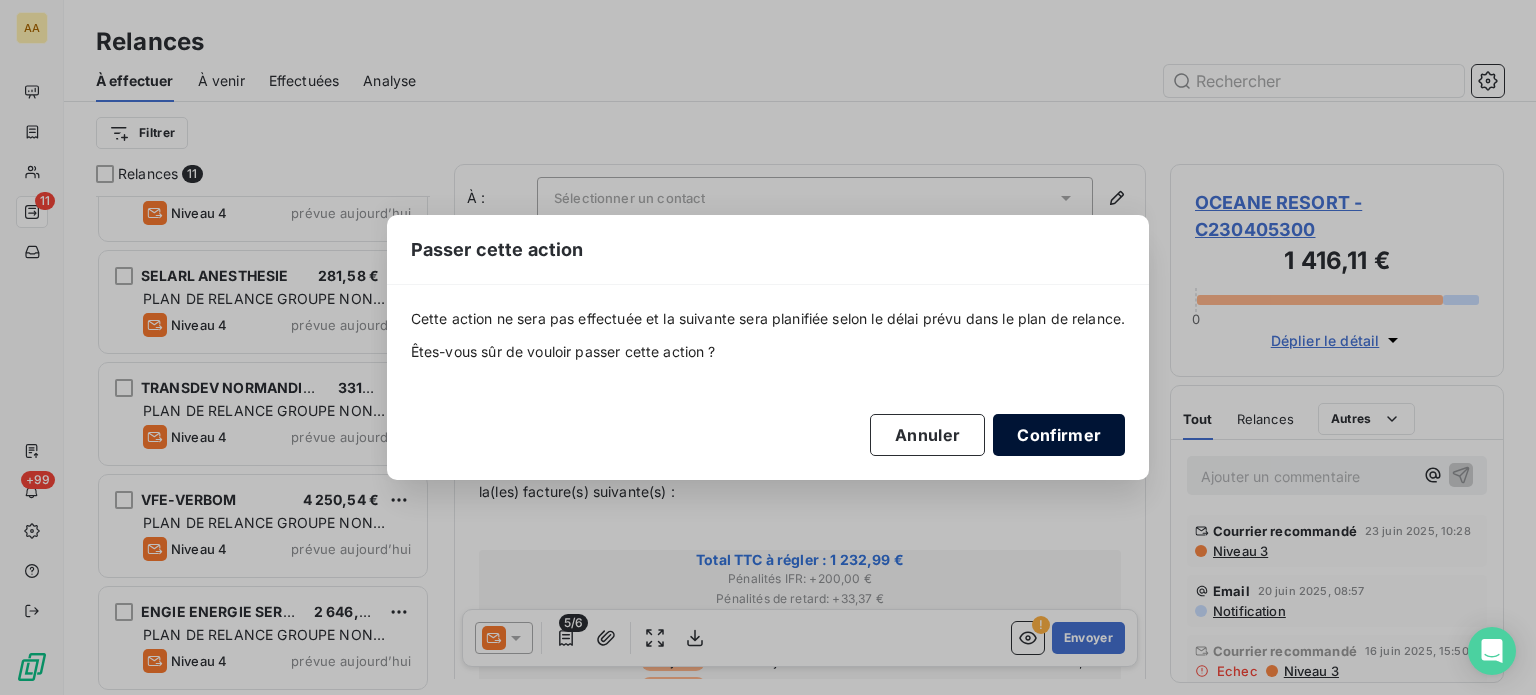 click on "Confirmer" at bounding box center [1059, 435] 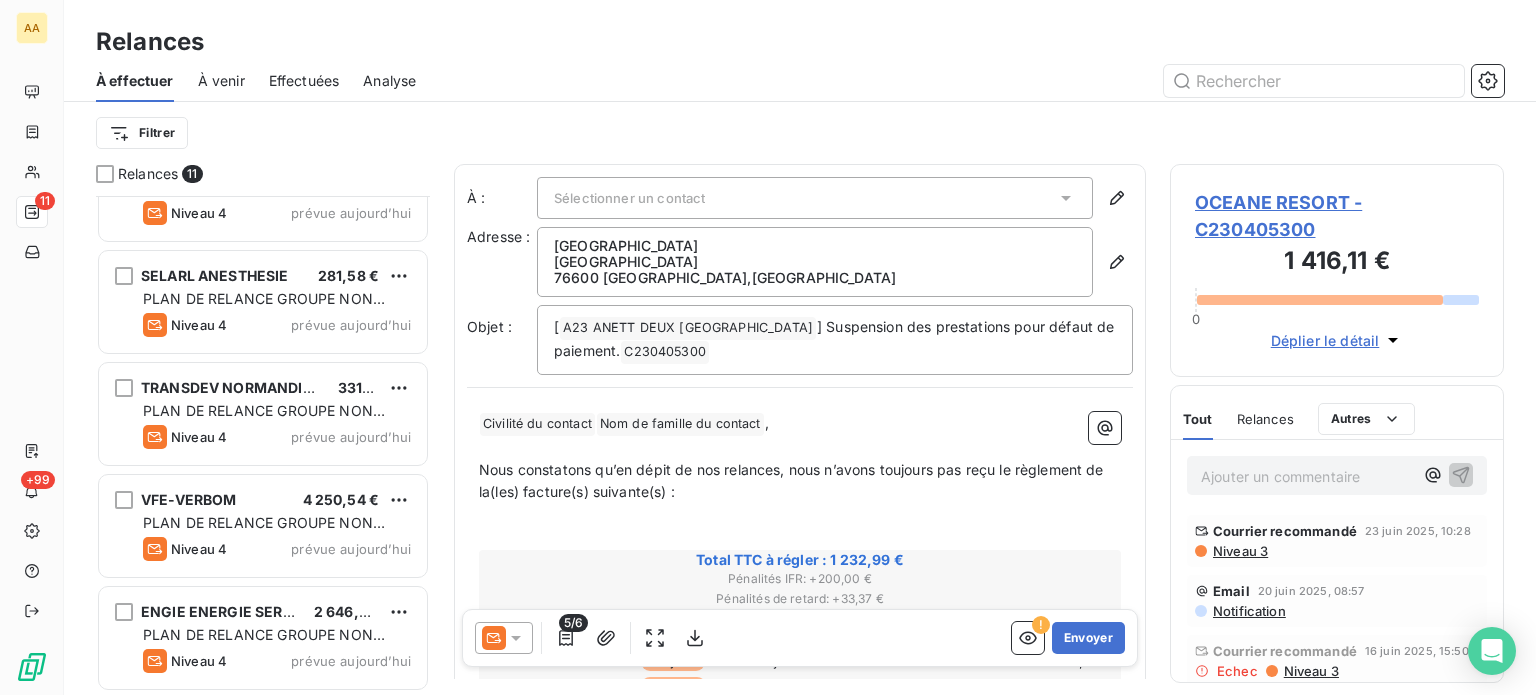 scroll, scrollTop: 620, scrollLeft: 0, axis: vertical 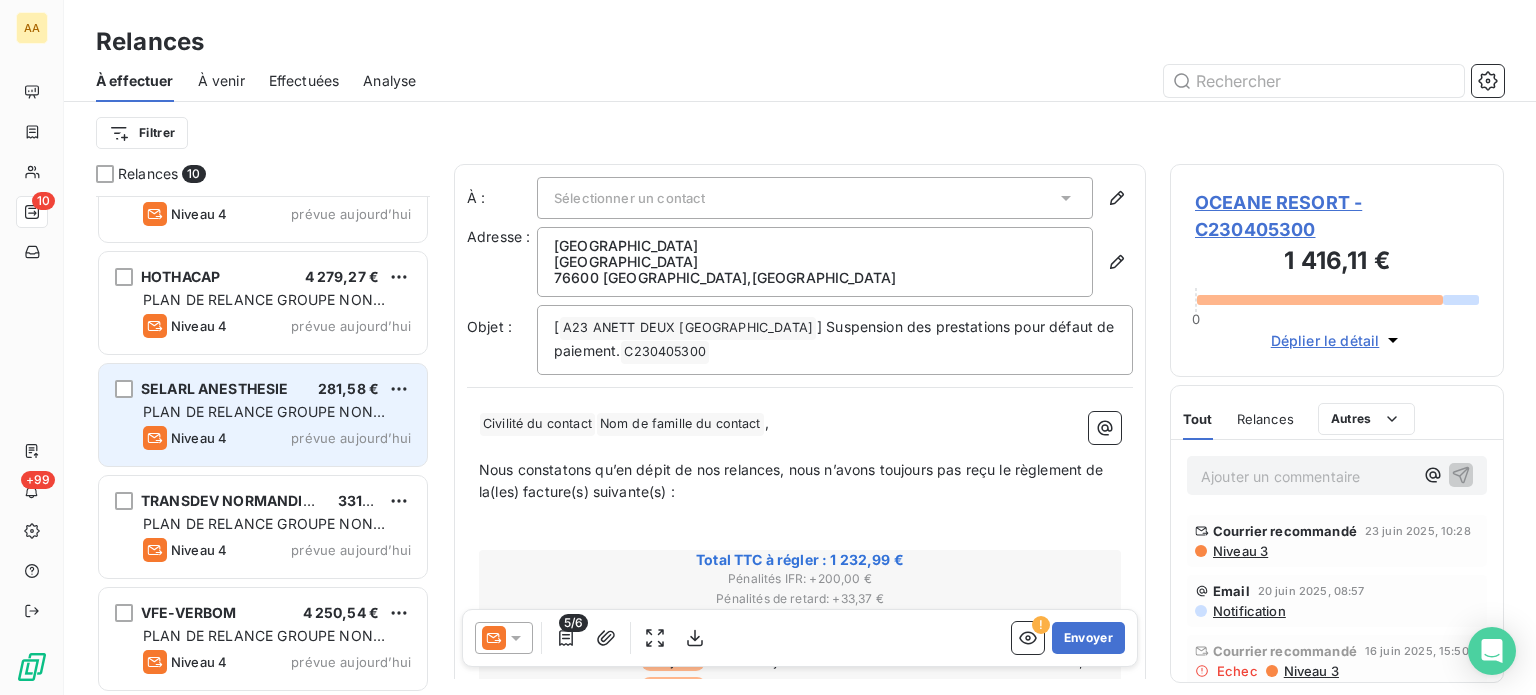 click on "PLAN DE RELANCE GROUPE NON AUTOMATIQUE" at bounding box center (264, 421) 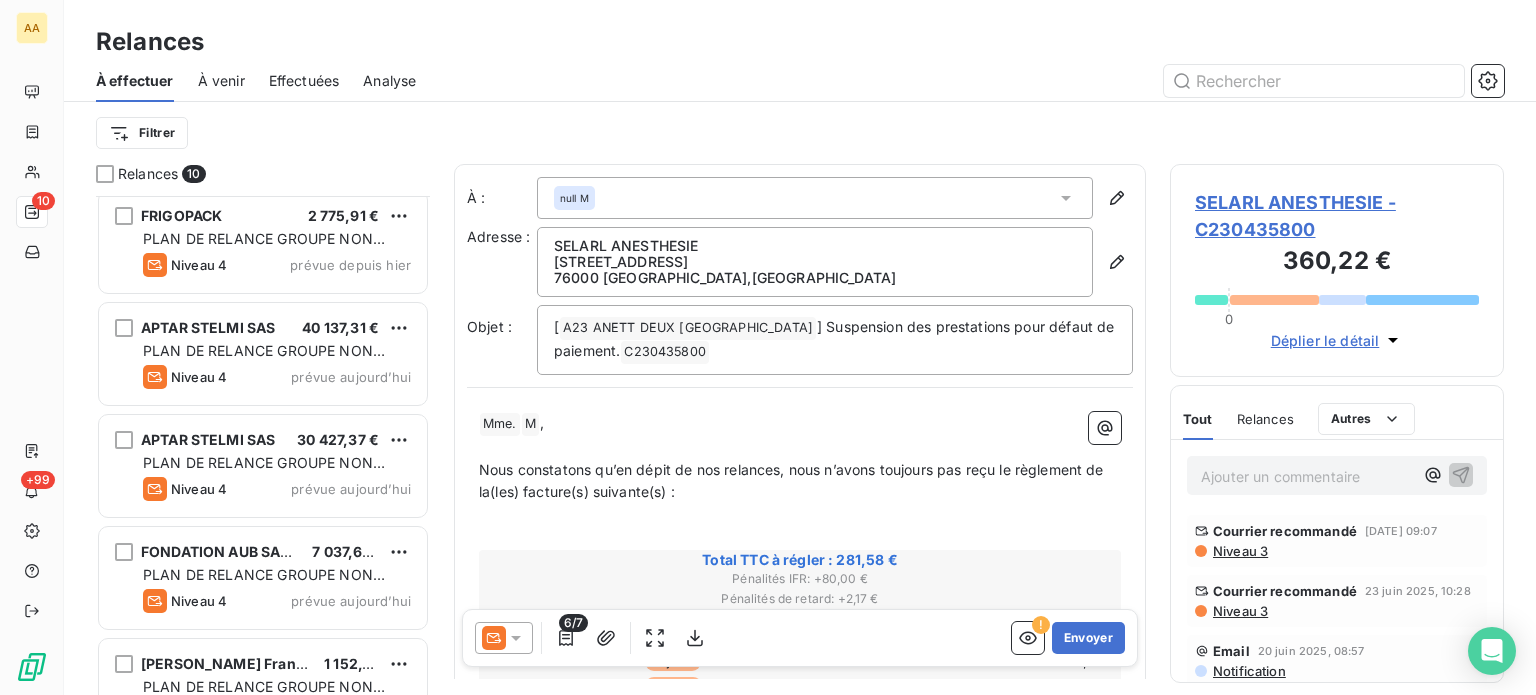 scroll, scrollTop: 0, scrollLeft: 0, axis: both 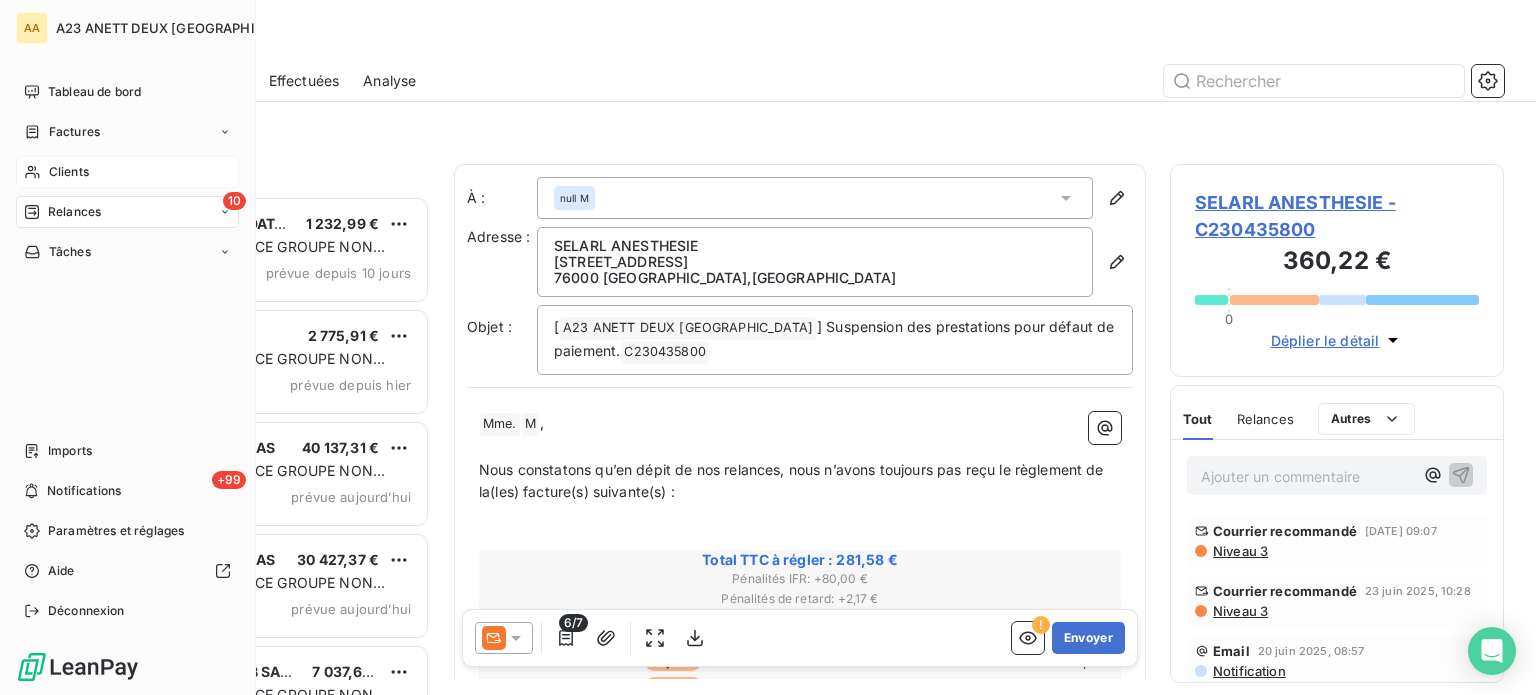click on "Clients" at bounding box center (69, 172) 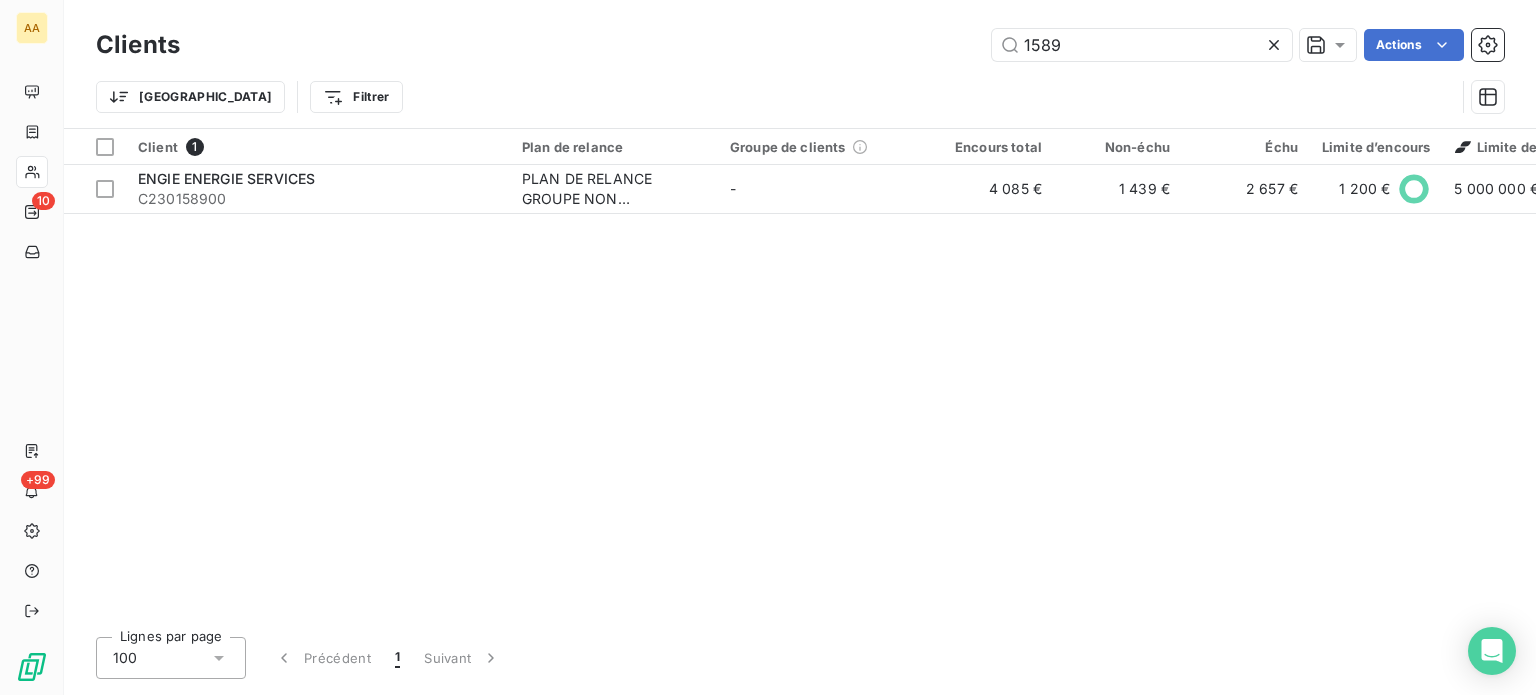 drag, startPoint x: 1090, startPoint y: 52, endPoint x: 748, endPoint y: 71, distance: 342.52737 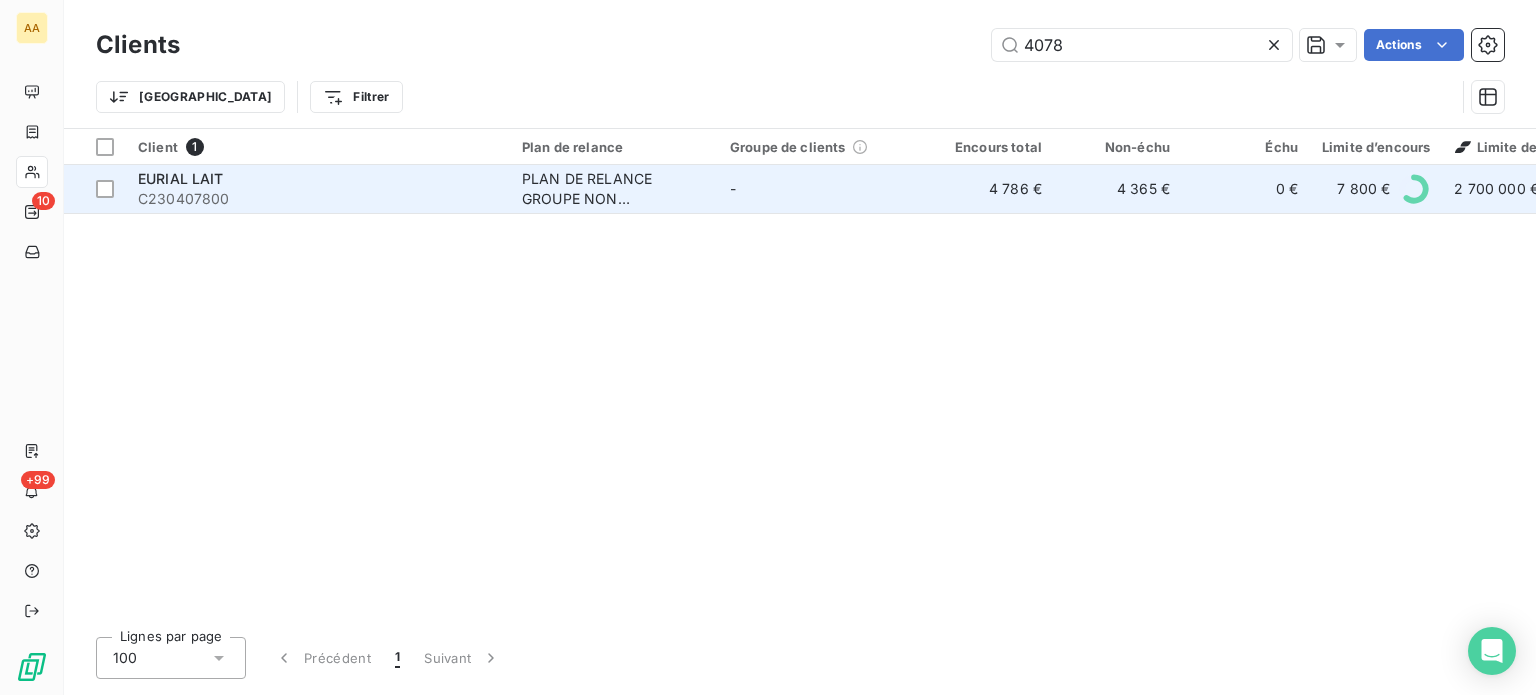 type on "4078" 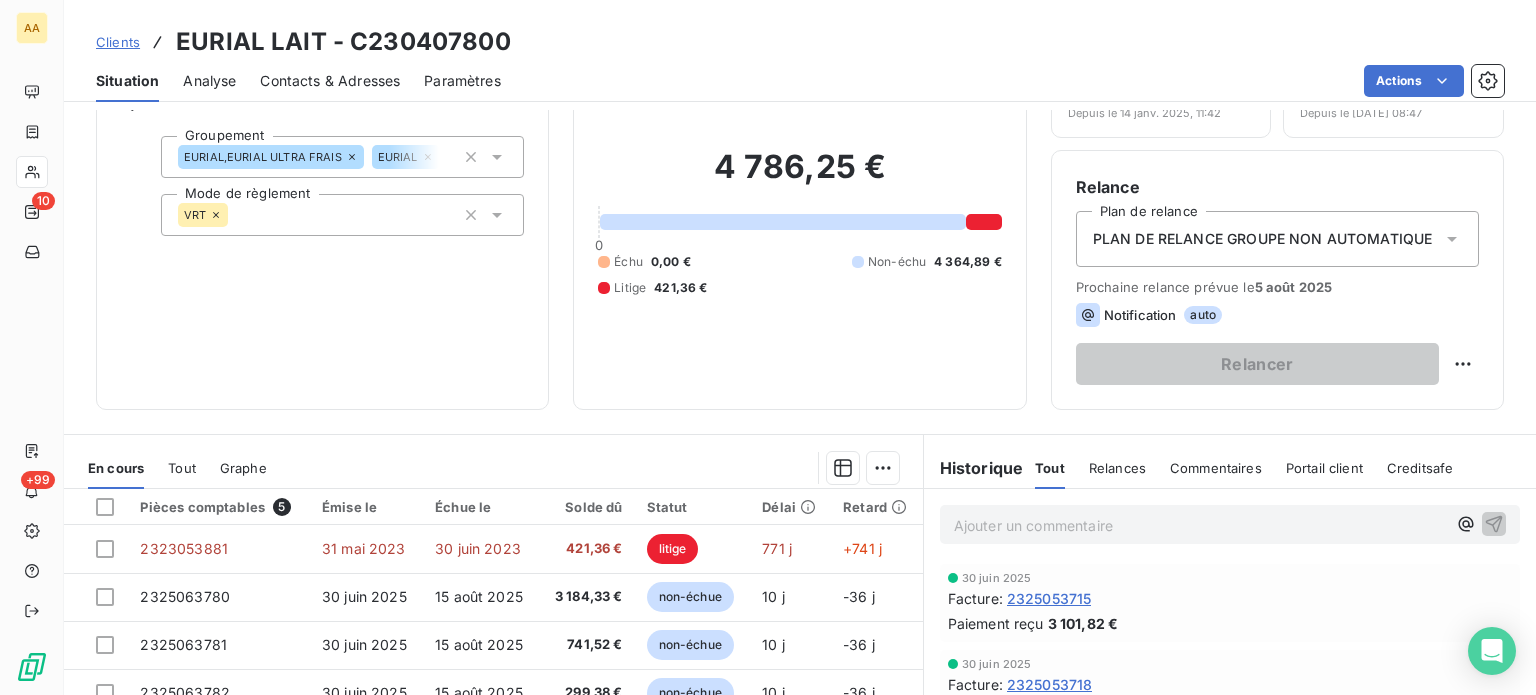 scroll, scrollTop: 100, scrollLeft: 0, axis: vertical 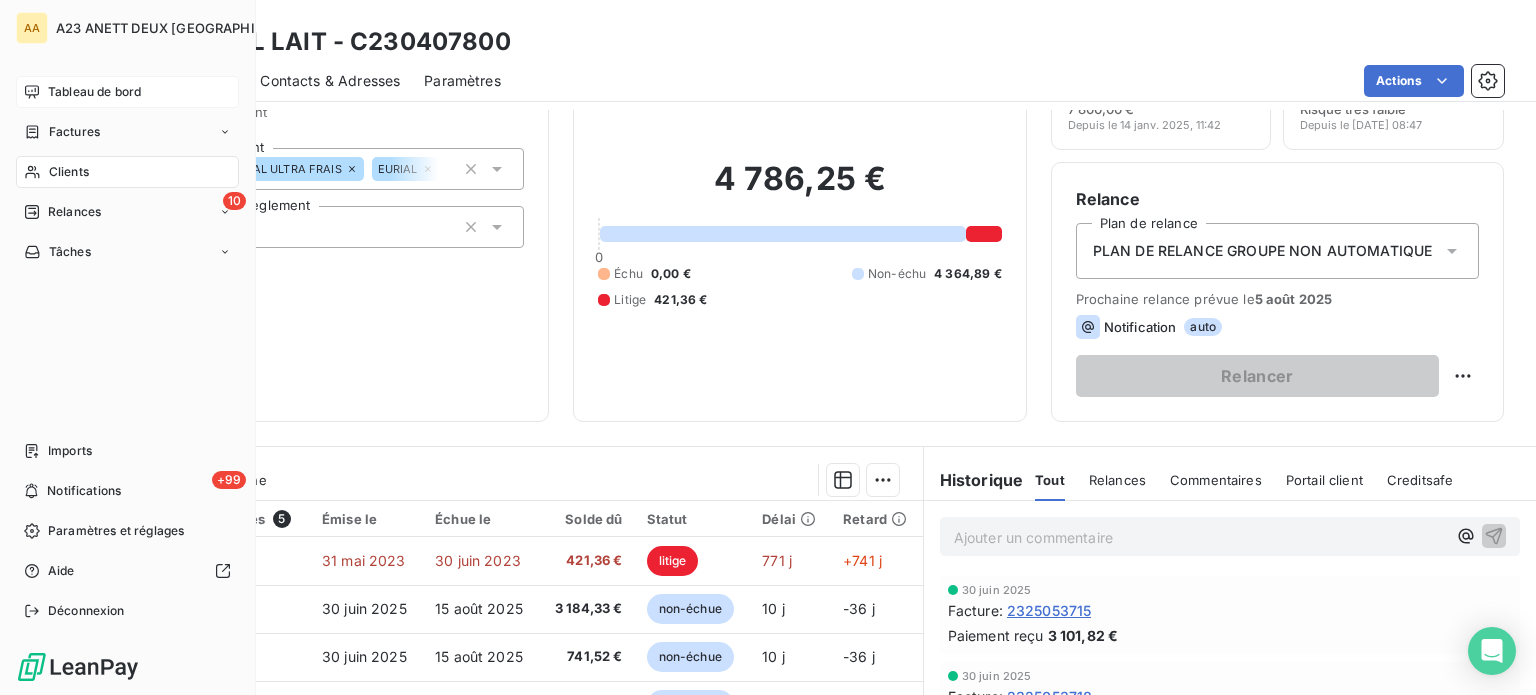 click on "Tableau de bord" at bounding box center [94, 92] 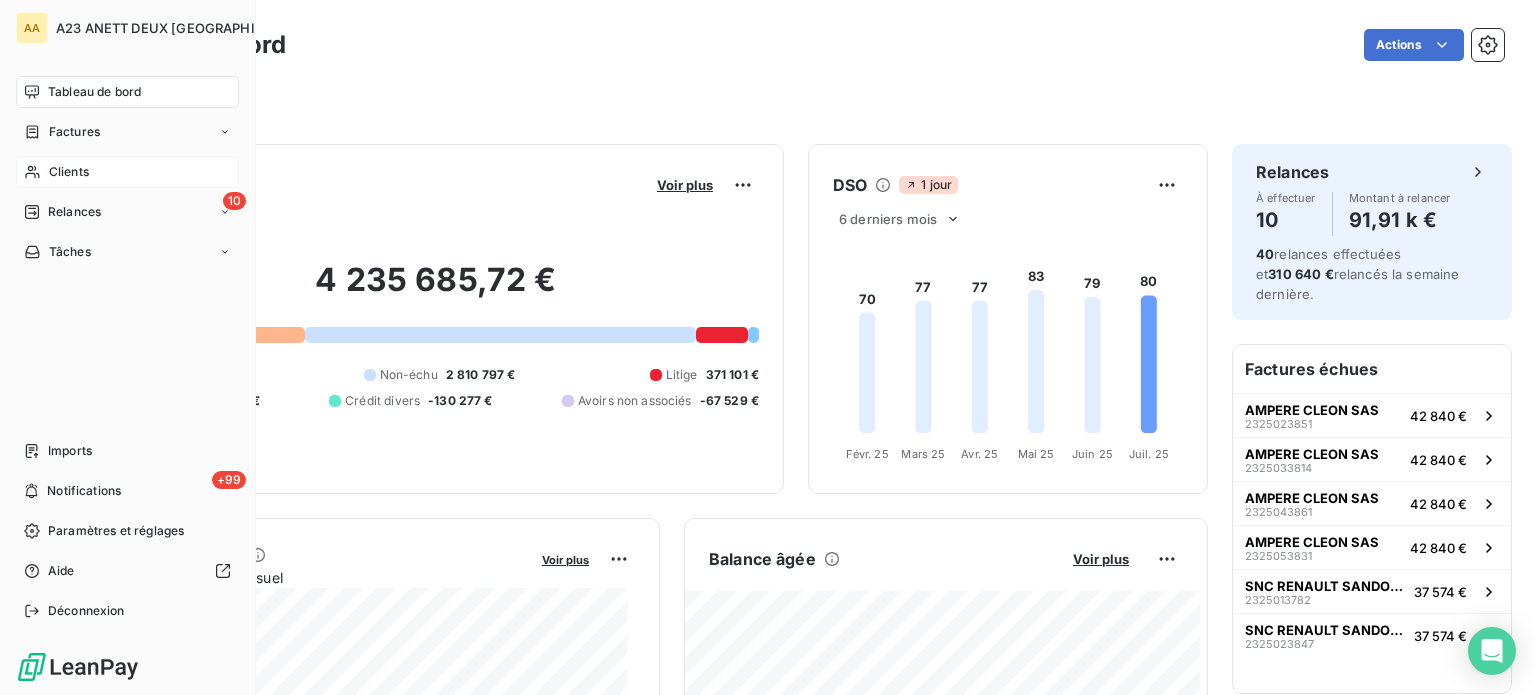 click on "Tableau de bord" at bounding box center (94, 92) 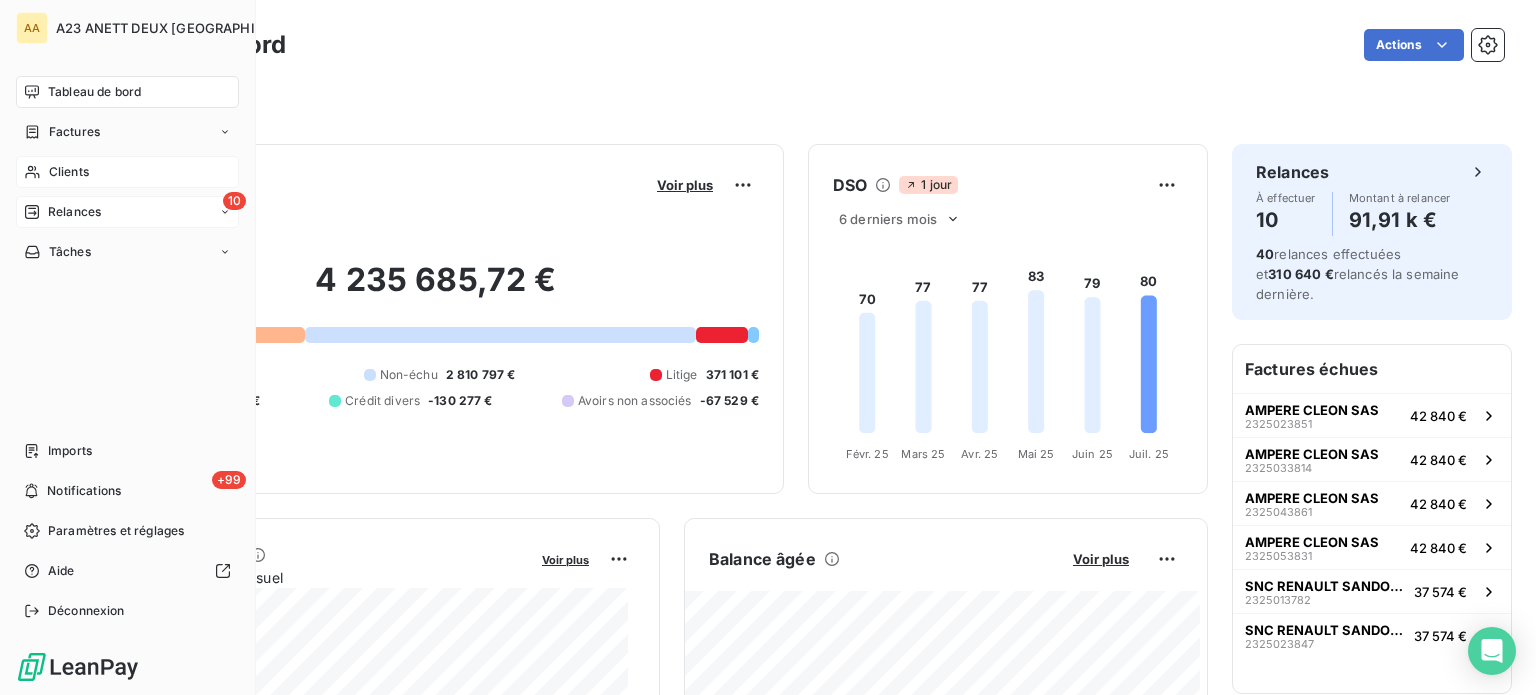 click on "Relances" at bounding box center [74, 212] 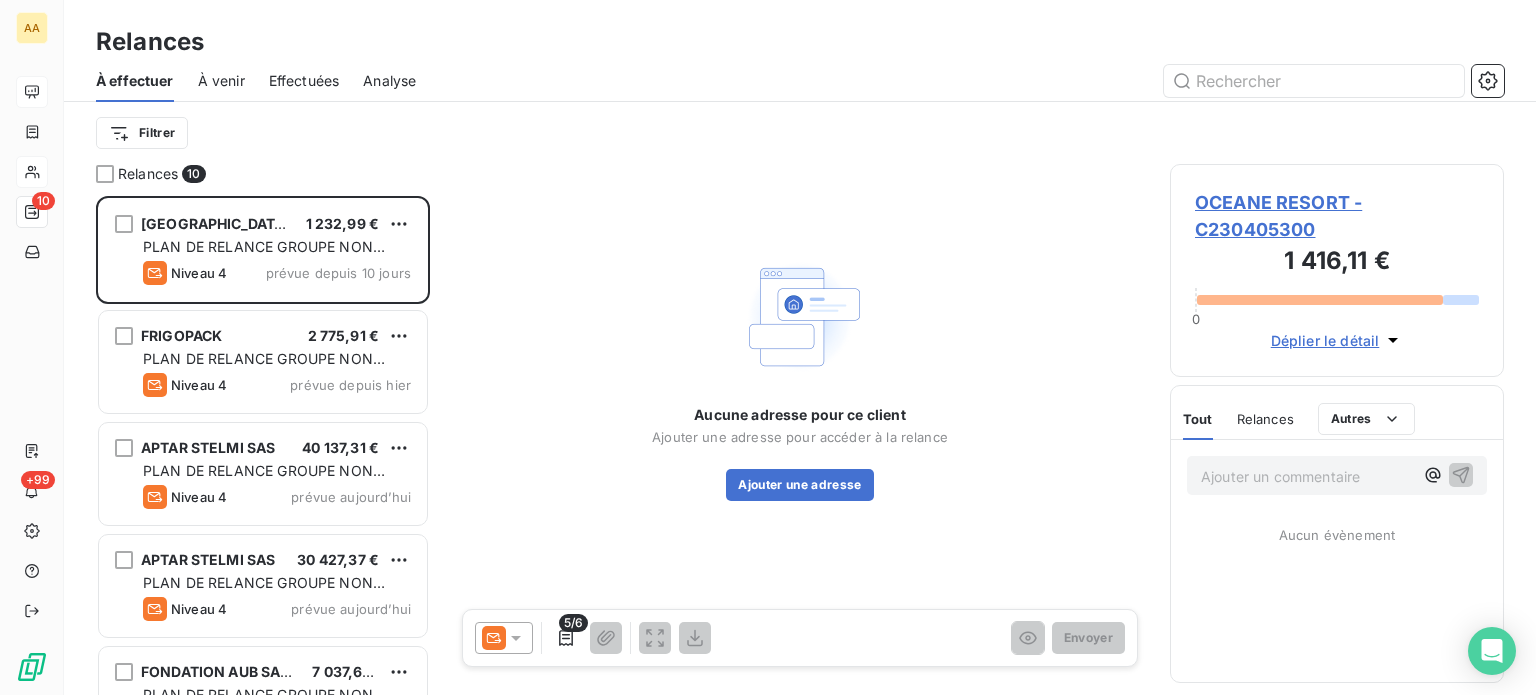 scroll, scrollTop: 16, scrollLeft: 16, axis: both 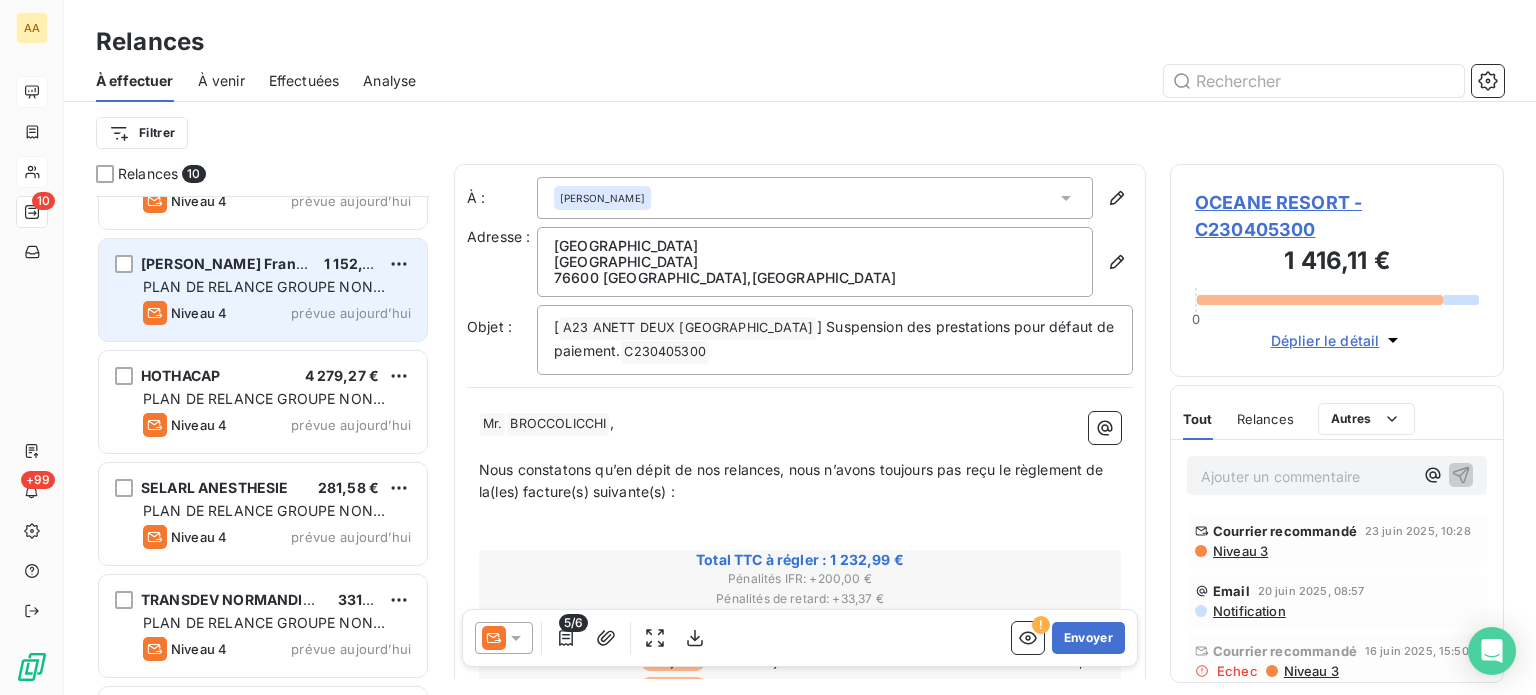 click on "PLAN DE RELANCE GROUPE NON AUTOMATIQUE" at bounding box center (264, 296) 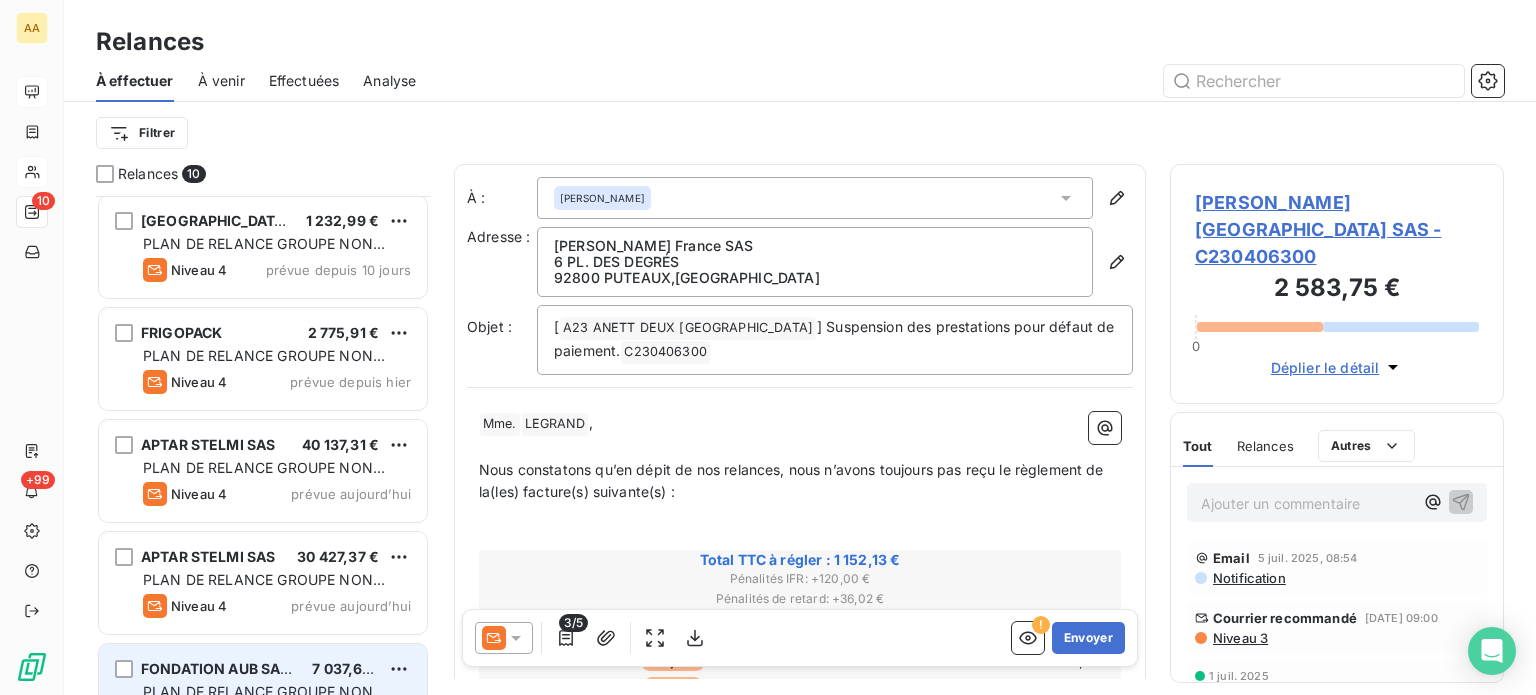scroll, scrollTop: 0, scrollLeft: 0, axis: both 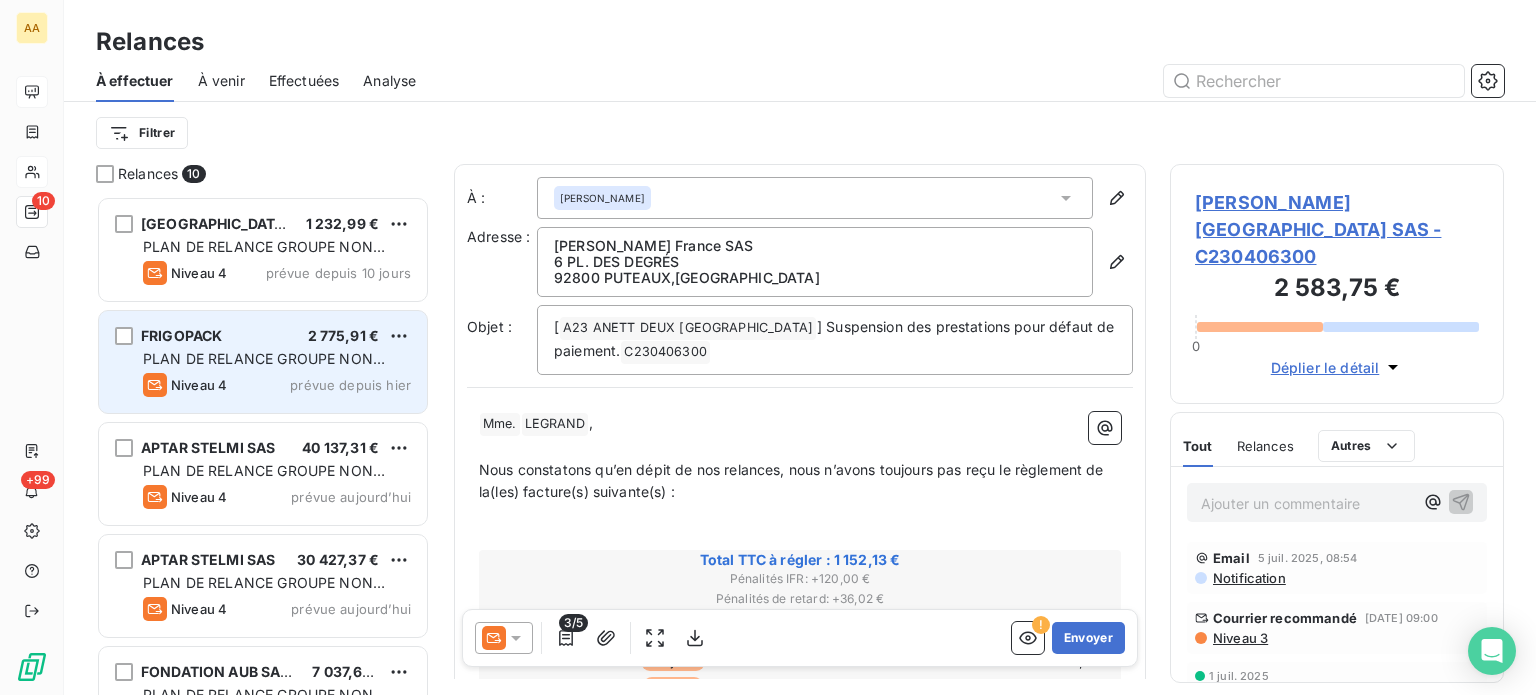 click on "PLAN DE RELANCE GROUPE NON AUTOMATIQUE" at bounding box center (264, 368) 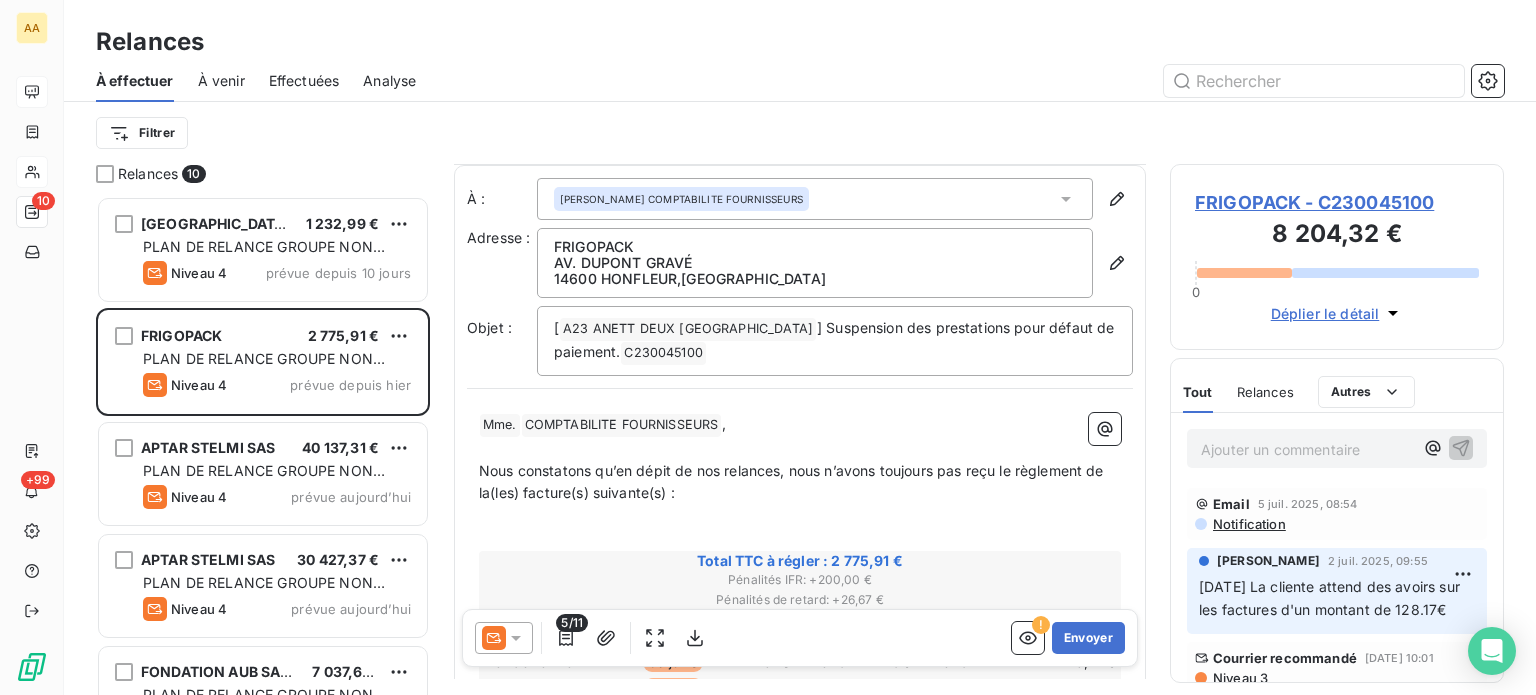 scroll, scrollTop: 0, scrollLeft: 0, axis: both 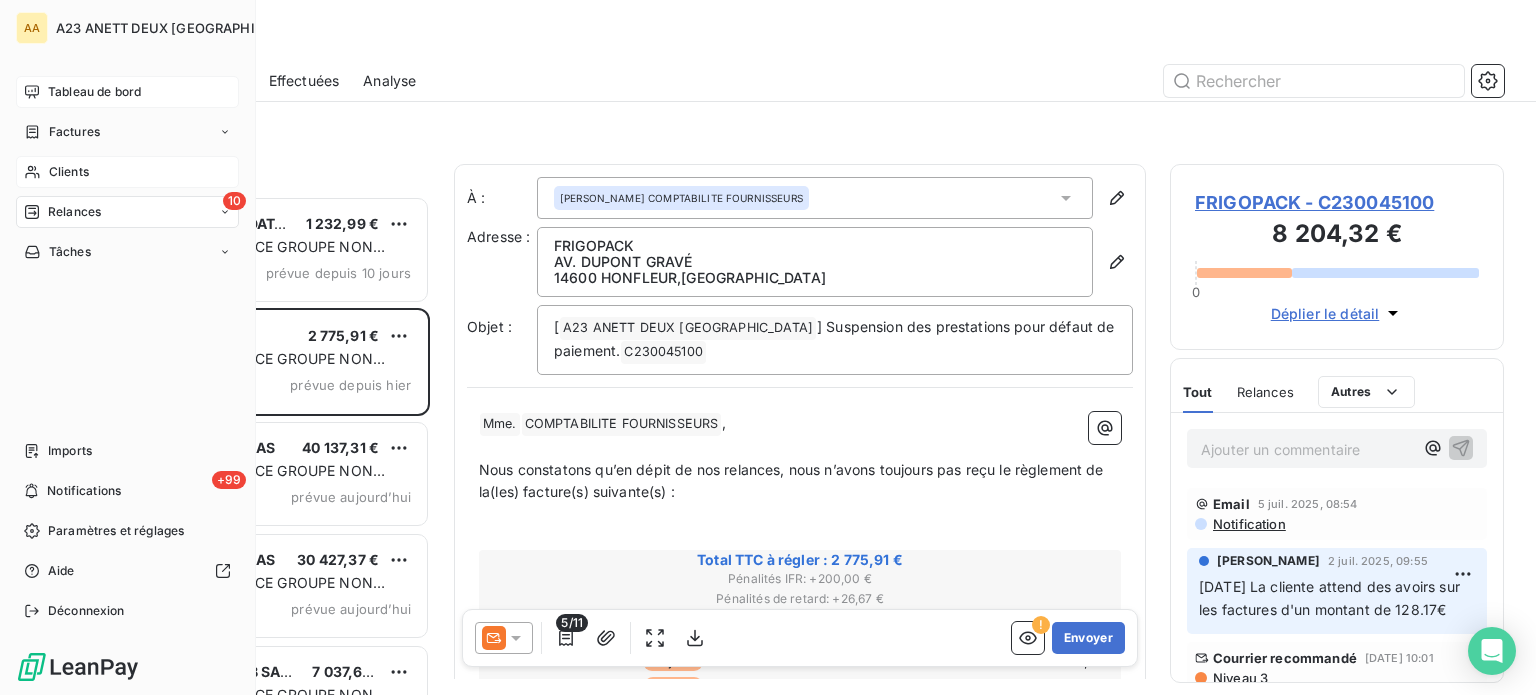click on "Clients" at bounding box center (69, 172) 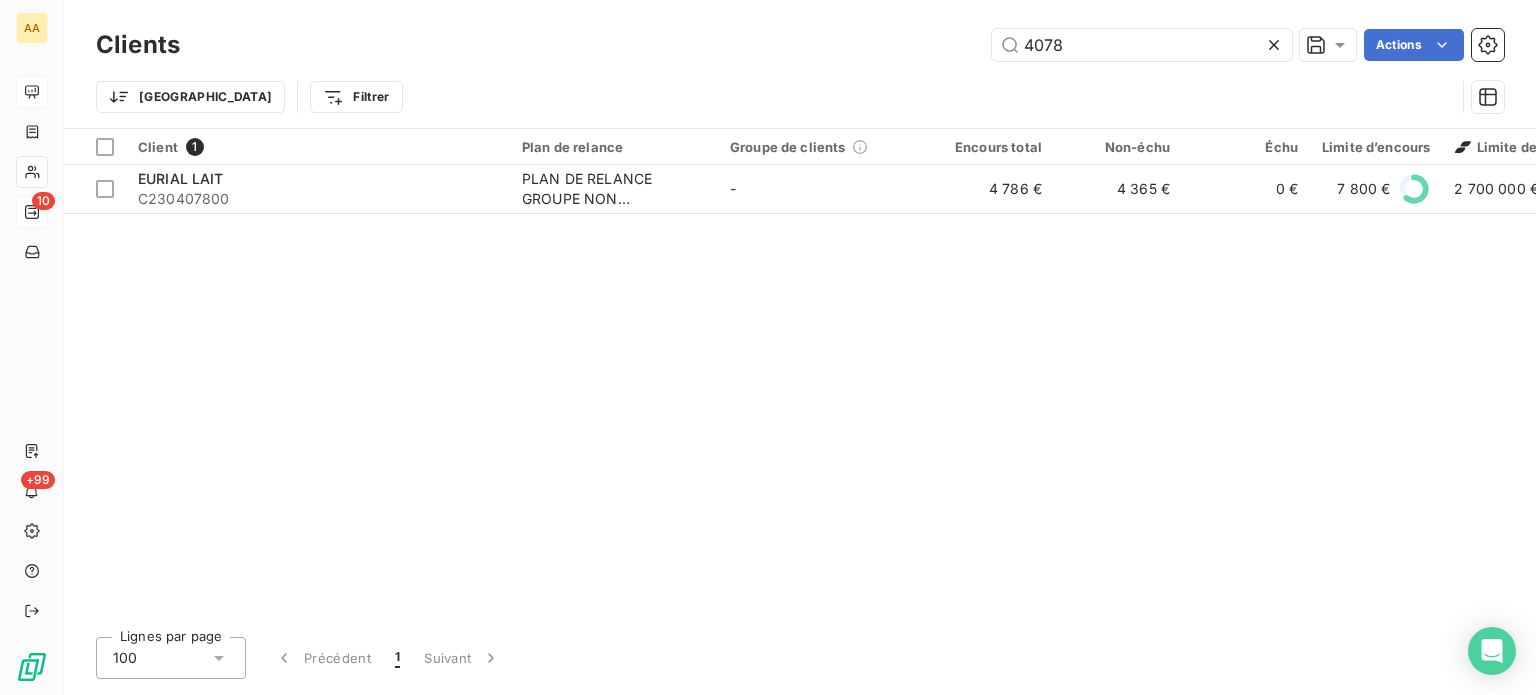 drag, startPoint x: 1091, startPoint y: 51, endPoint x: 744, endPoint y: 24, distance: 348.04886 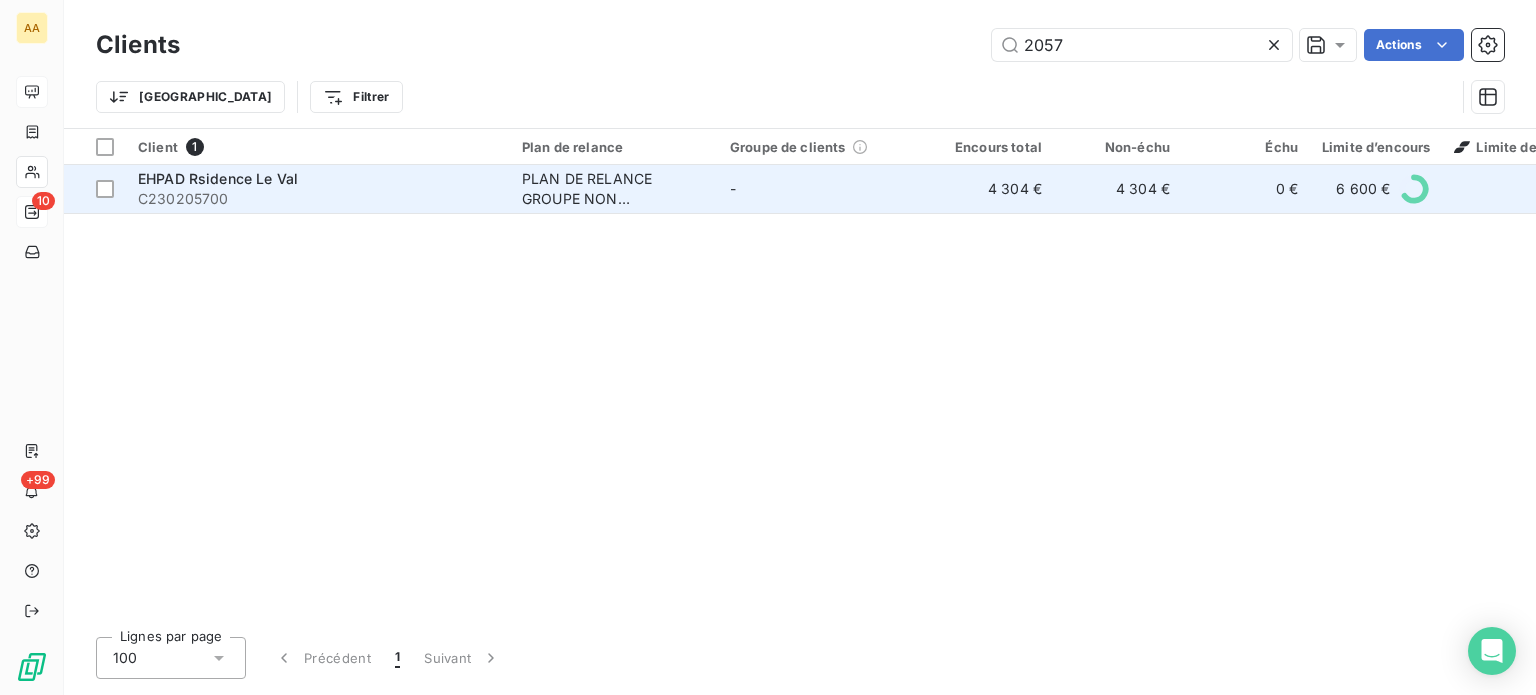 type on "2057" 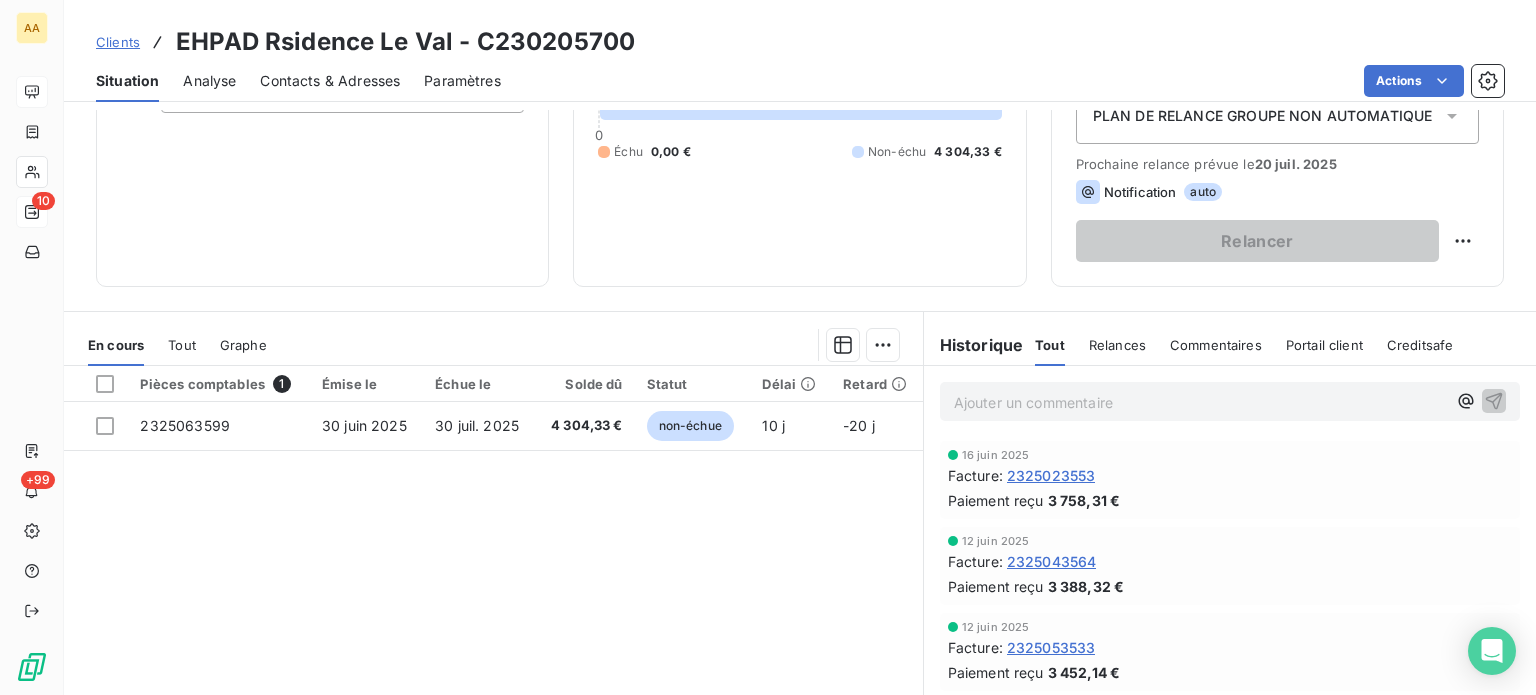 scroll, scrollTop: 200, scrollLeft: 0, axis: vertical 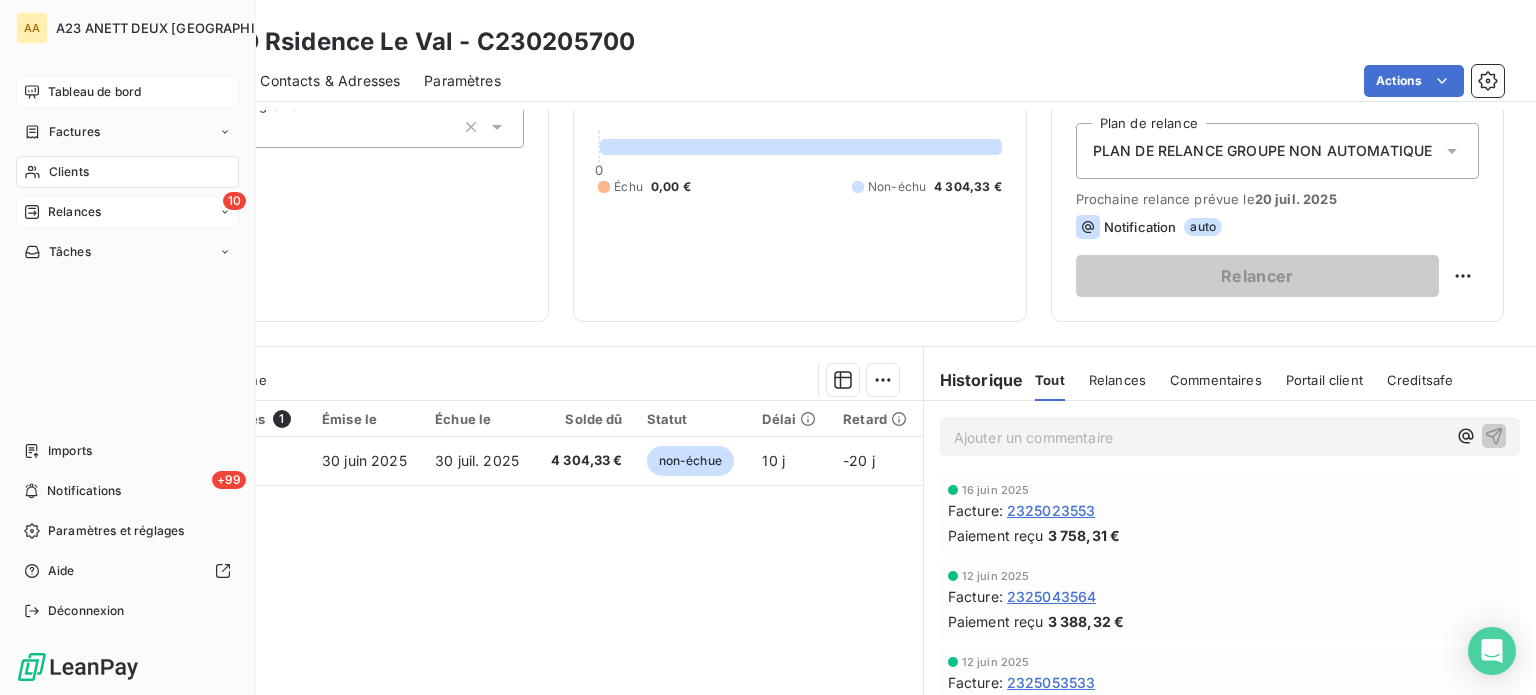 click on "Tableau de bord" at bounding box center [127, 92] 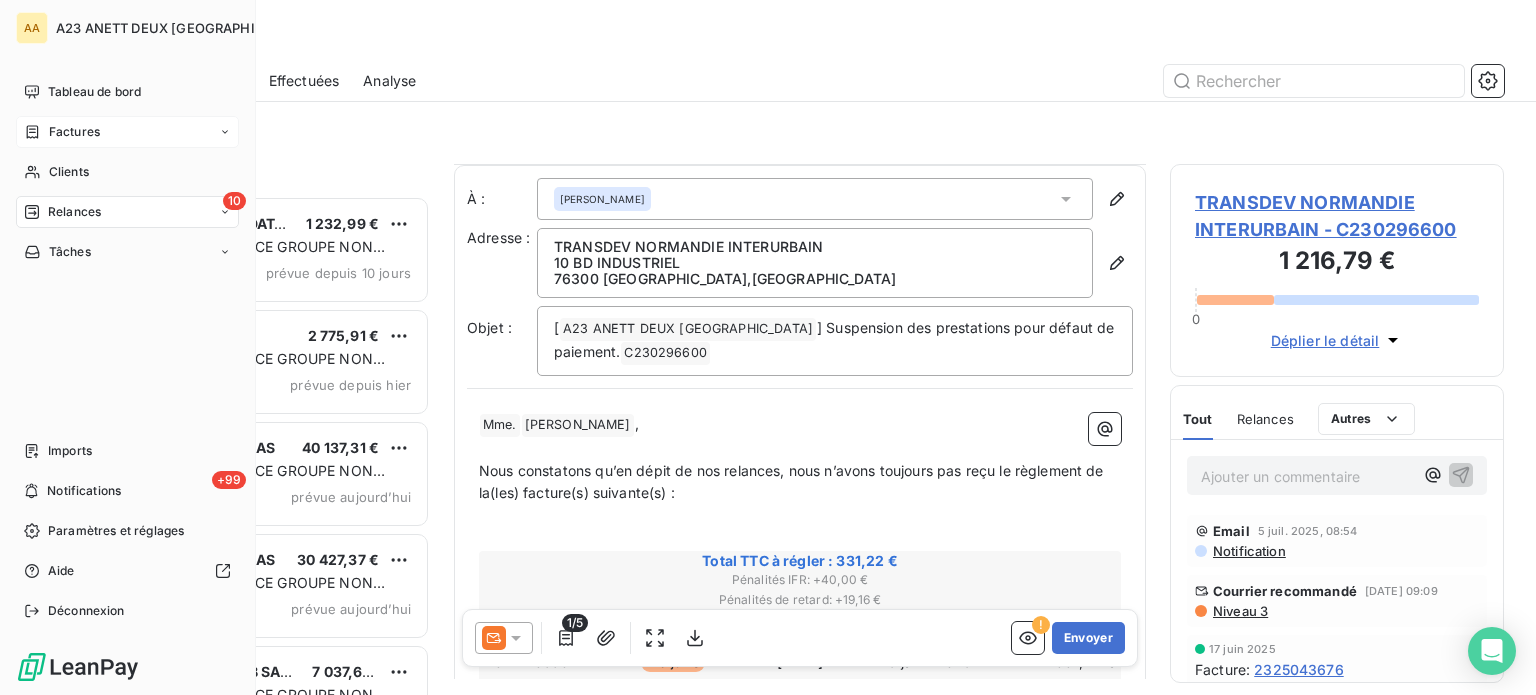 scroll, scrollTop: 0, scrollLeft: 0, axis: both 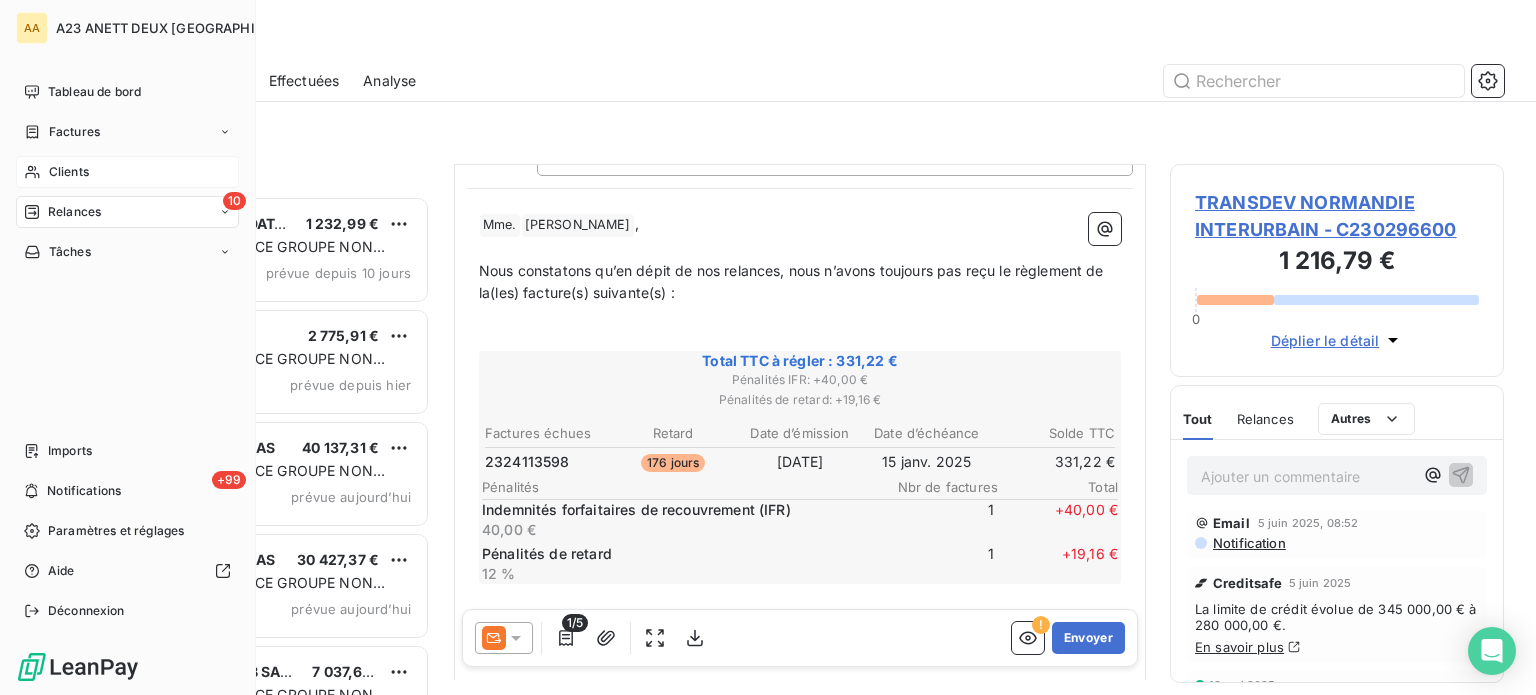 click on "Clients" at bounding box center [69, 172] 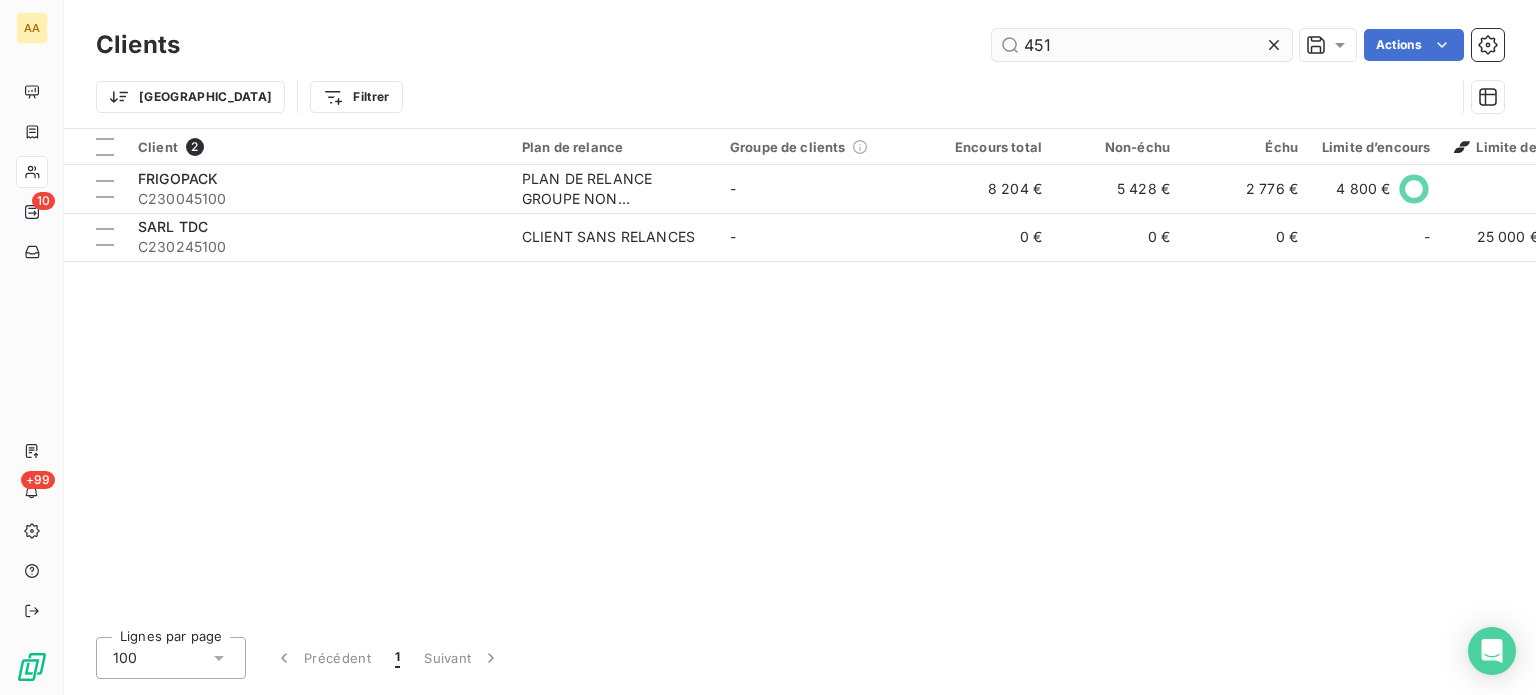 drag, startPoint x: 1060, startPoint y: 51, endPoint x: 991, endPoint y: 50, distance: 69.00725 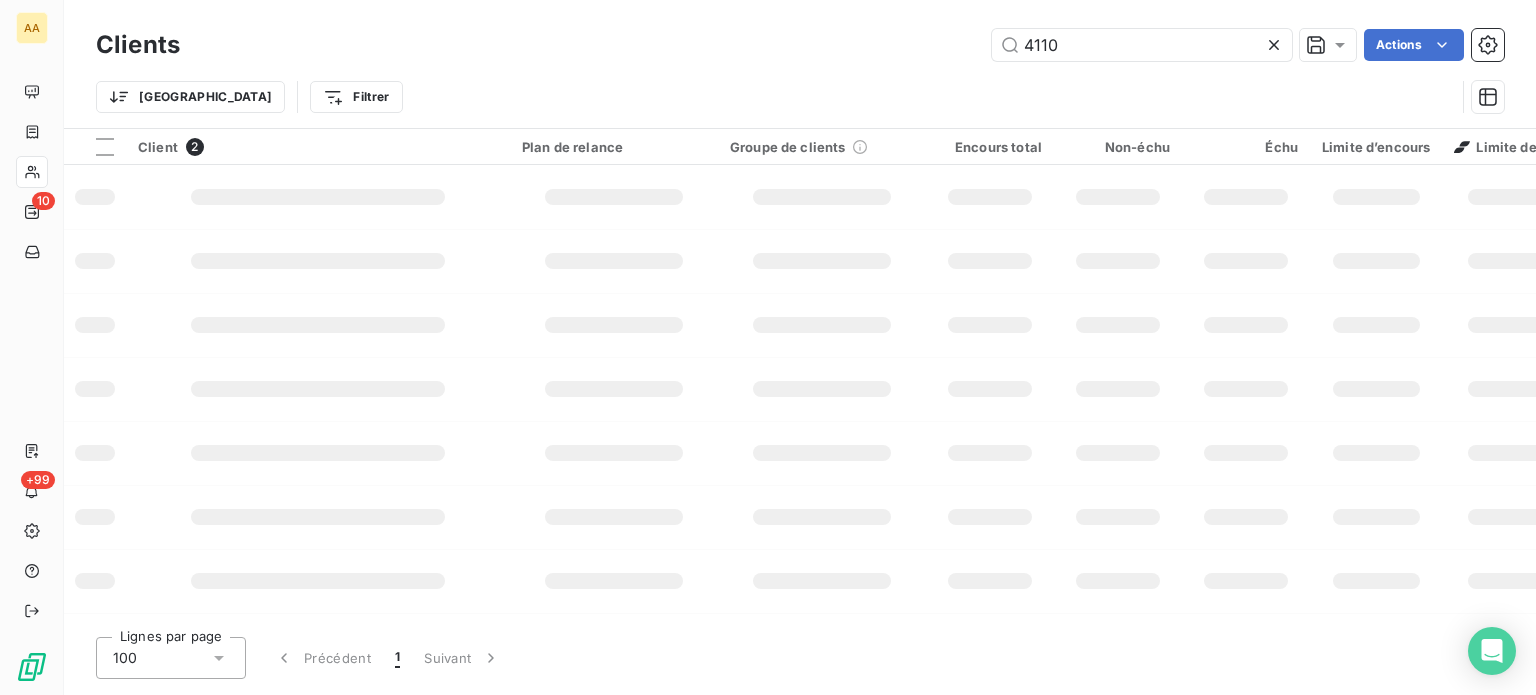 type on "4110" 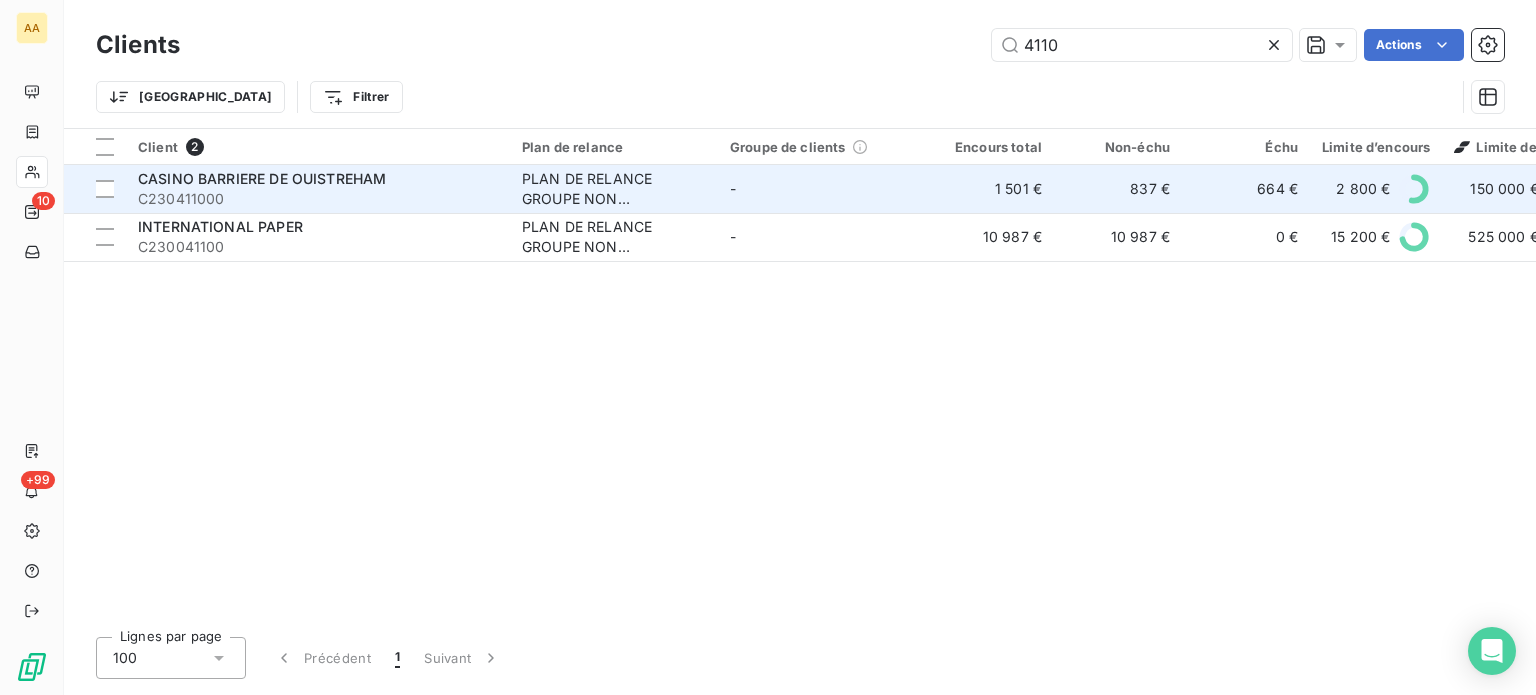 click on "CASINO BARRIERE DE OUISTREHAM" at bounding box center (318, 179) 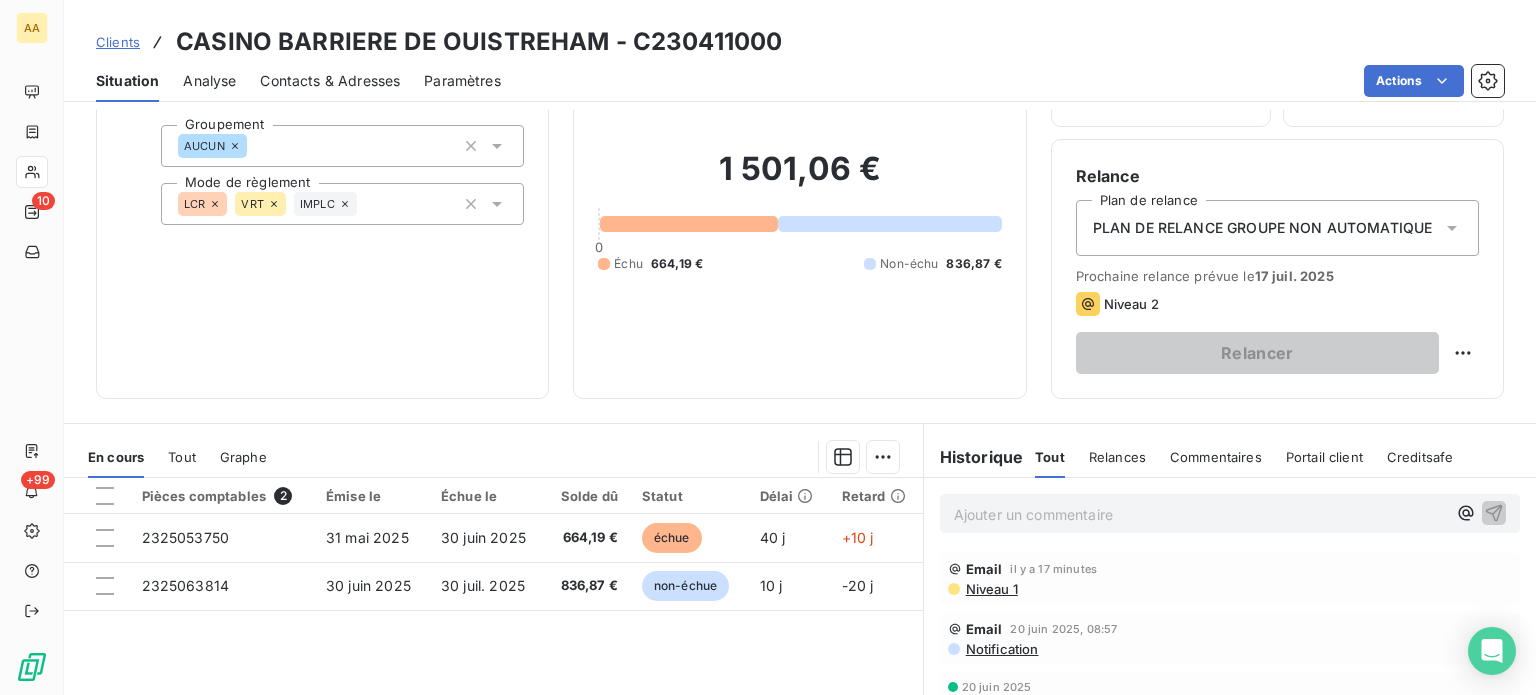 scroll, scrollTop: 100, scrollLeft: 0, axis: vertical 